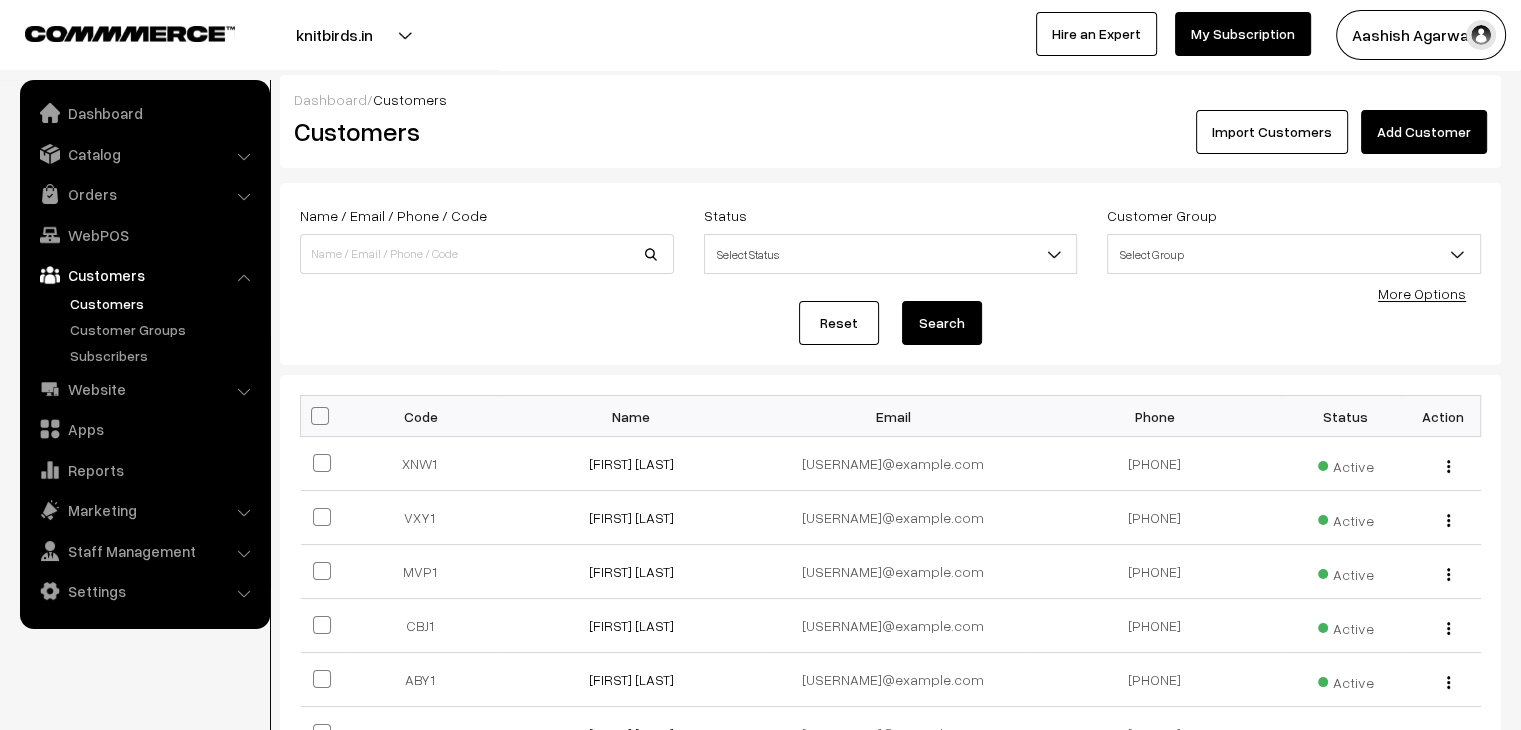 scroll, scrollTop: 0, scrollLeft: 0, axis: both 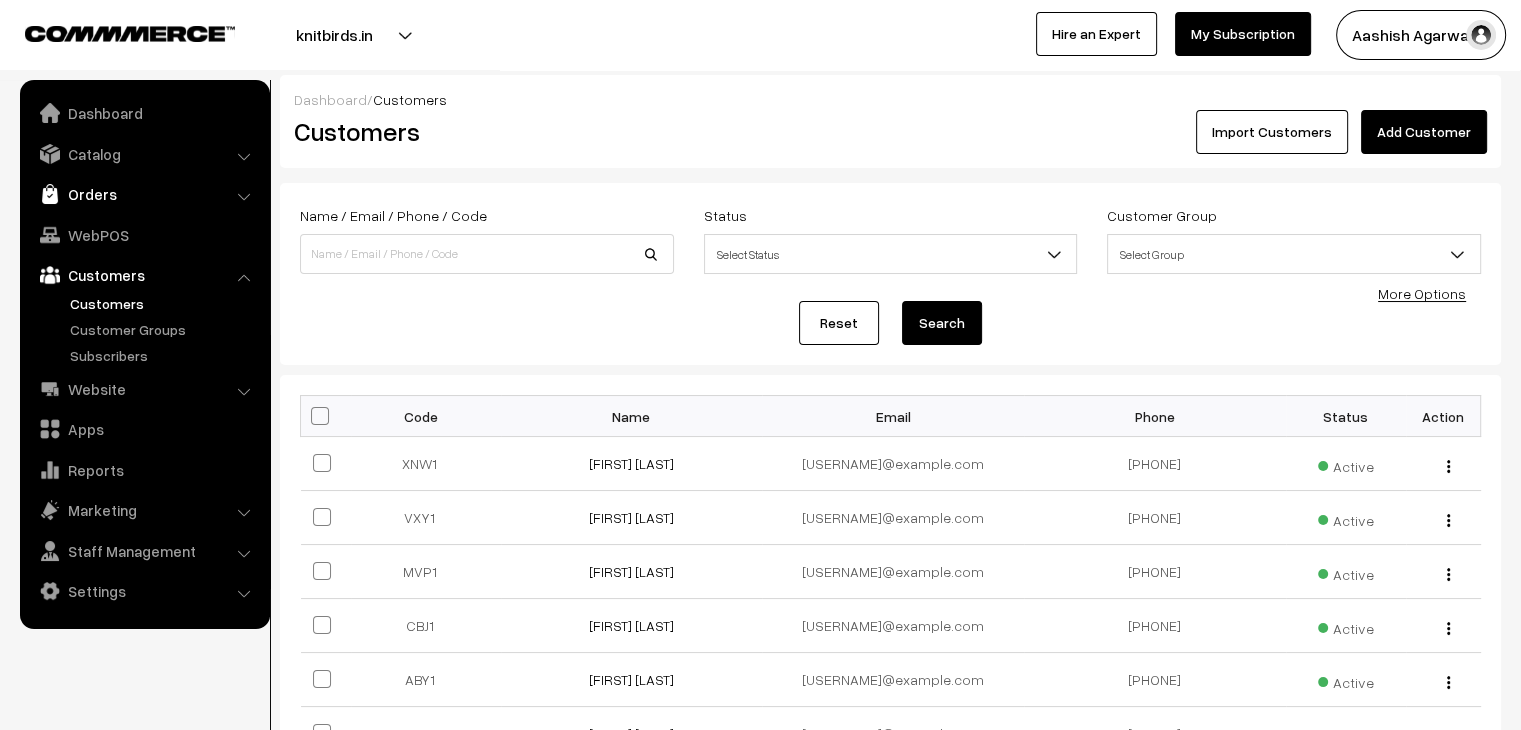 click on "Orders" at bounding box center (144, 194) 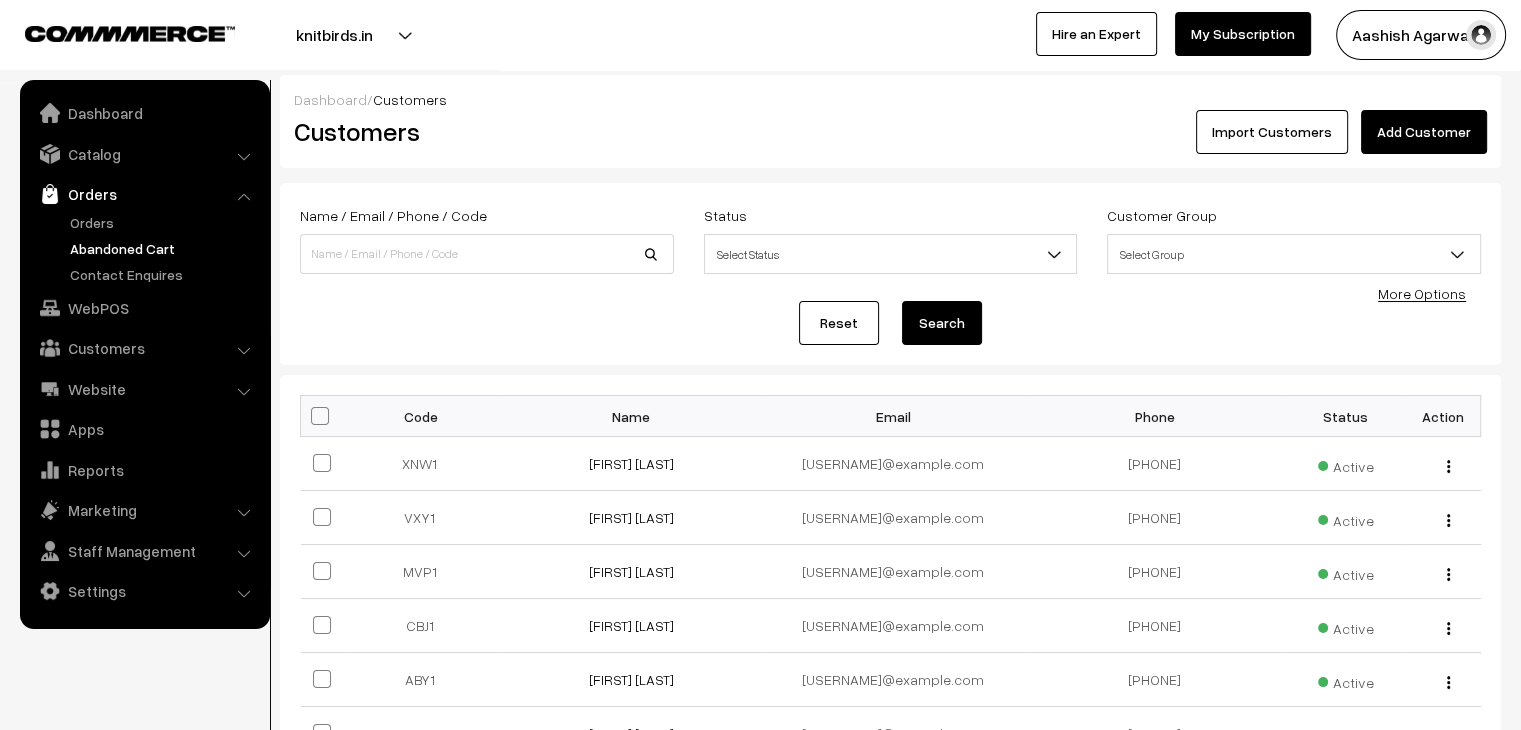 click on "Orders" at bounding box center [145, 248] 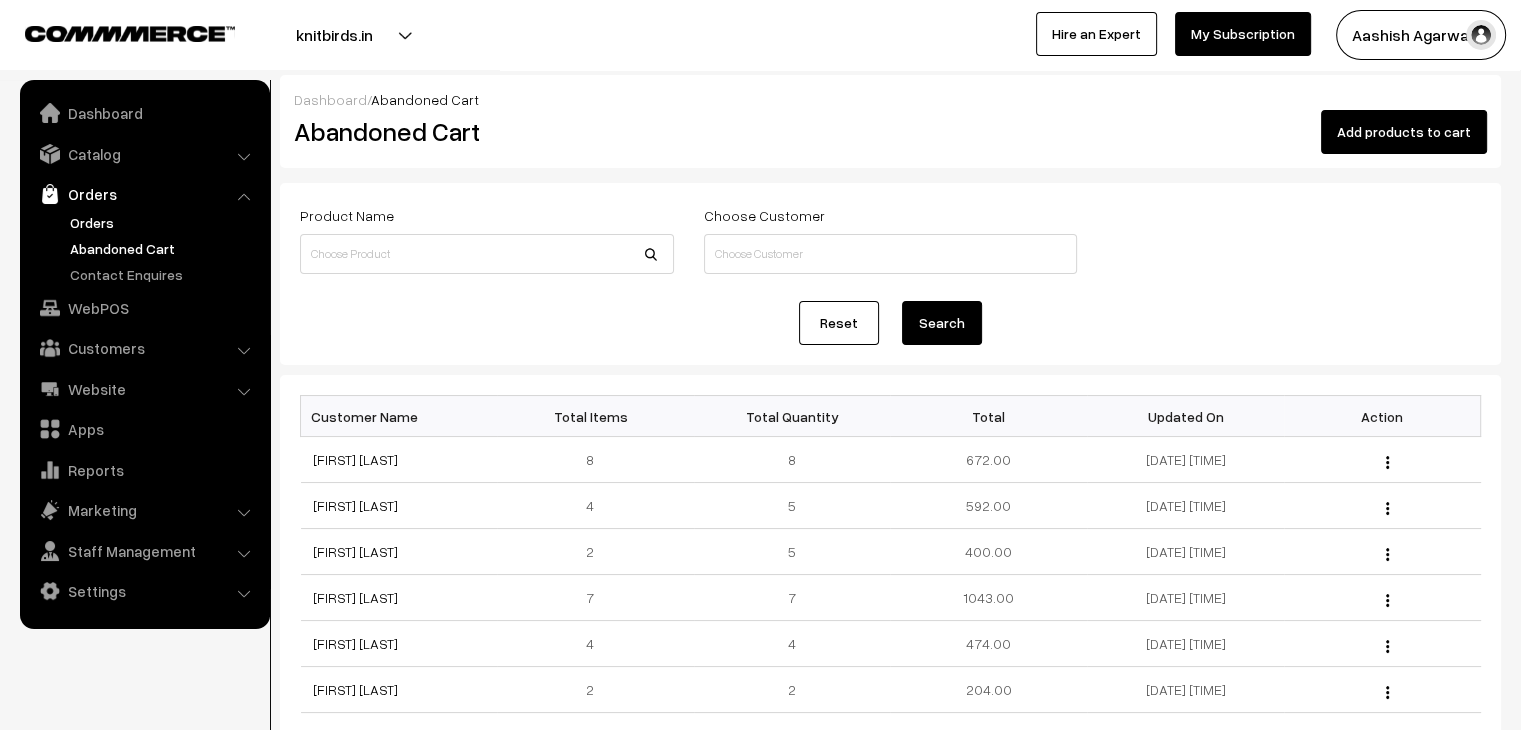 scroll, scrollTop: 0, scrollLeft: 0, axis: both 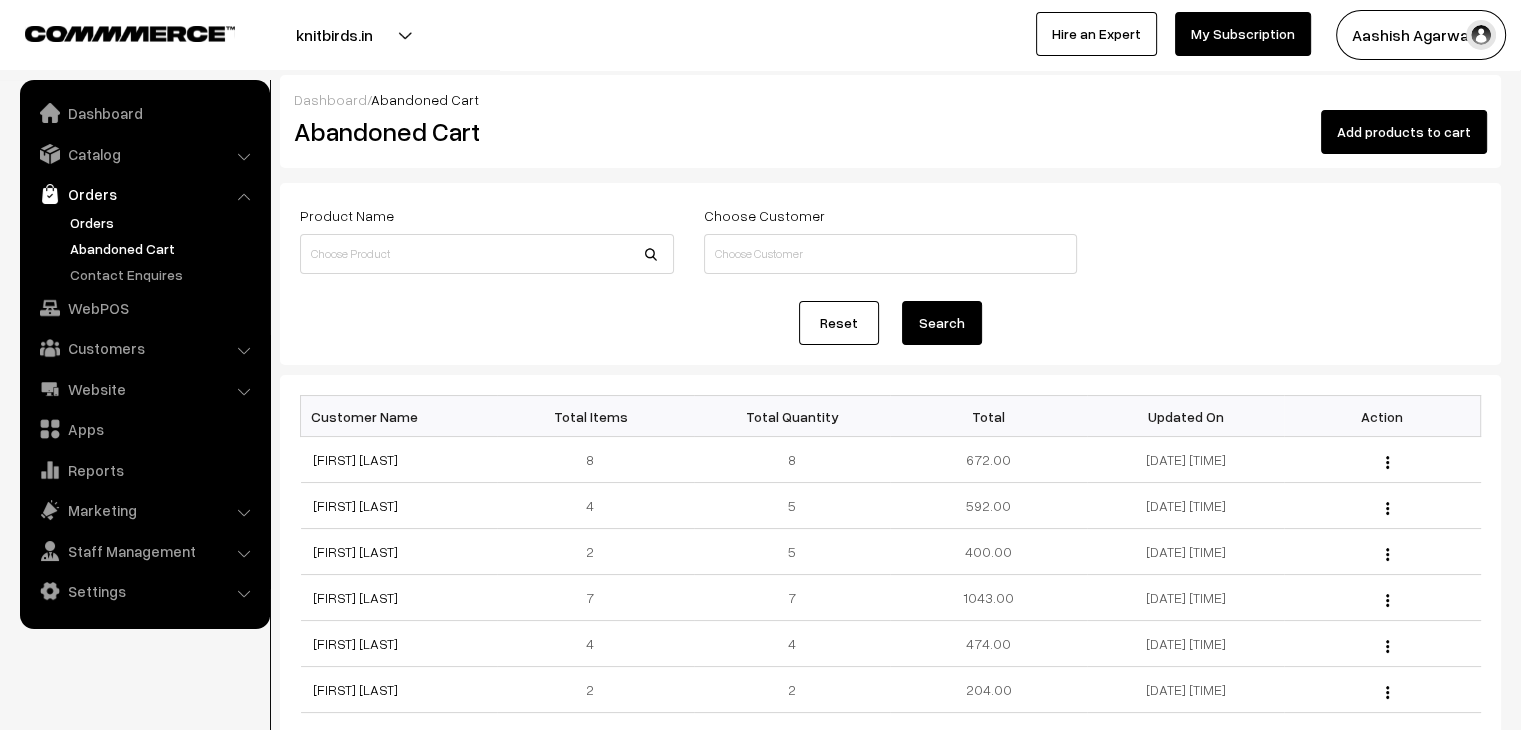 click on "Orders" at bounding box center (164, 222) 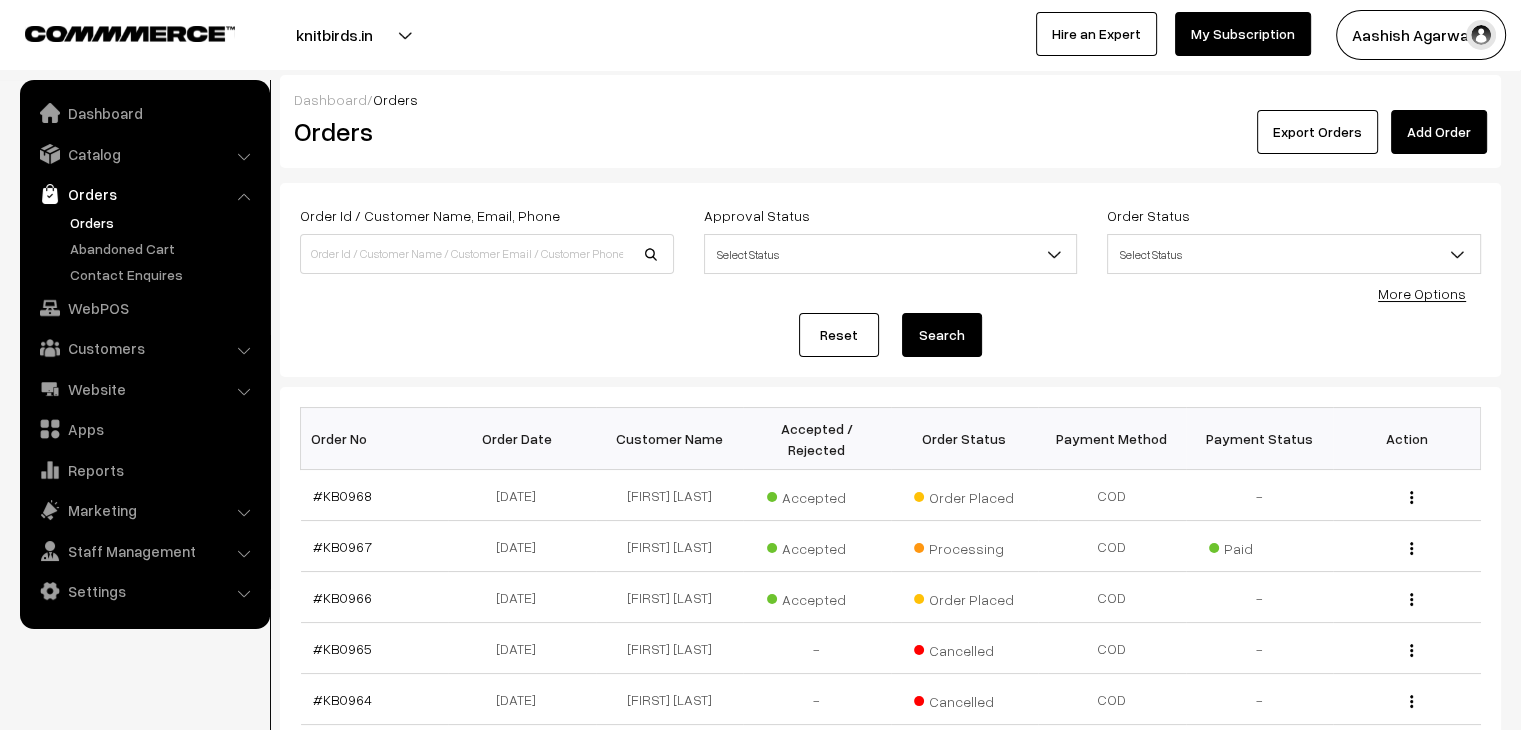 scroll, scrollTop: 0, scrollLeft: 0, axis: both 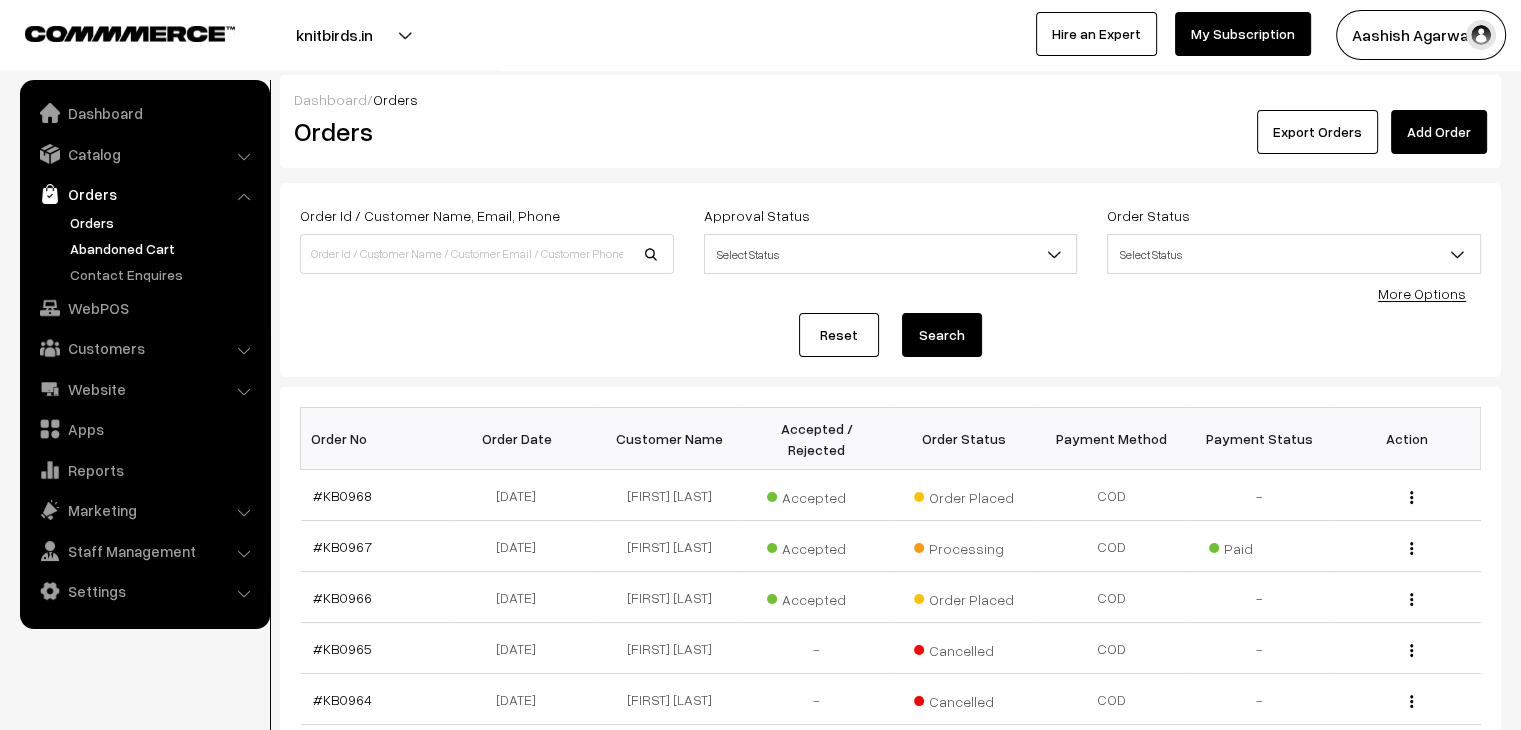 click on "Abandoned Cart" at bounding box center [164, 248] 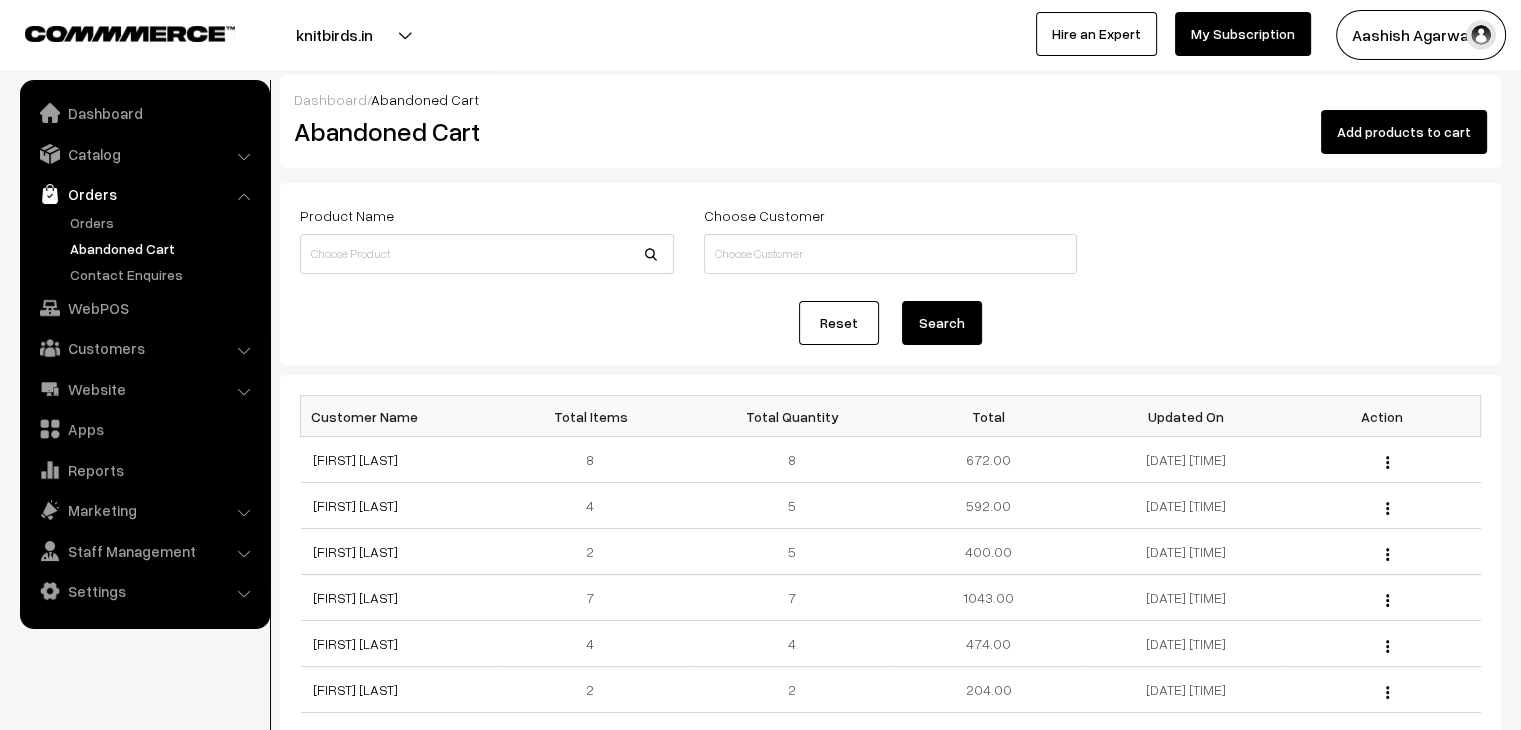 scroll, scrollTop: 0, scrollLeft: 0, axis: both 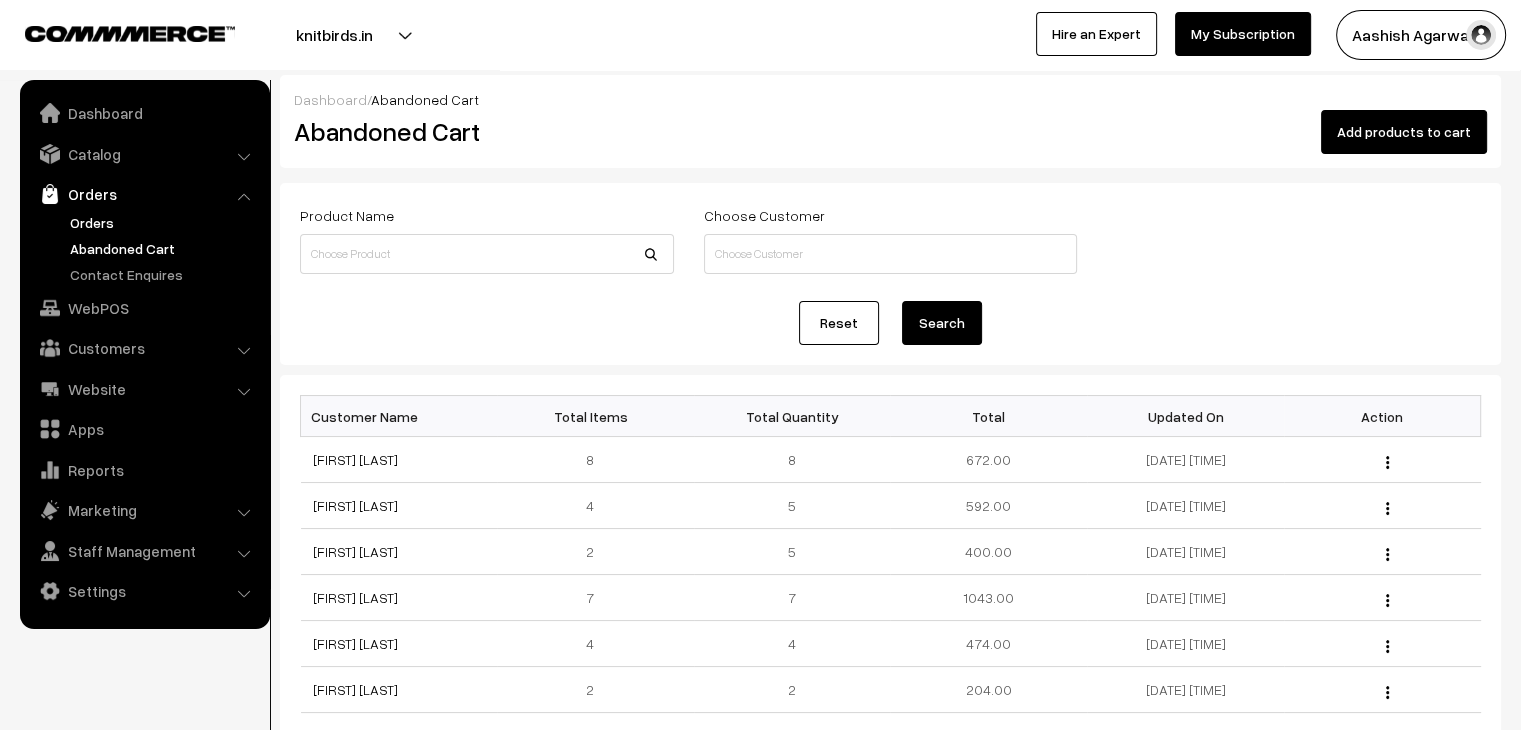 click on "Orders" at bounding box center [164, 222] 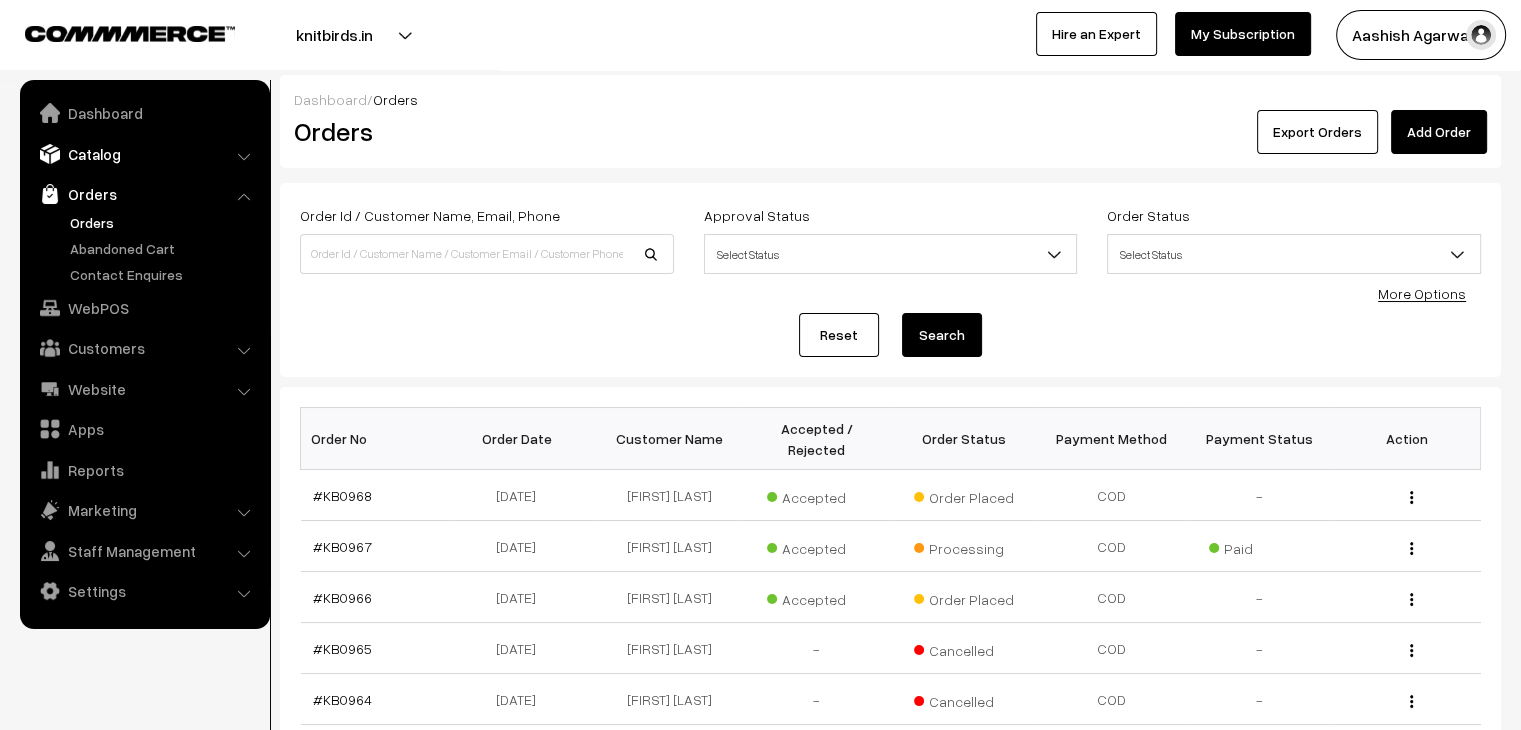 scroll, scrollTop: 0, scrollLeft: 0, axis: both 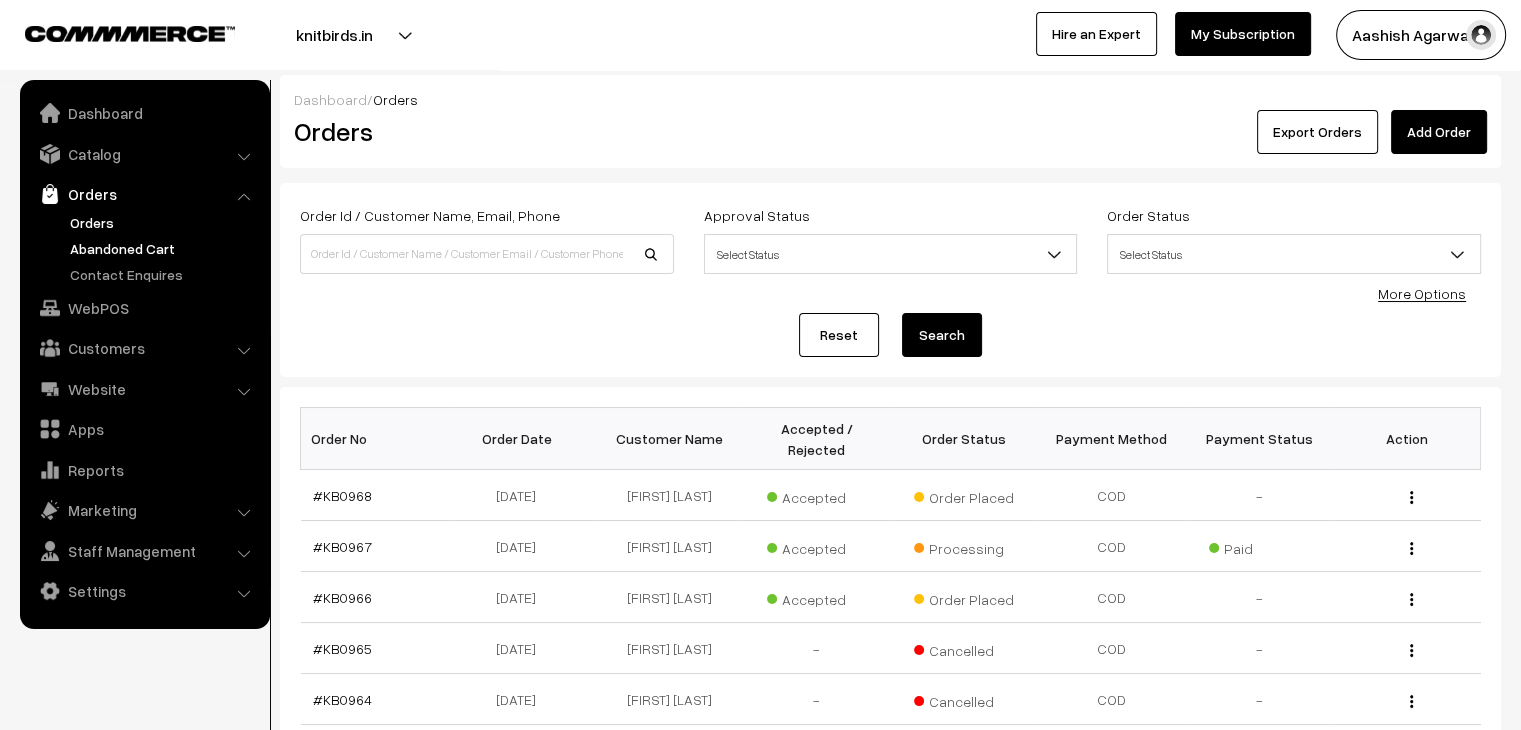 click on "Abandoned Cart" at bounding box center [164, 248] 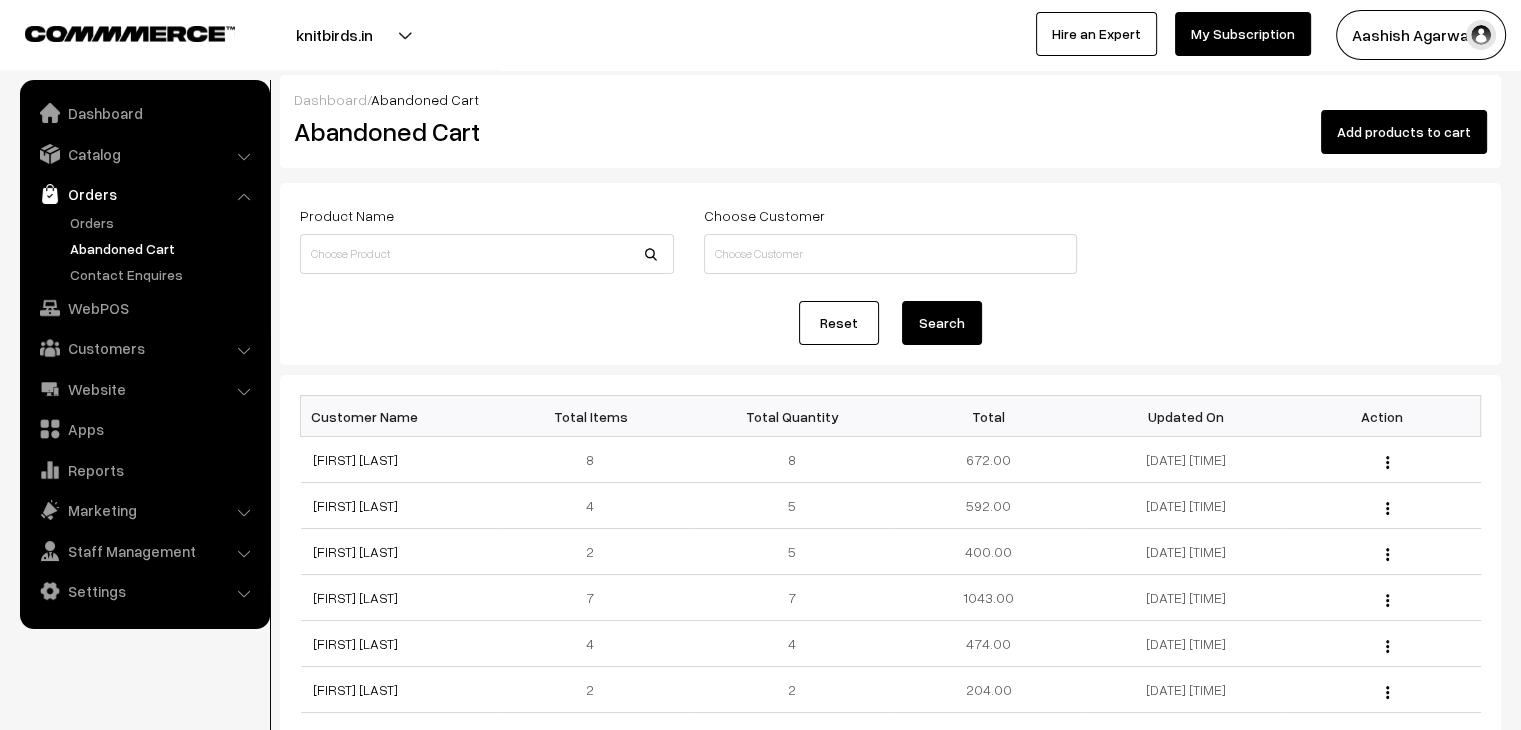 scroll, scrollTop: 0, scrollLeft: 0, axis: both 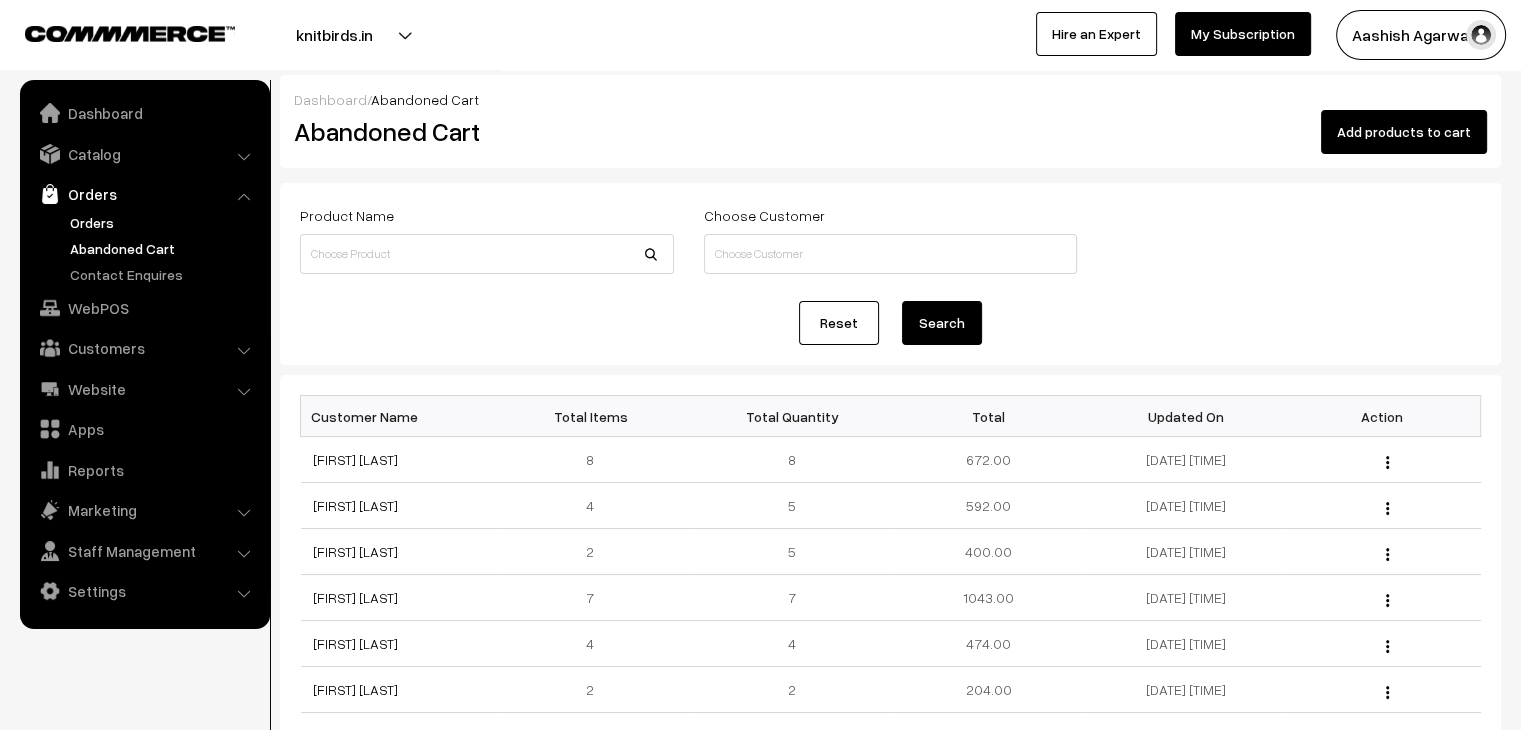 click on "Orders" at bounding box center [145, 248] 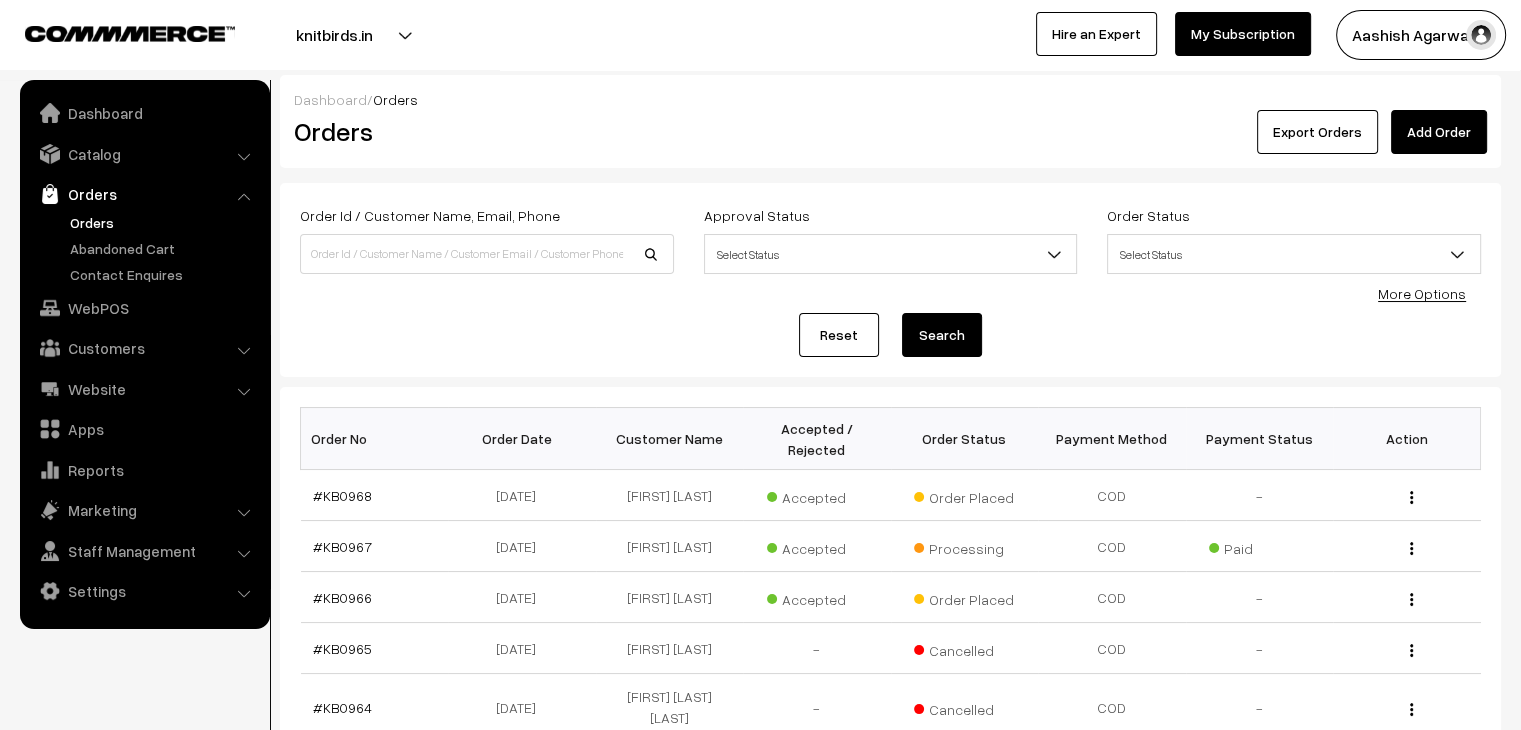 scroll, scrollTop: 0, scrollLeft: 0, axis: both 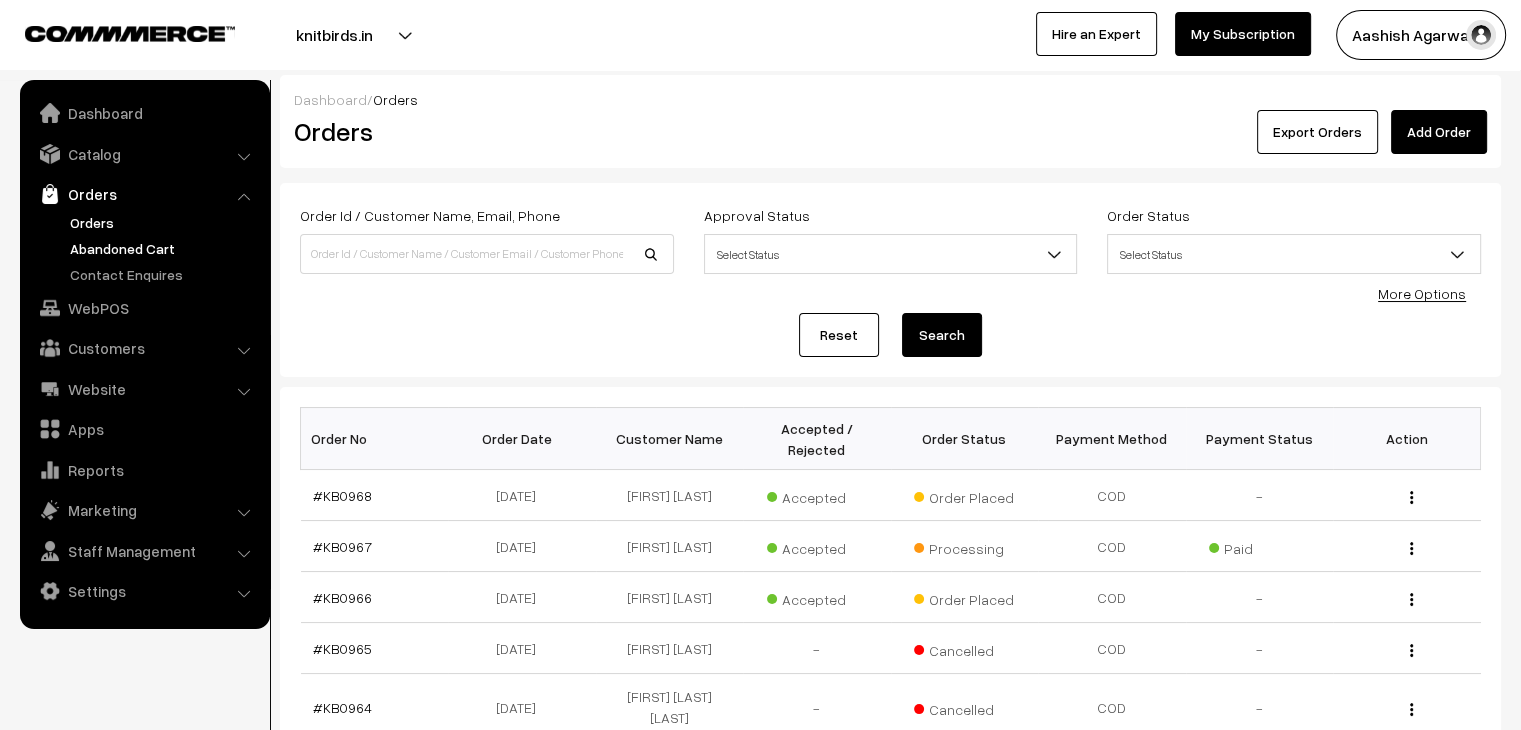 click on "Abandoned Cart" at bounding box center [164, 248] 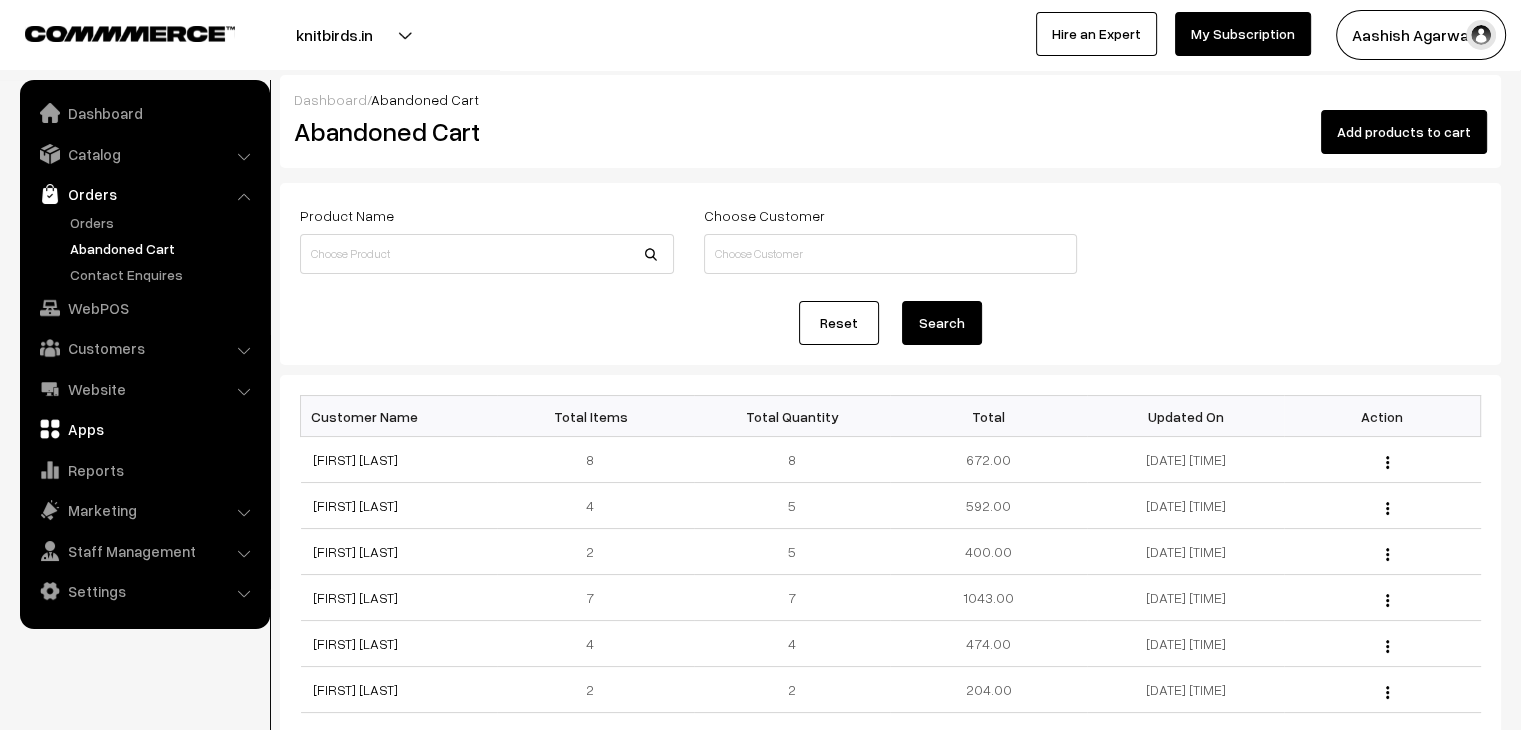 scroll, scrollTop: 0, scrollLeft: 0, axis: both 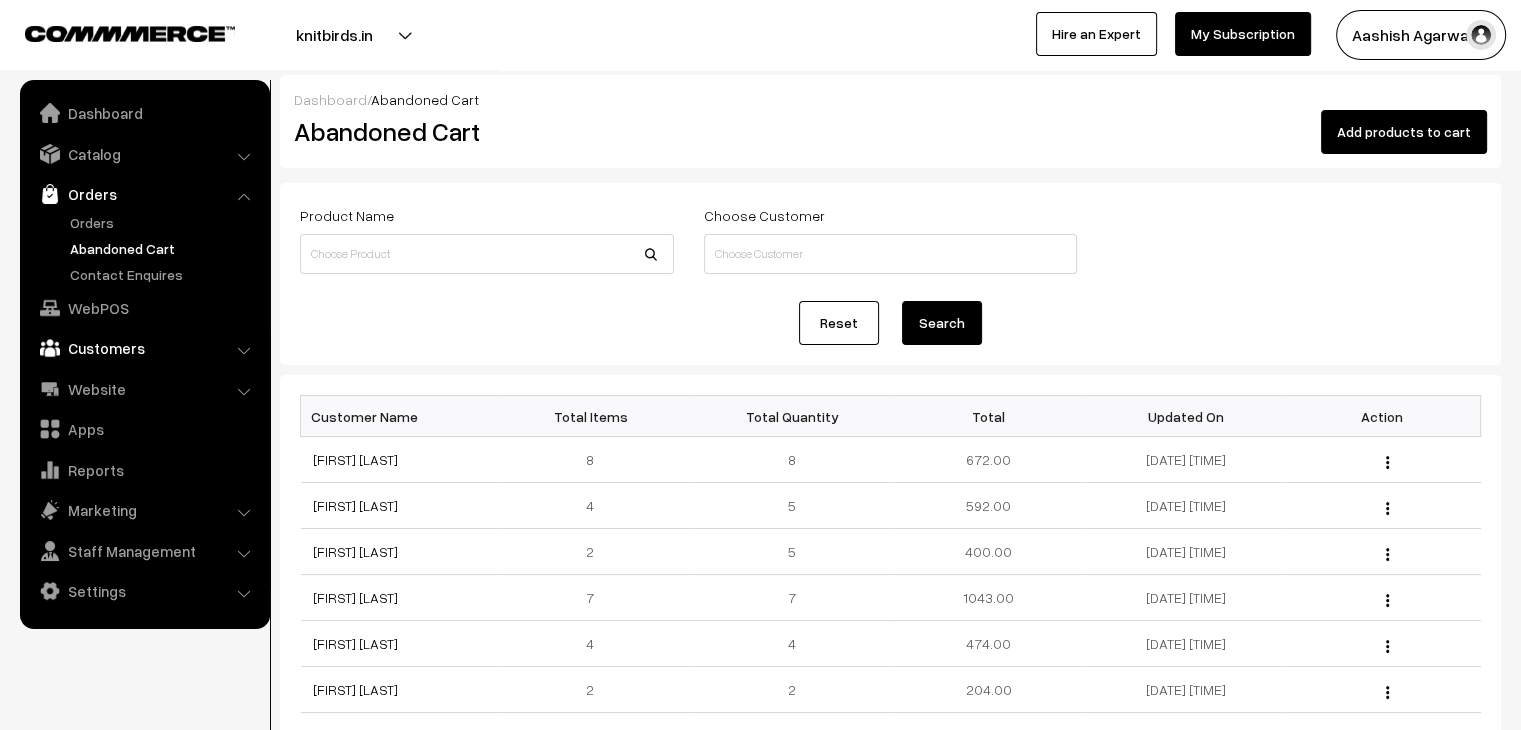 click on "Customers" at bounding box center (144, 348) 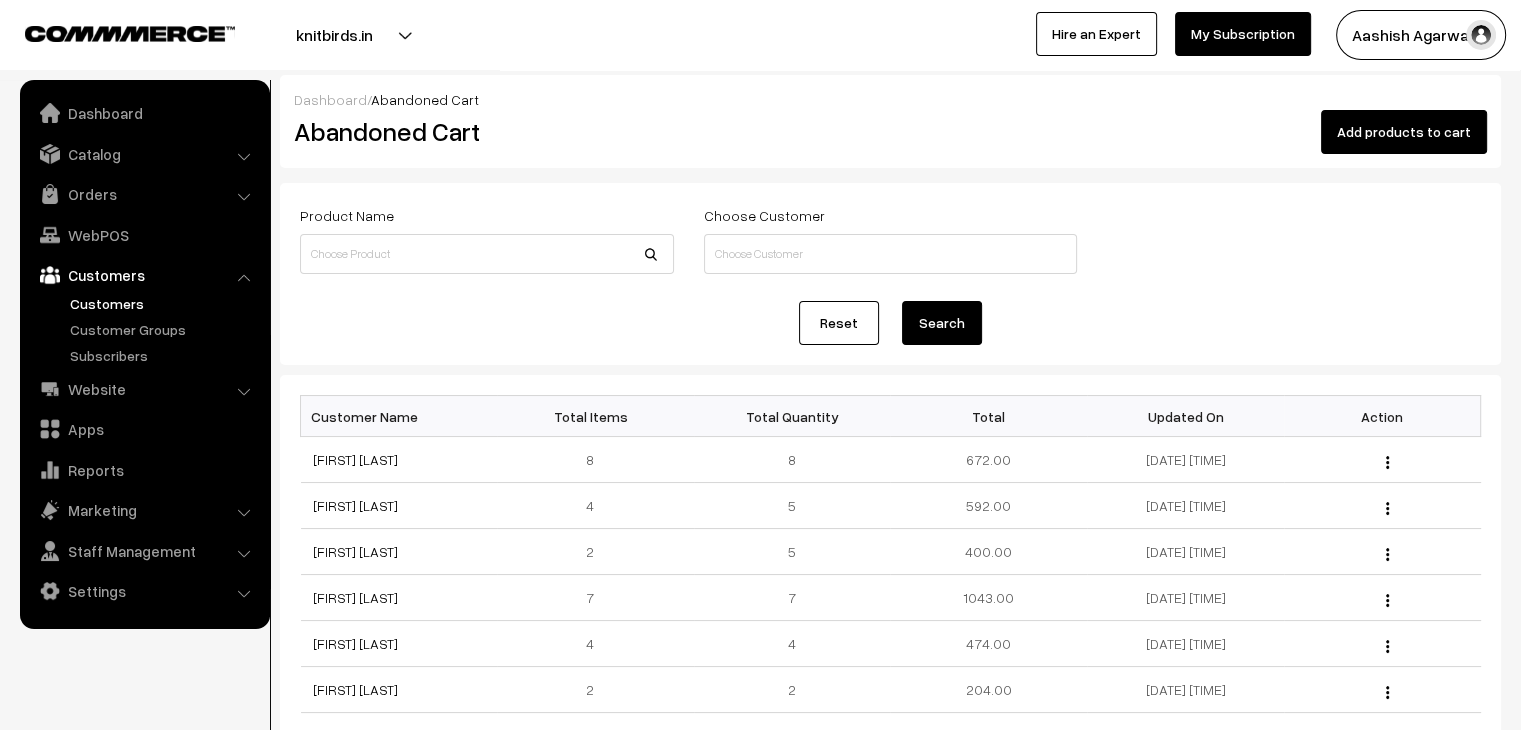 click on "Customers" at bounding box center (164, 303) 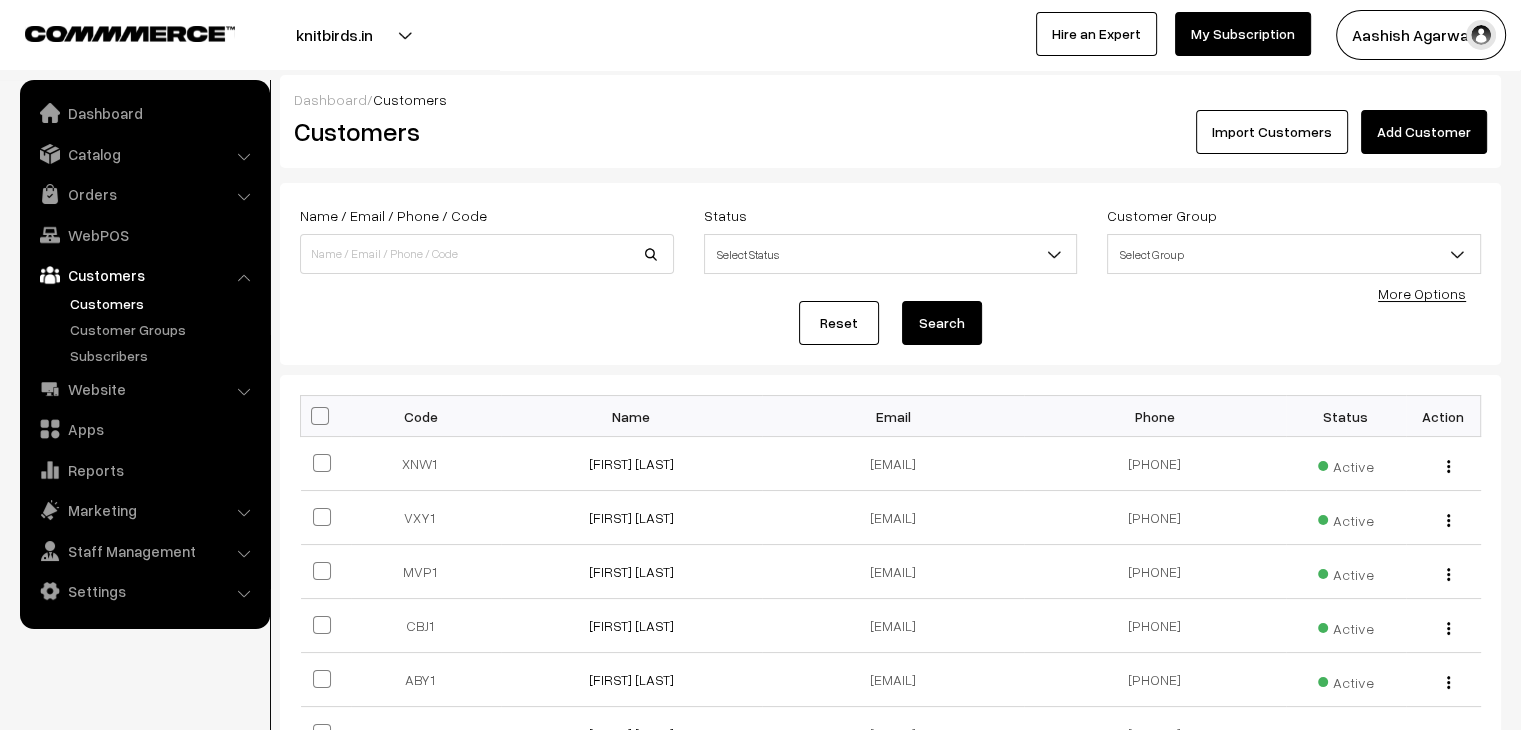 scroll, scrollTop: 0, scrollLeft: 0, axis: both 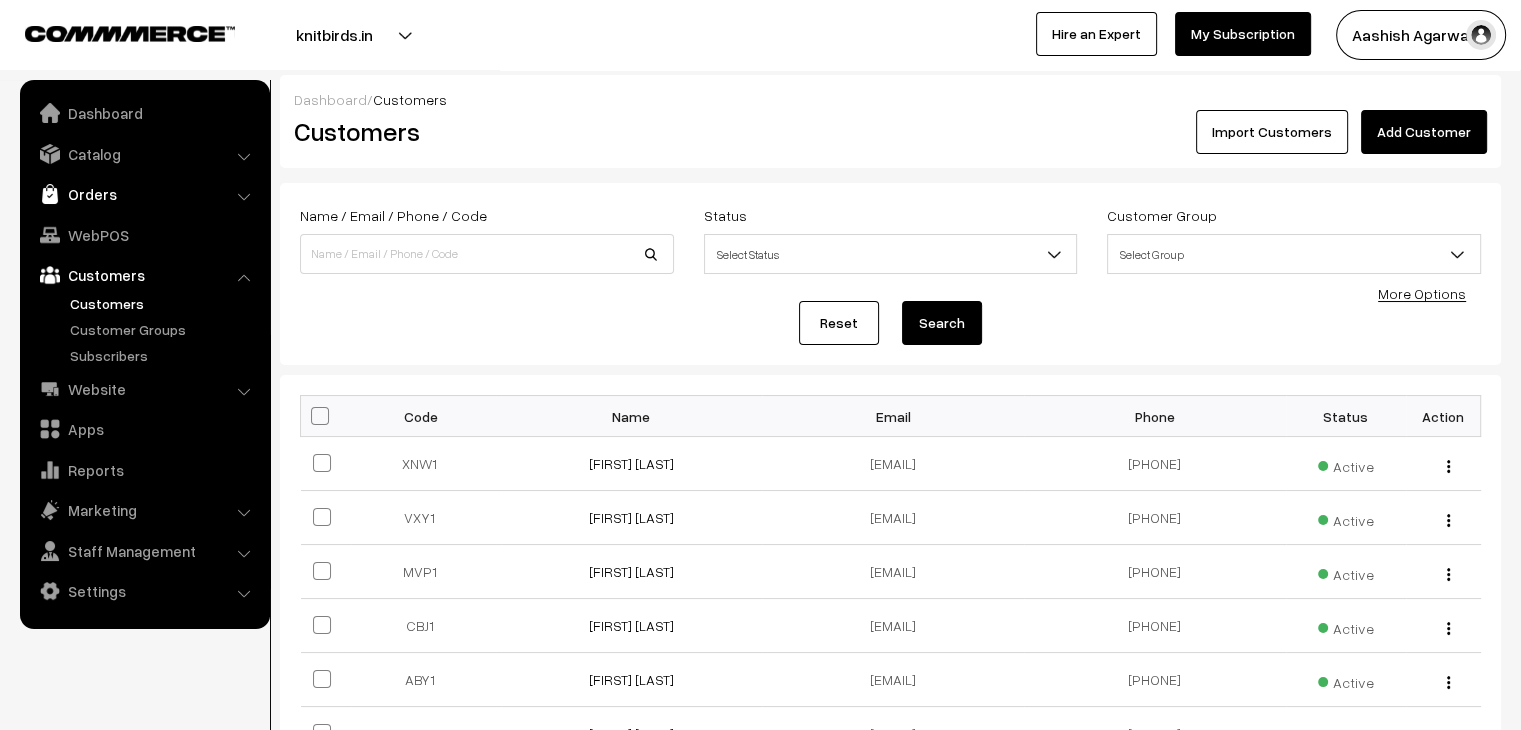 click on "Orders" at bounding box center [144, 194] 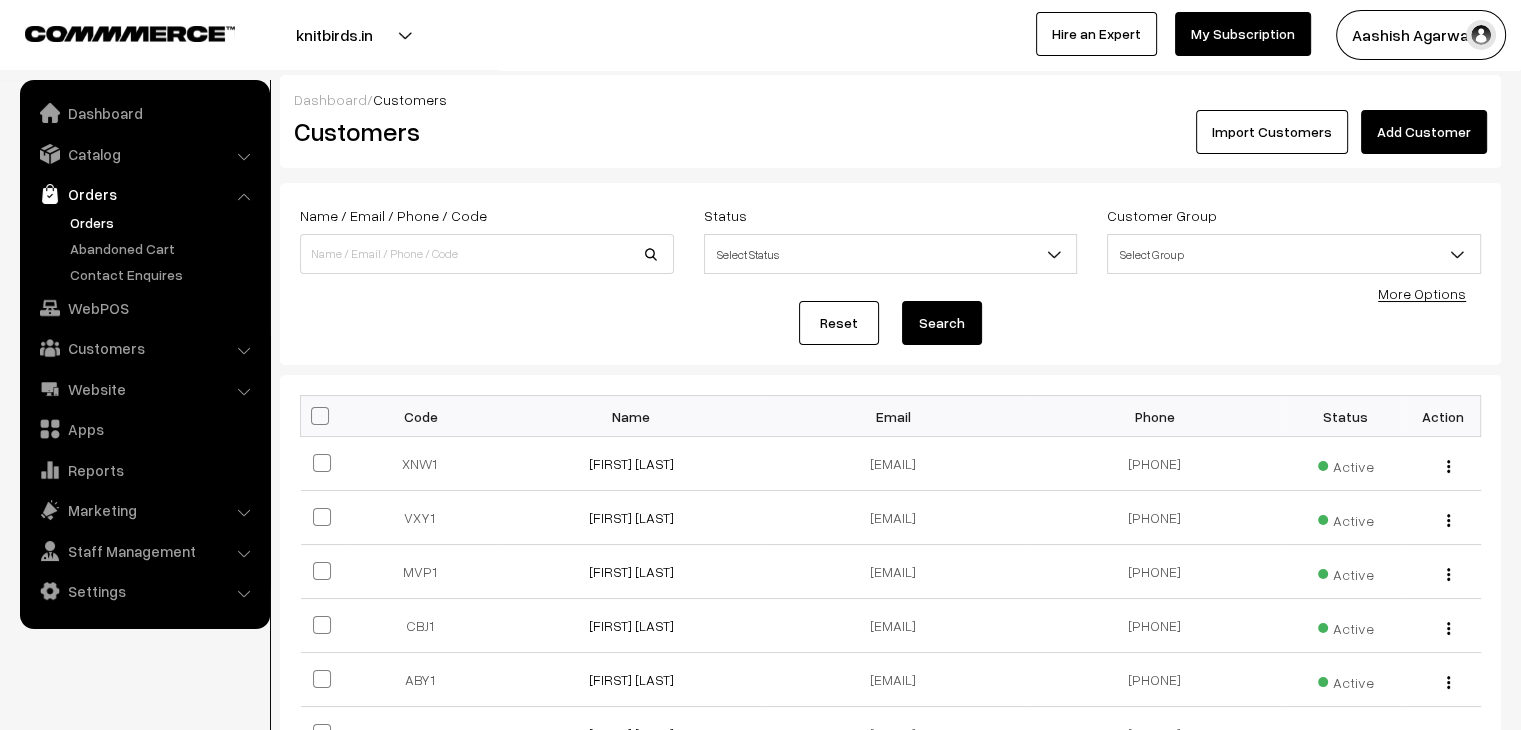 click on "Orders" at bounding box center (164, 222) 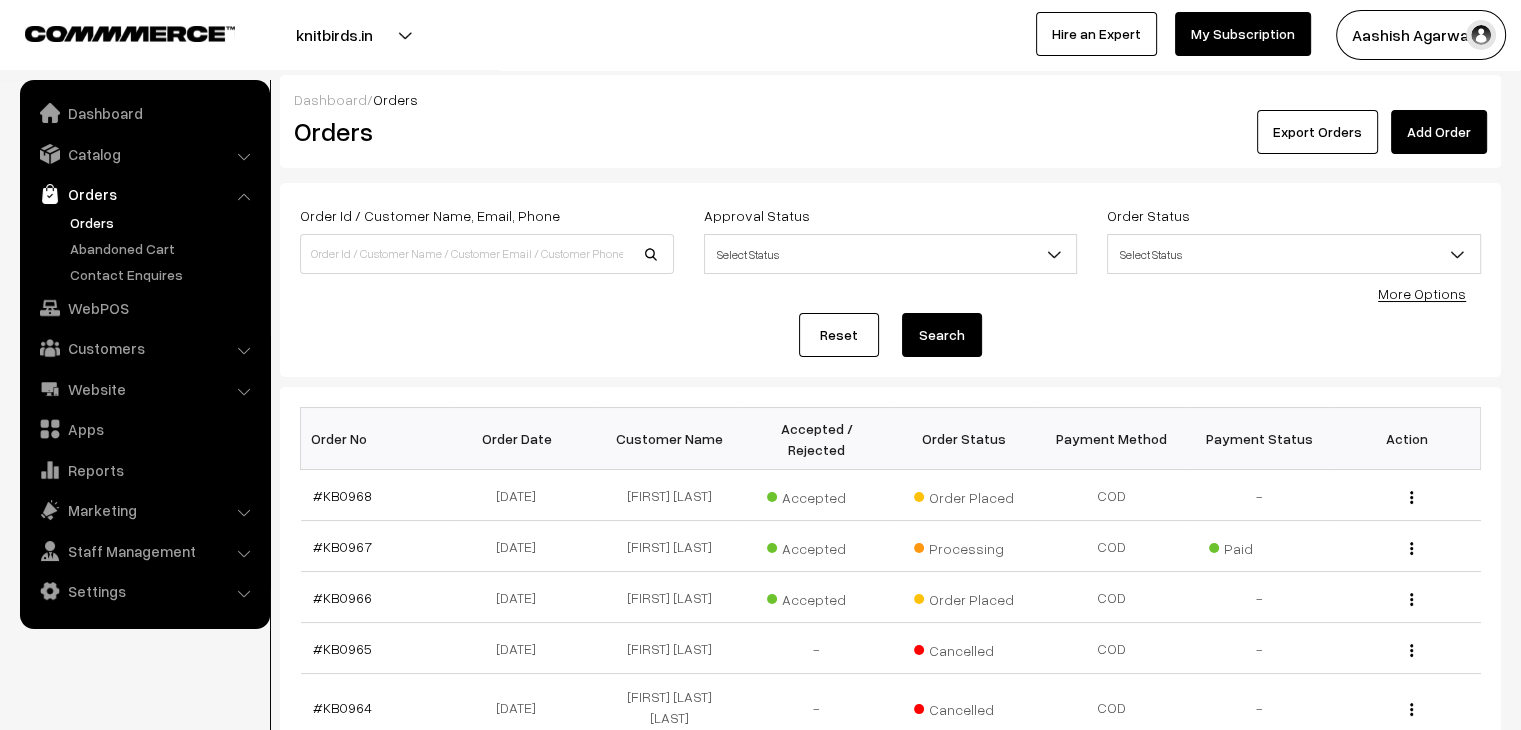 scroll, scrollTop: 0, scrollLeft: 0, axis: both 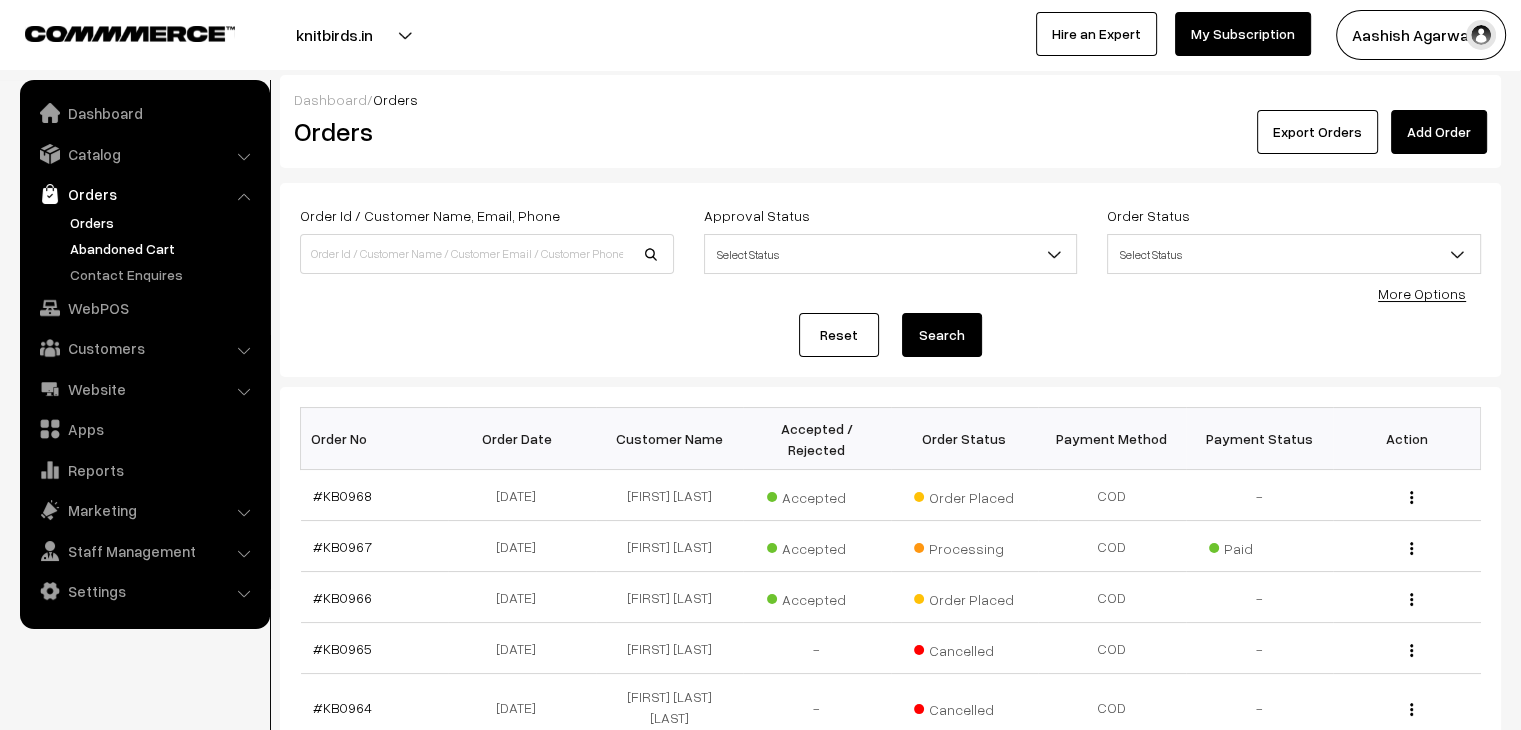 click on "Abandoned Cart" at bounding box center [164, 248] 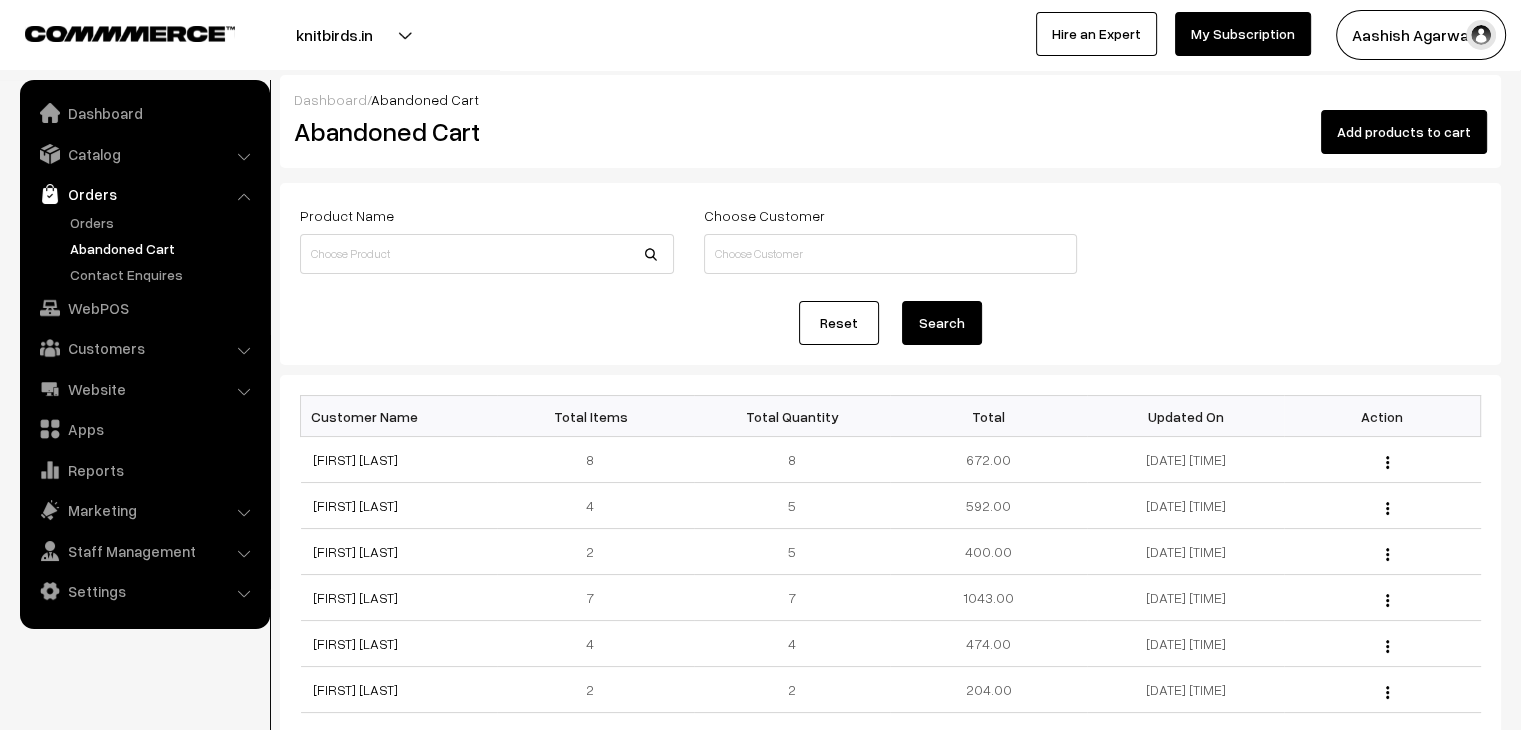 scroll, scrollTop: 0, scrollLeft: 0, axis: both 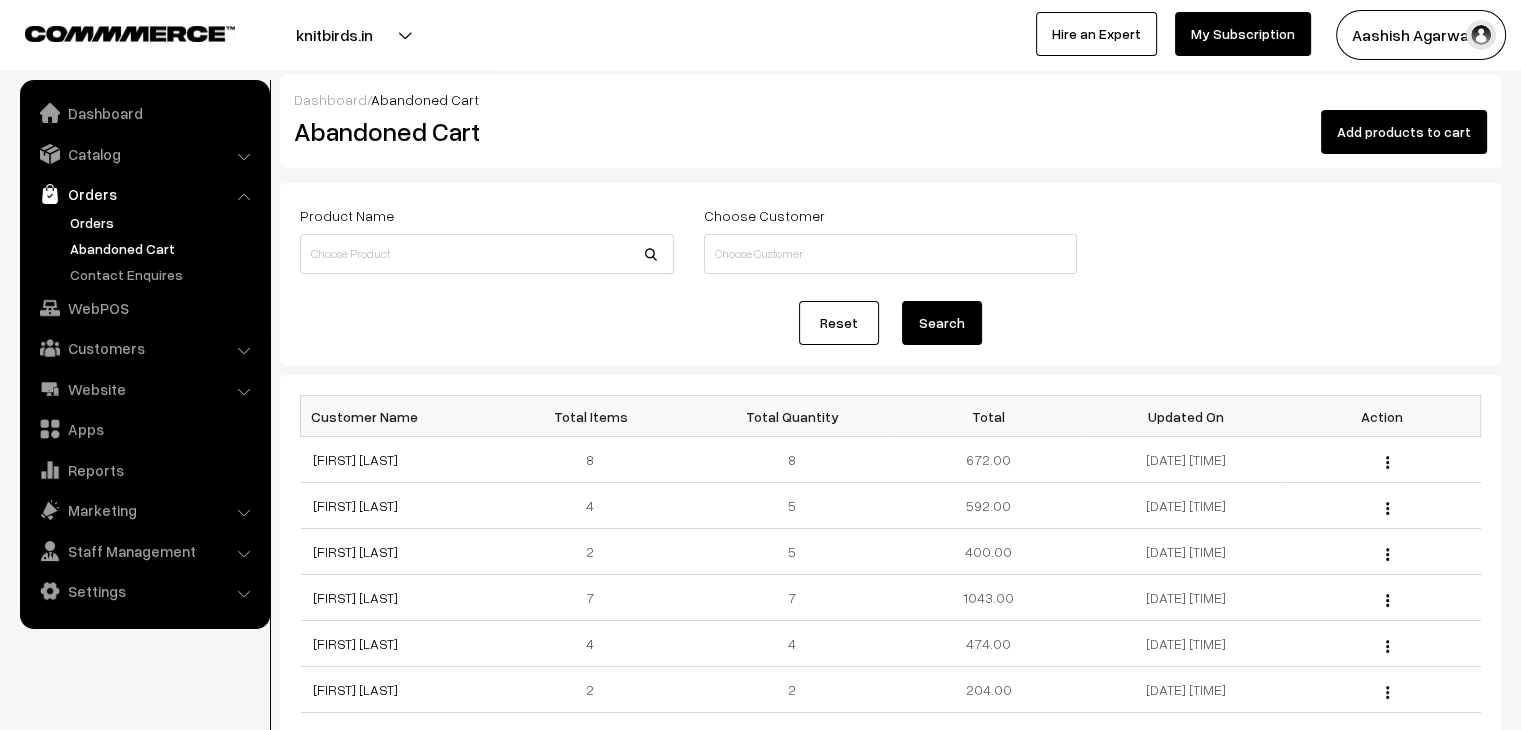 click on "Orders" at bounding box center [164, 222] 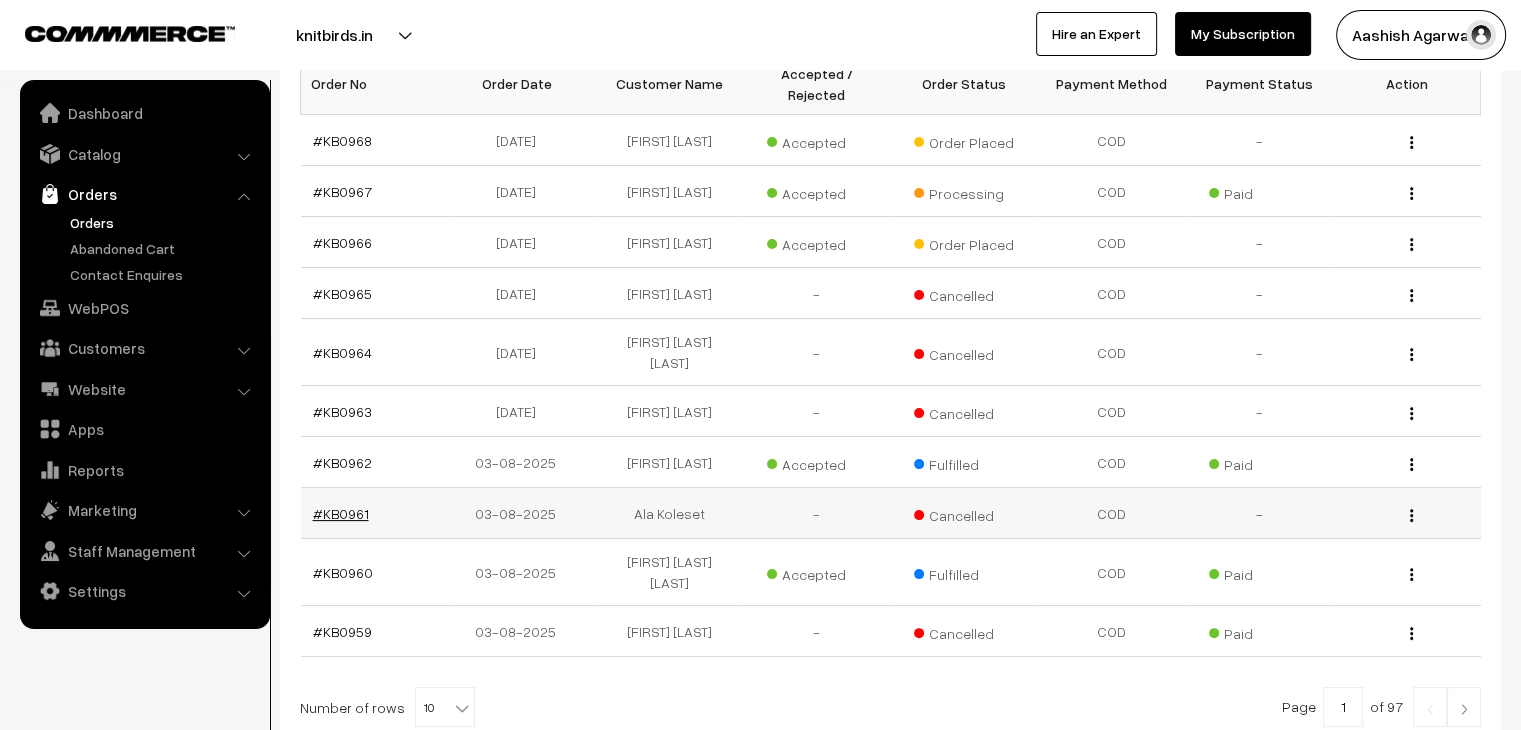 scroll, scrollTop: 500, scrollLeft: 0, axis: vertical 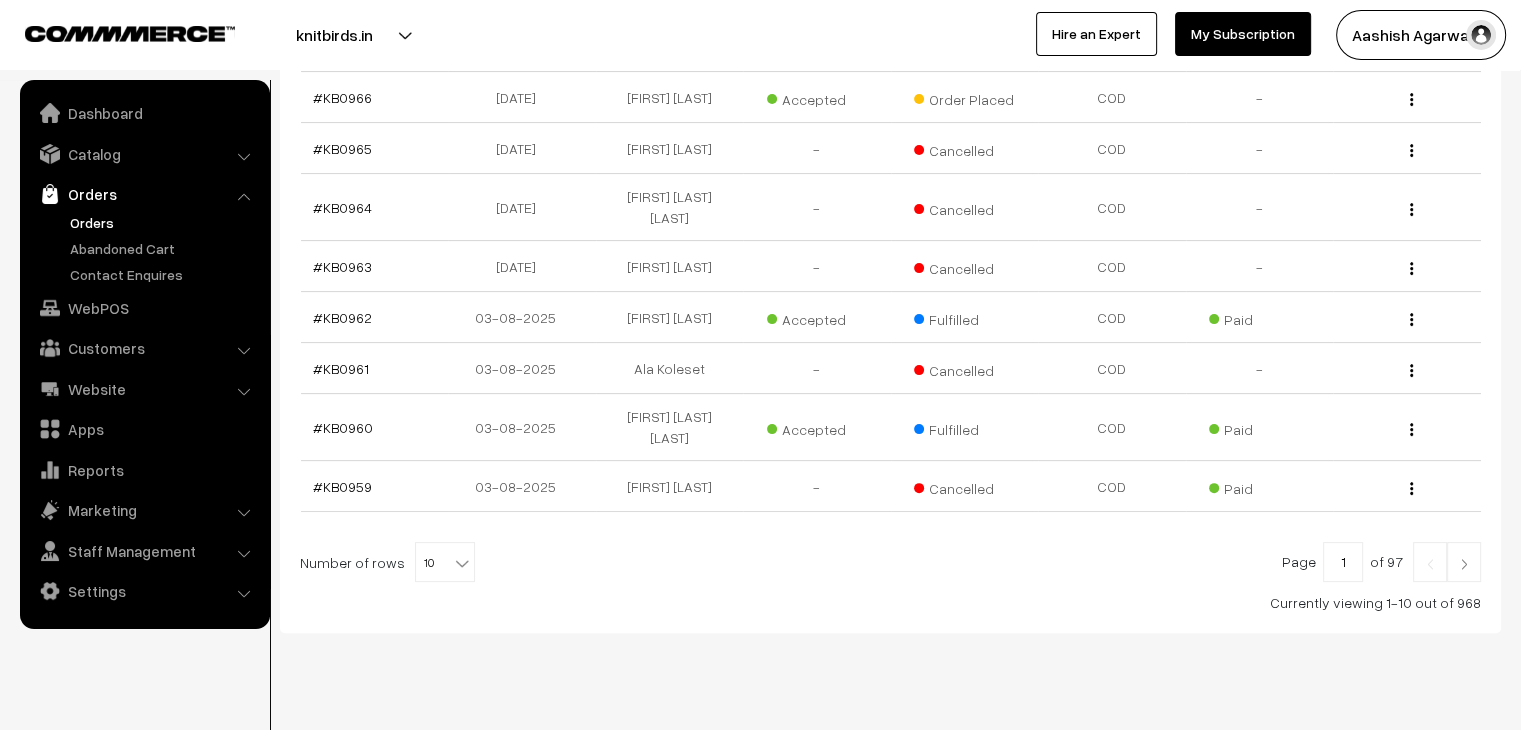 click on "10" at bounding box center (445, 563) 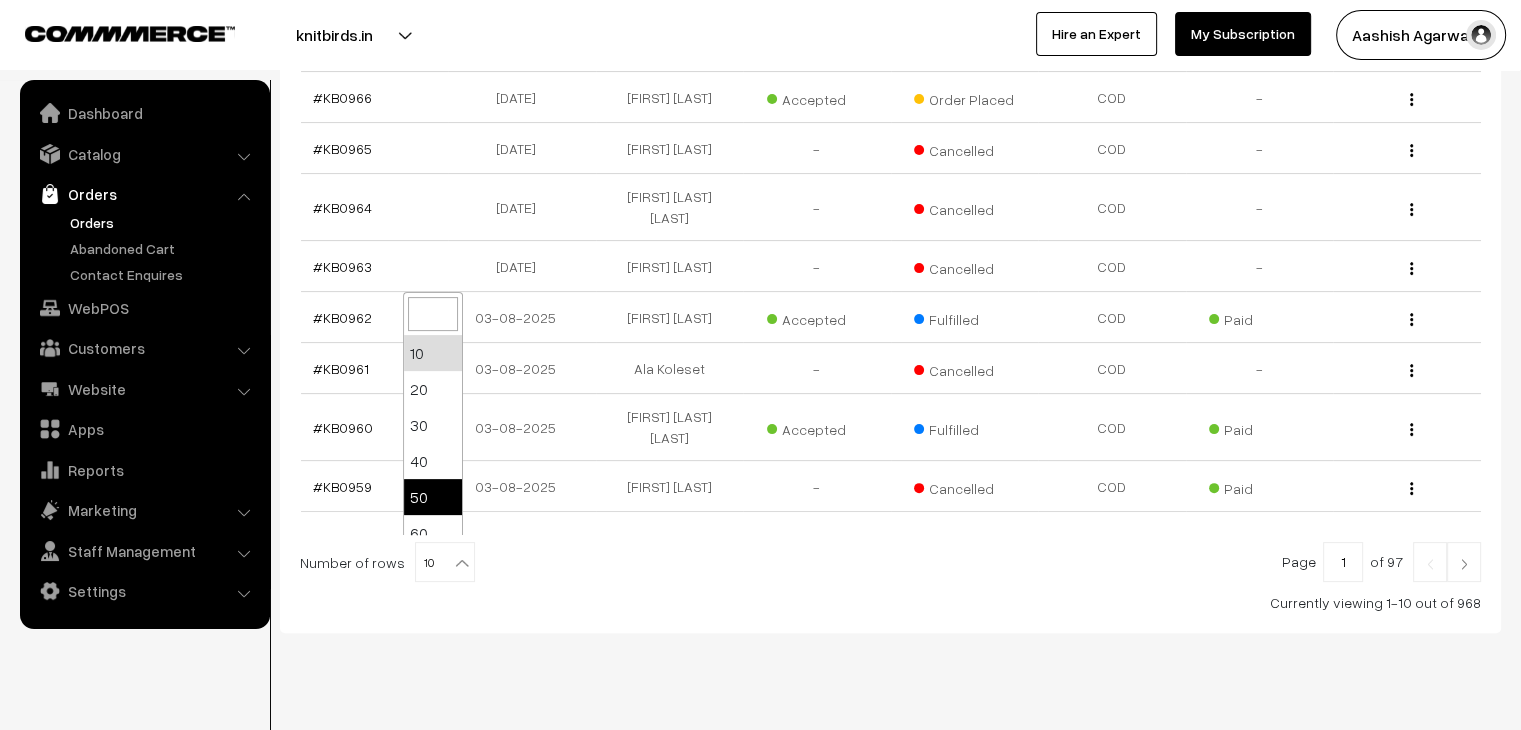 select on "50" 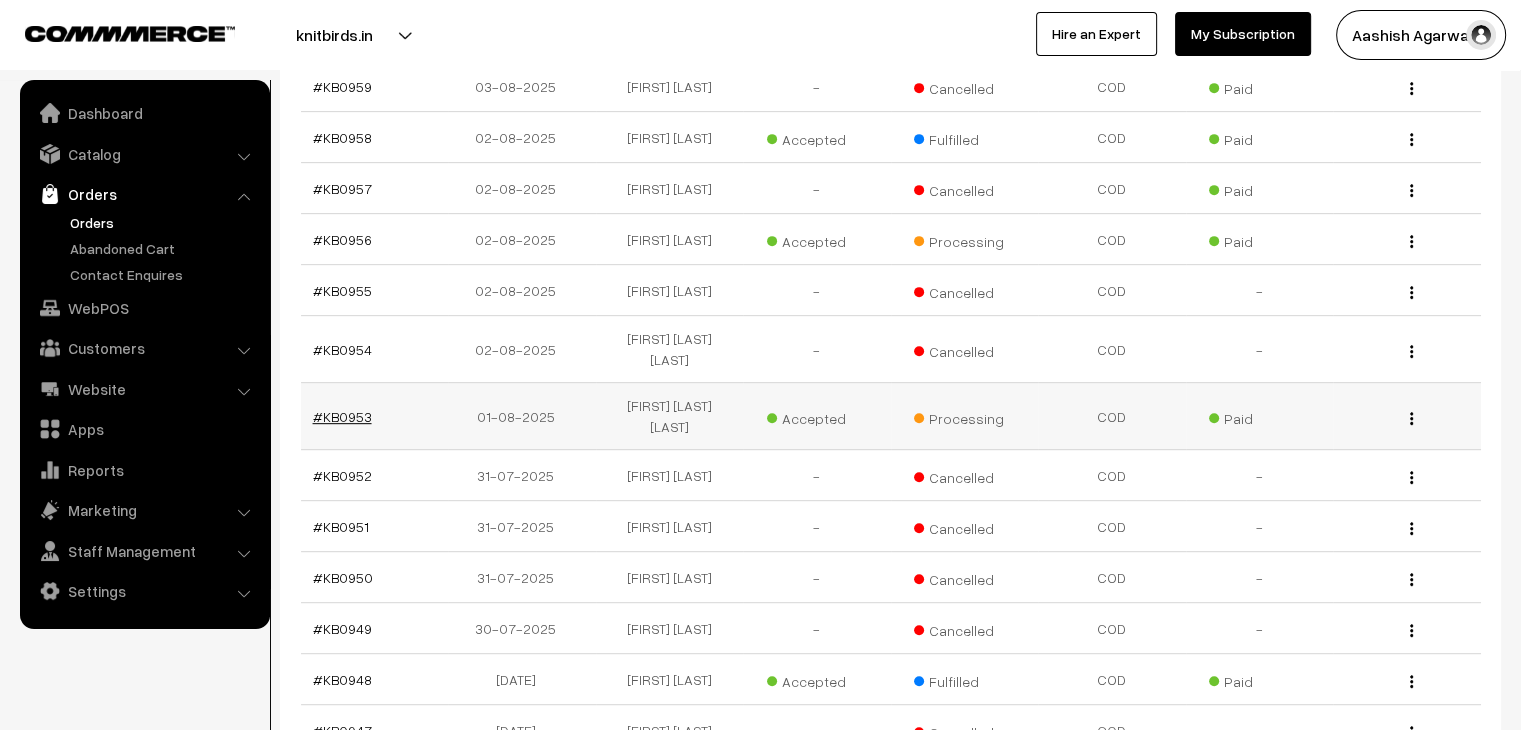 scroll, scrollTop: 0, scrollLeft: 0, axis: both 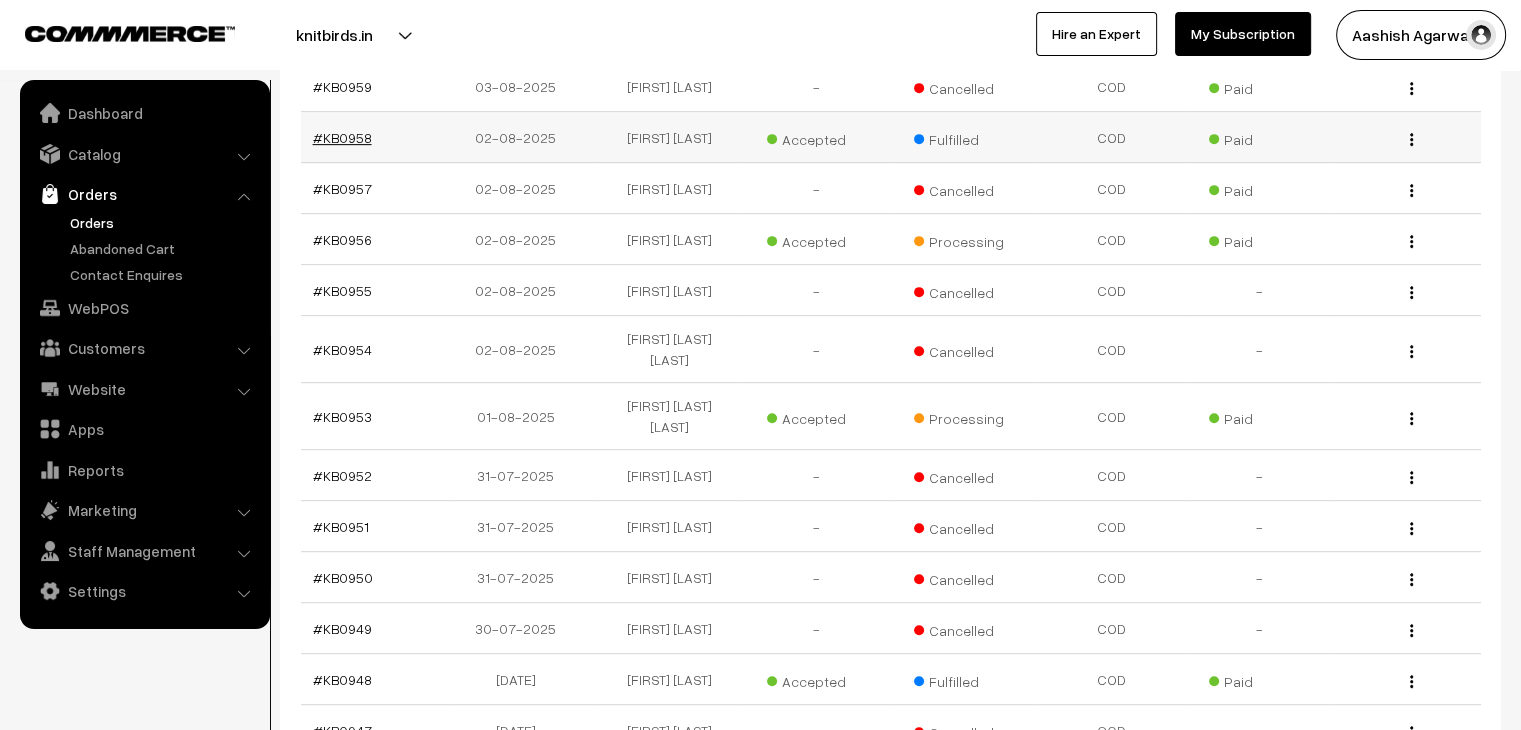 click on "#KB0958" at bounding box center [342, 137] 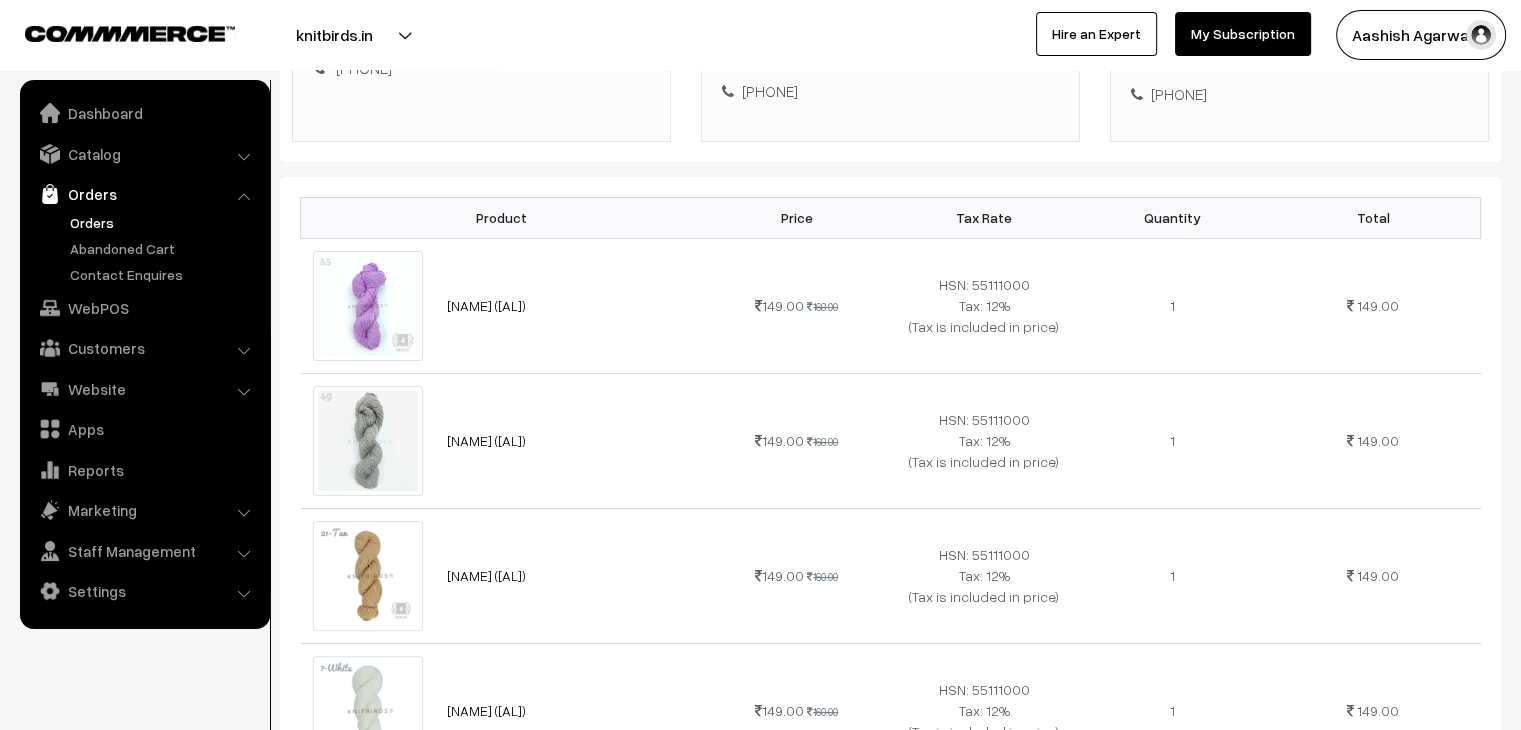 scroll, scrollTop: 400, scrollLeft: 0, axis: vertical 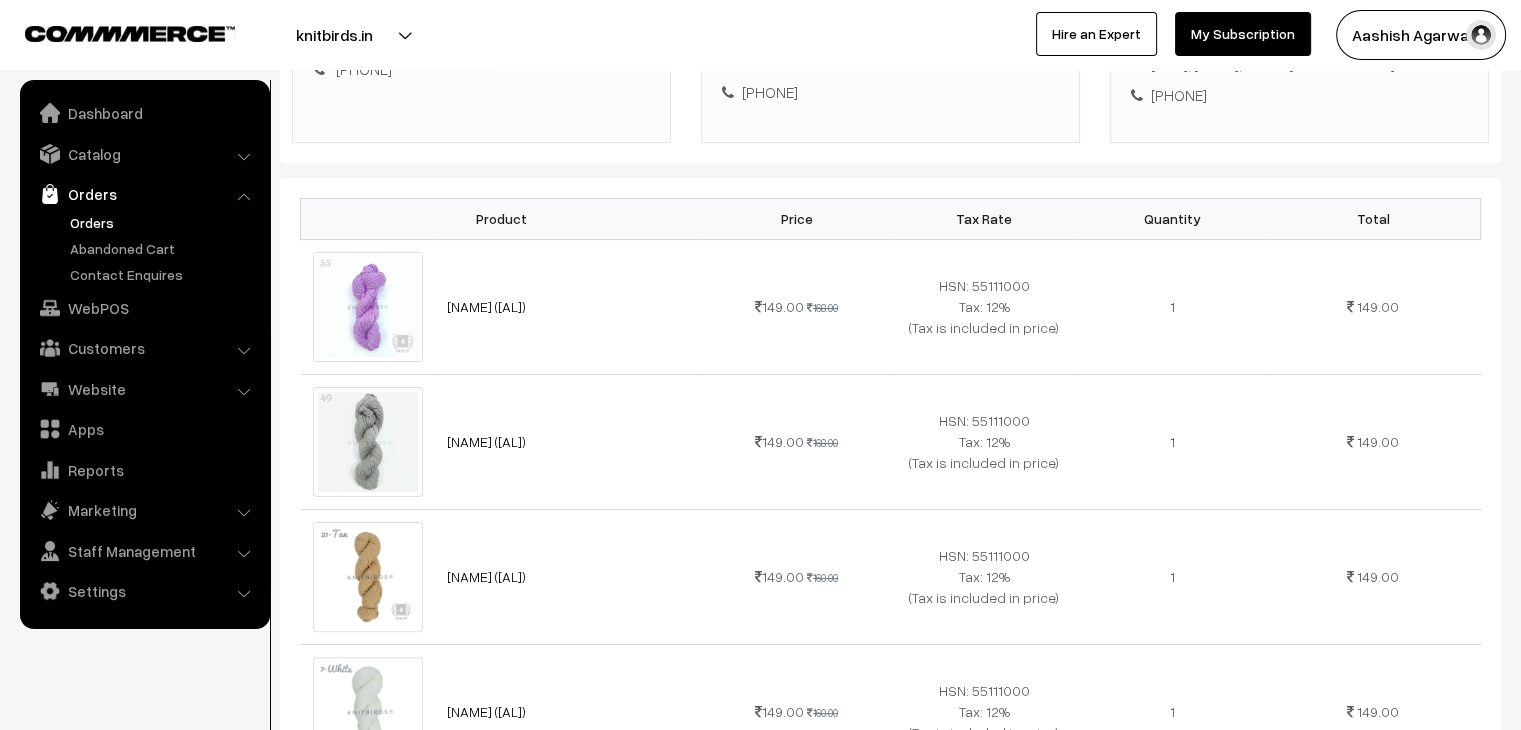 click on "Orders" at bounding box center (164, 222) 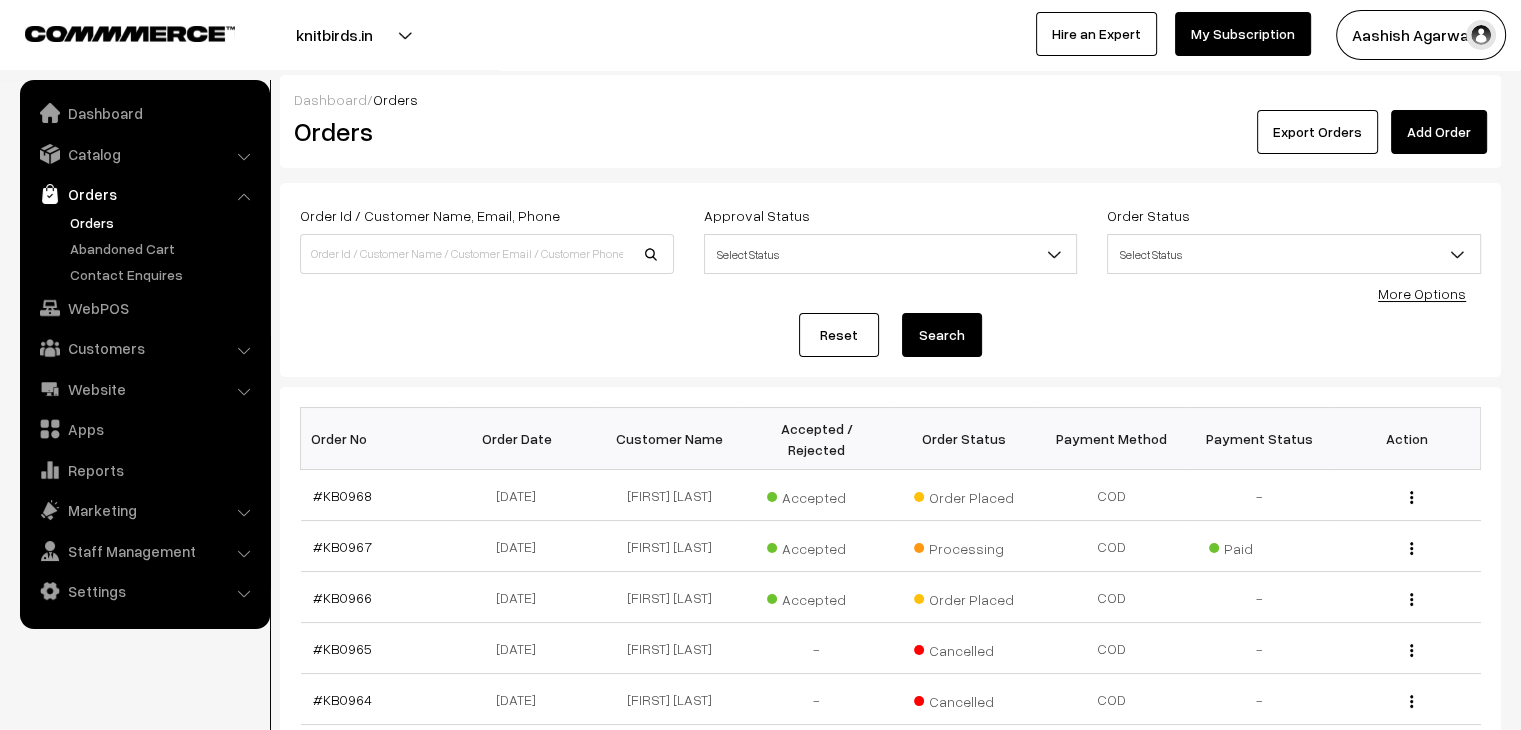 scroll, scrollTop: 0, scrollLeft: 0, axis: both 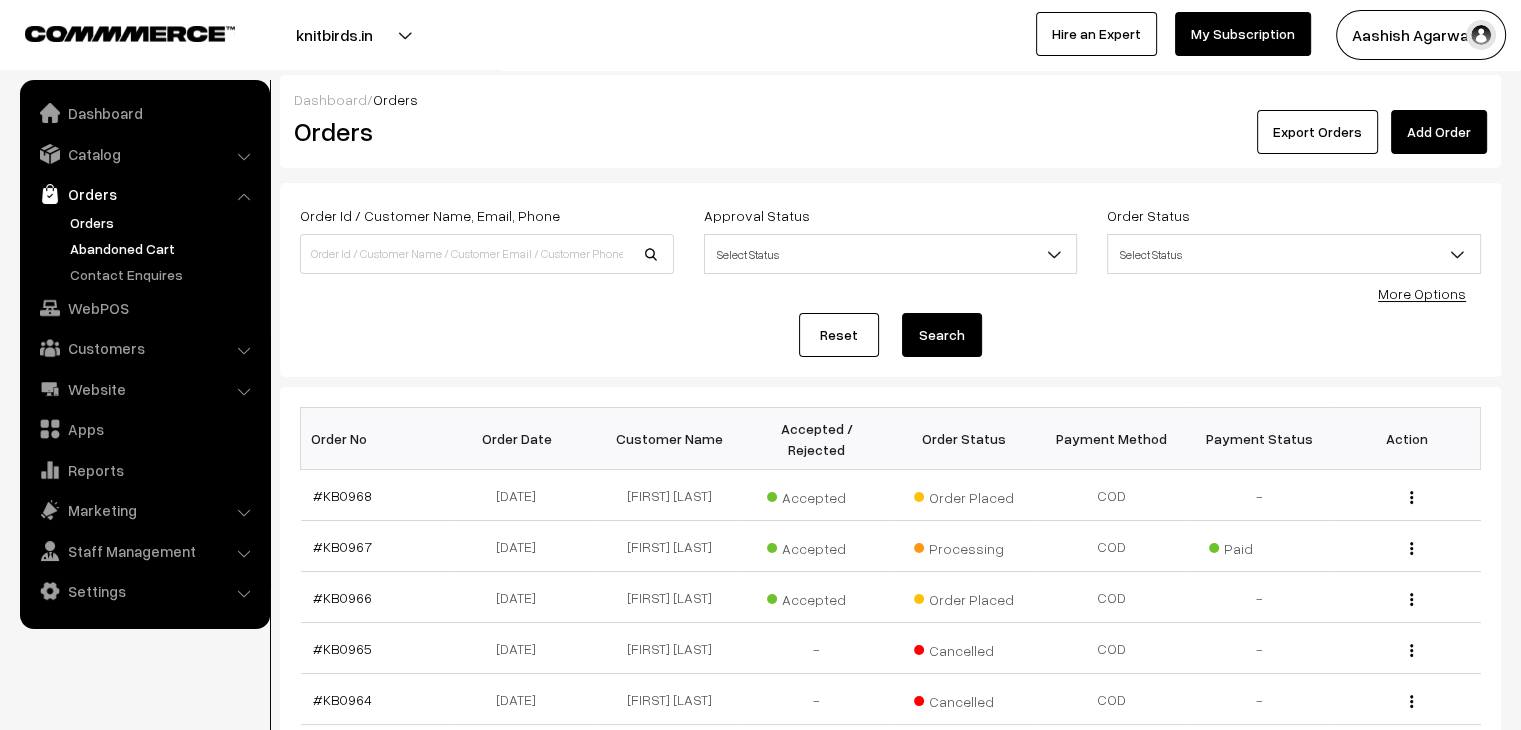 click on "Abandoned Cart" at bounding box center [164, 248] 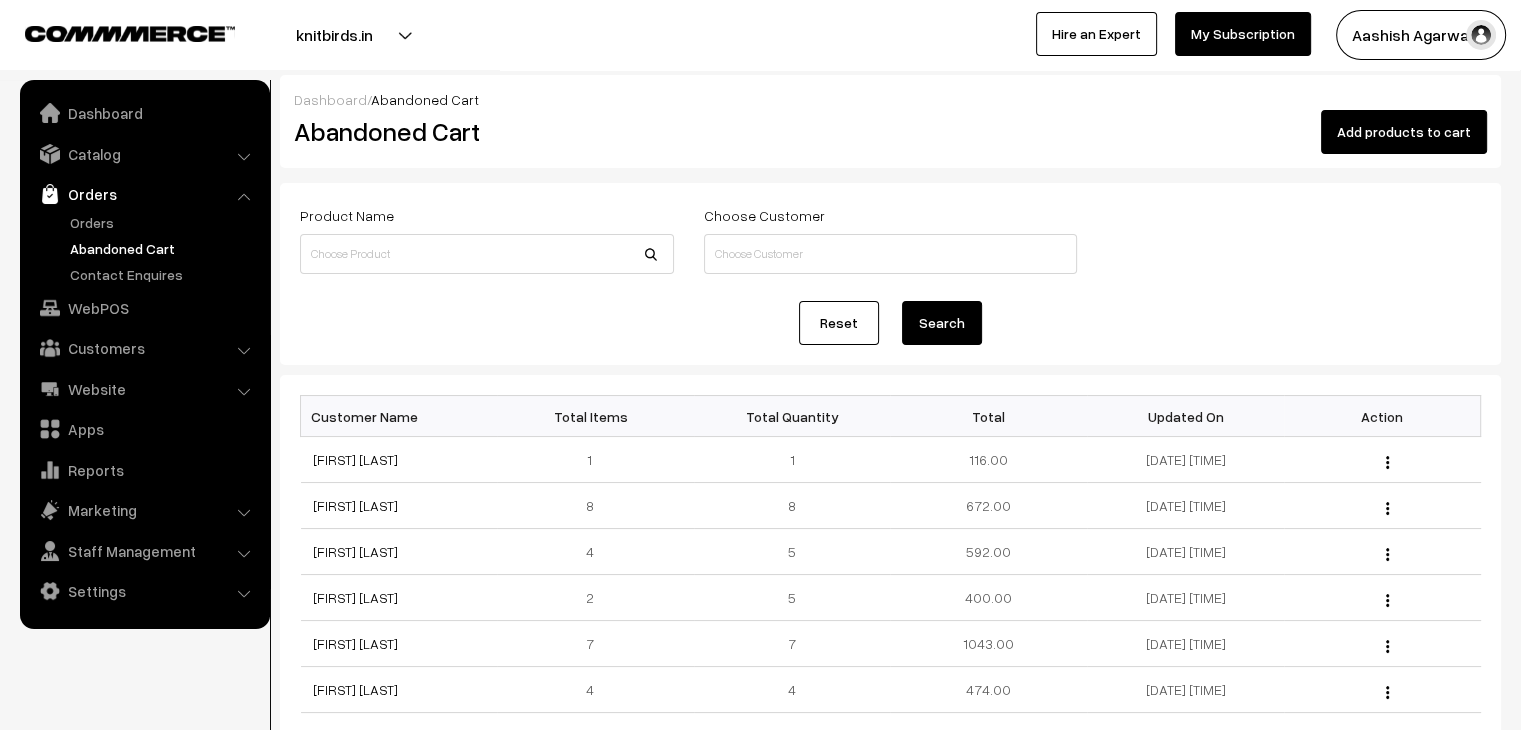 scroll, scrollTop: 0, scrollLeft: 0, axis: both 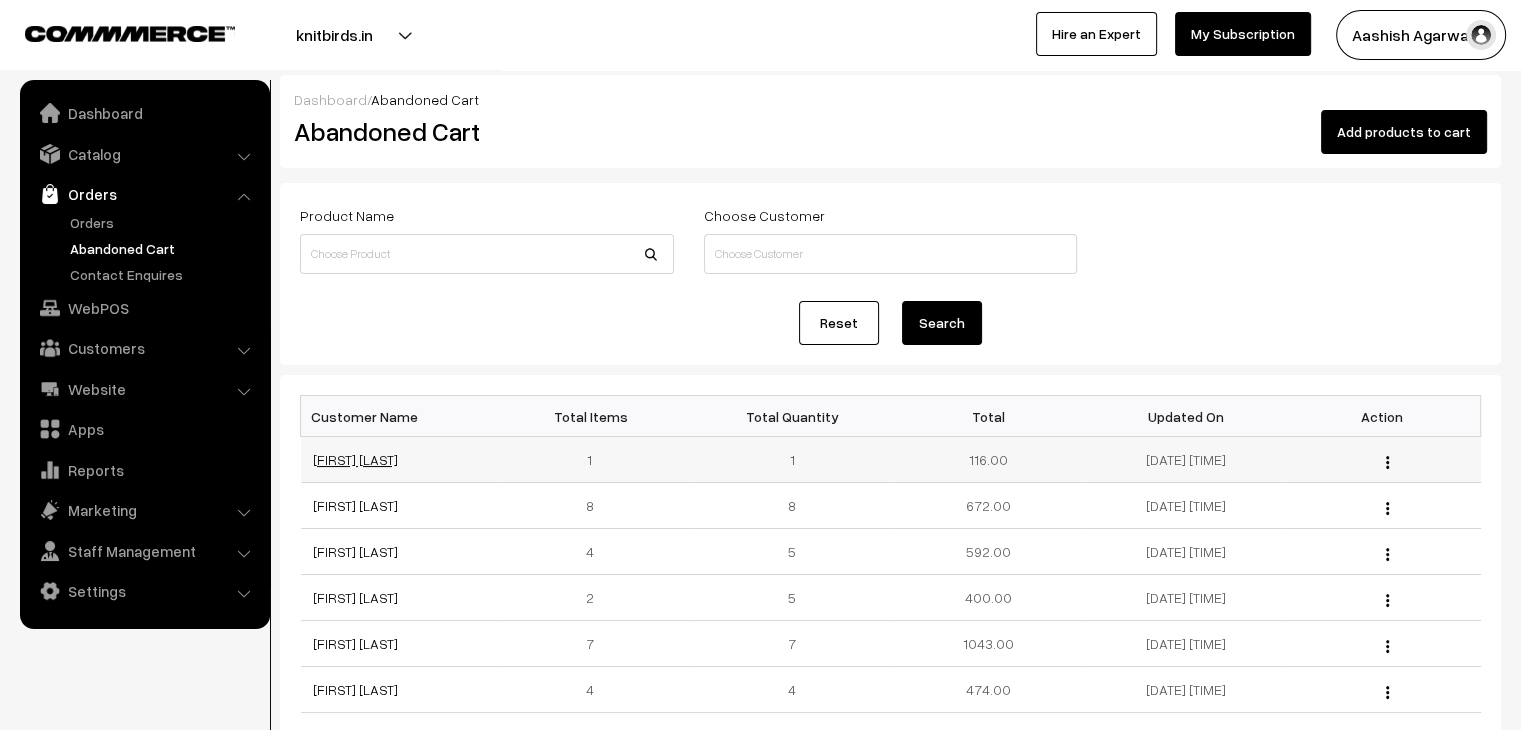 click on "[FIRST] [LAST]" at bounding box center [355, 459] 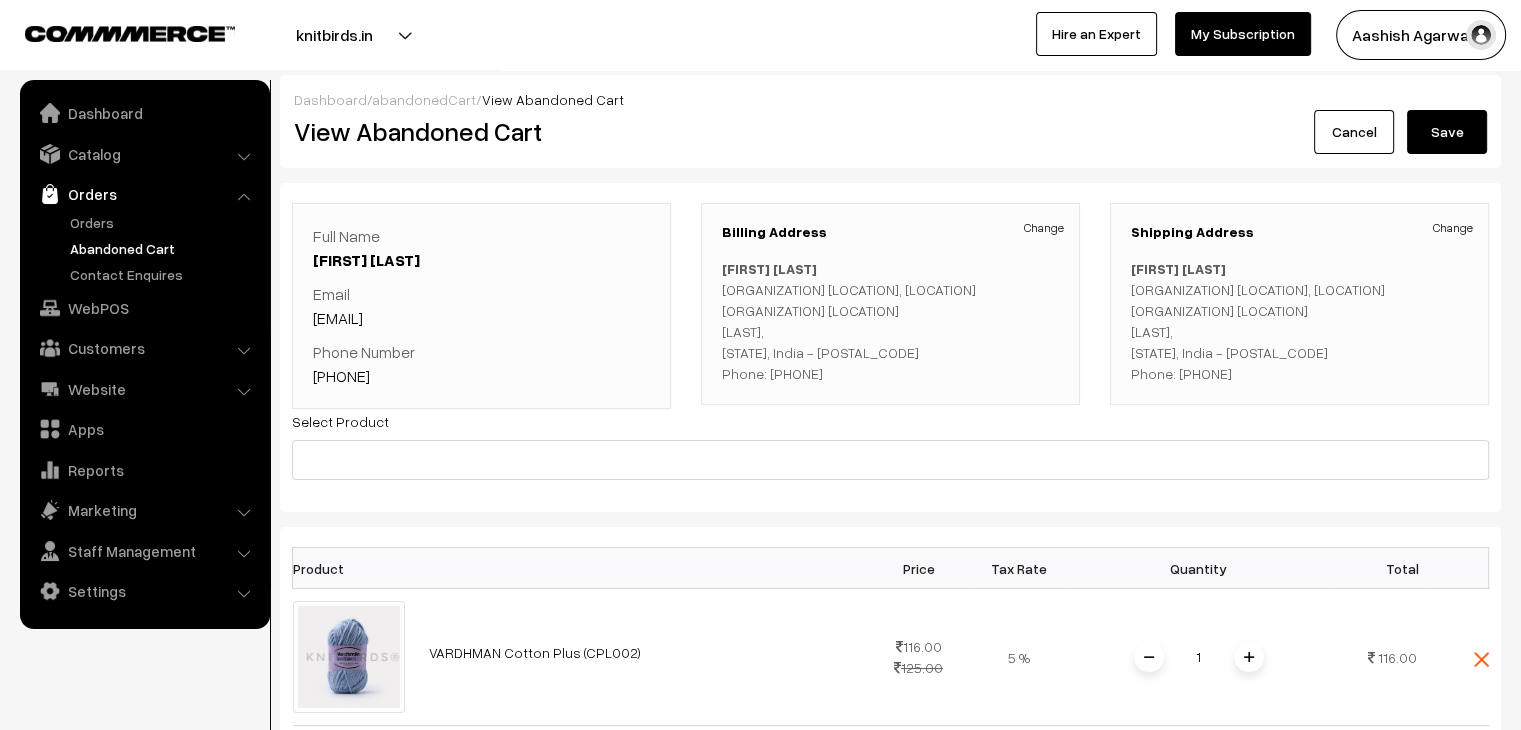 scroll, scrollTop: 0, scrollLeft: 0, axis: both 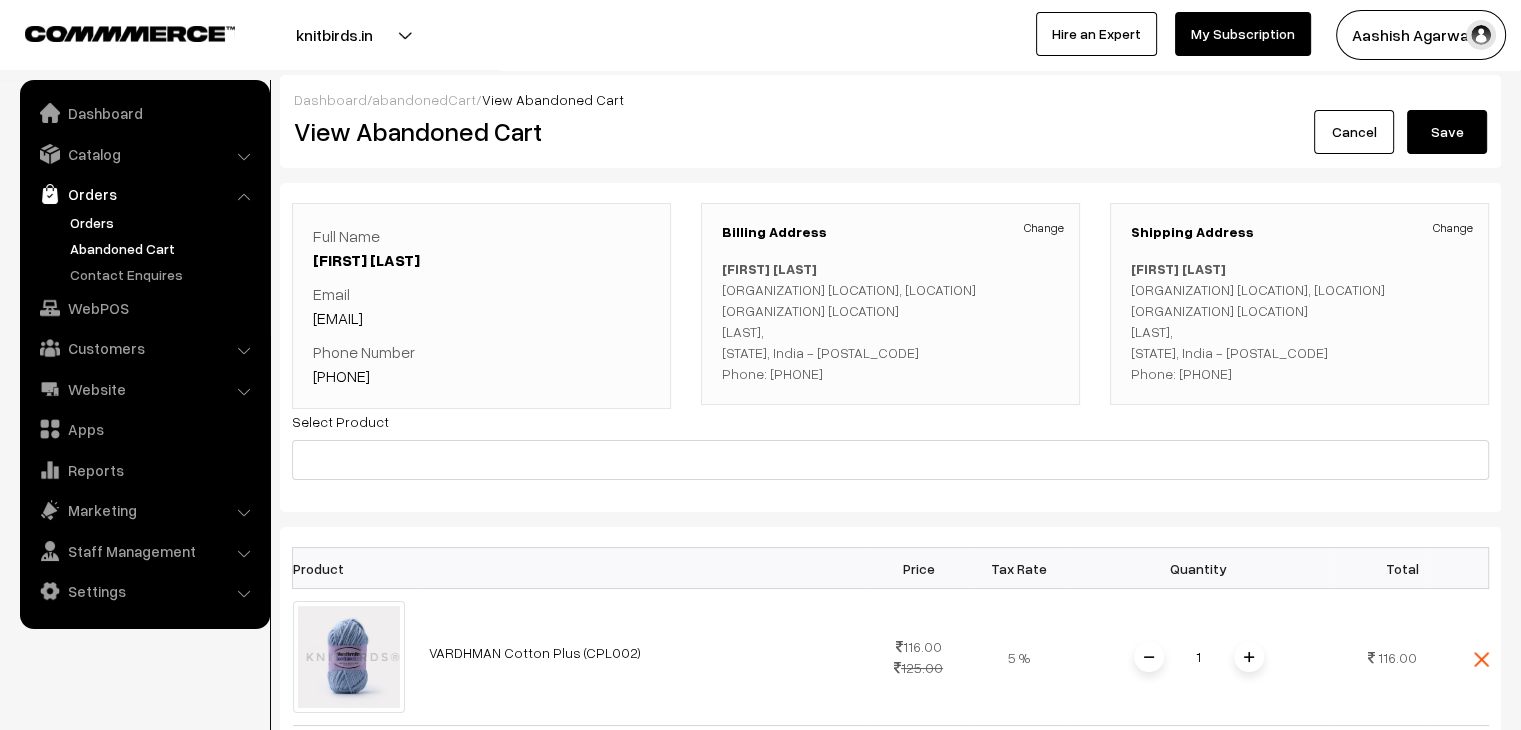 click on "Orders" at bounding box center [164, 222] 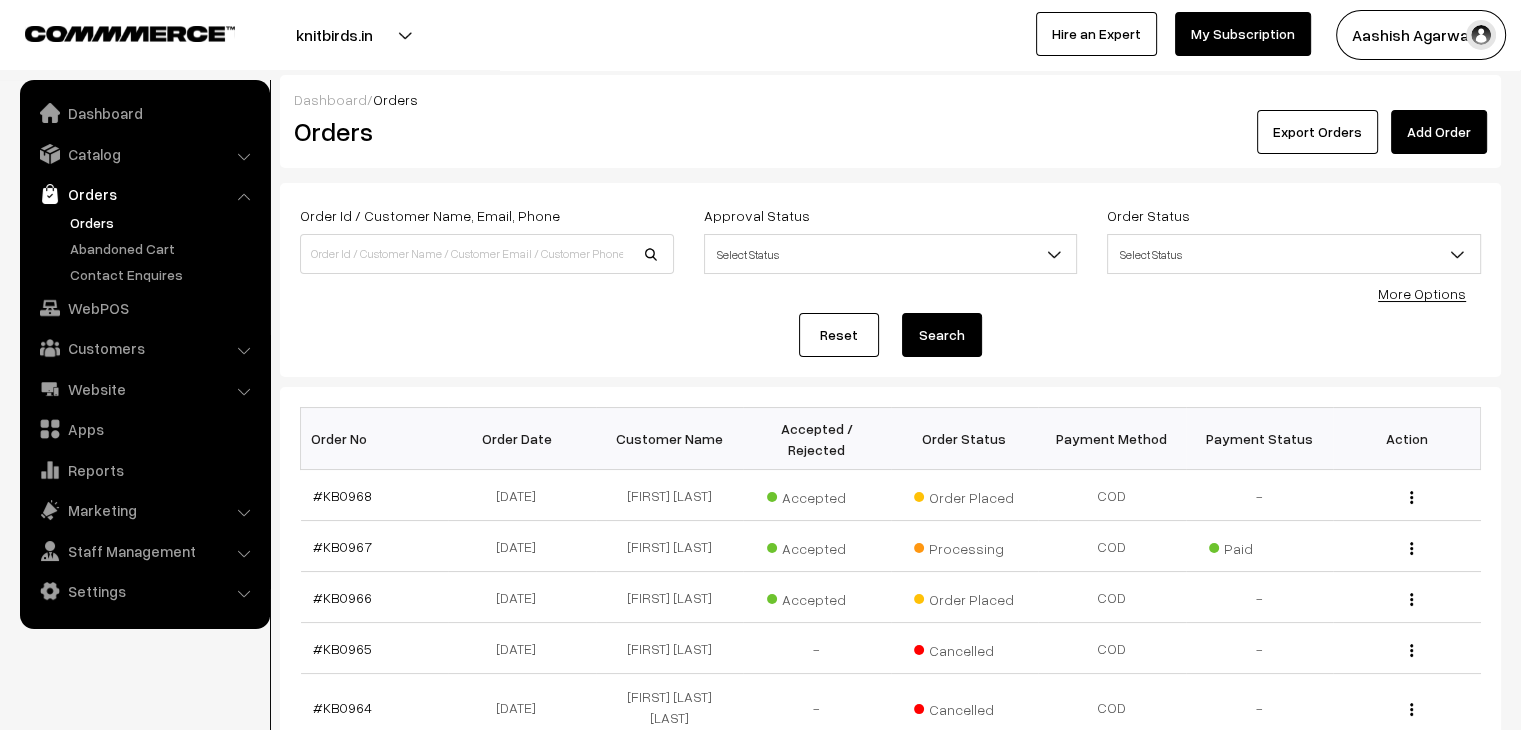 scroll, scrollTop: 0, scrollLeft: 0, axis: both 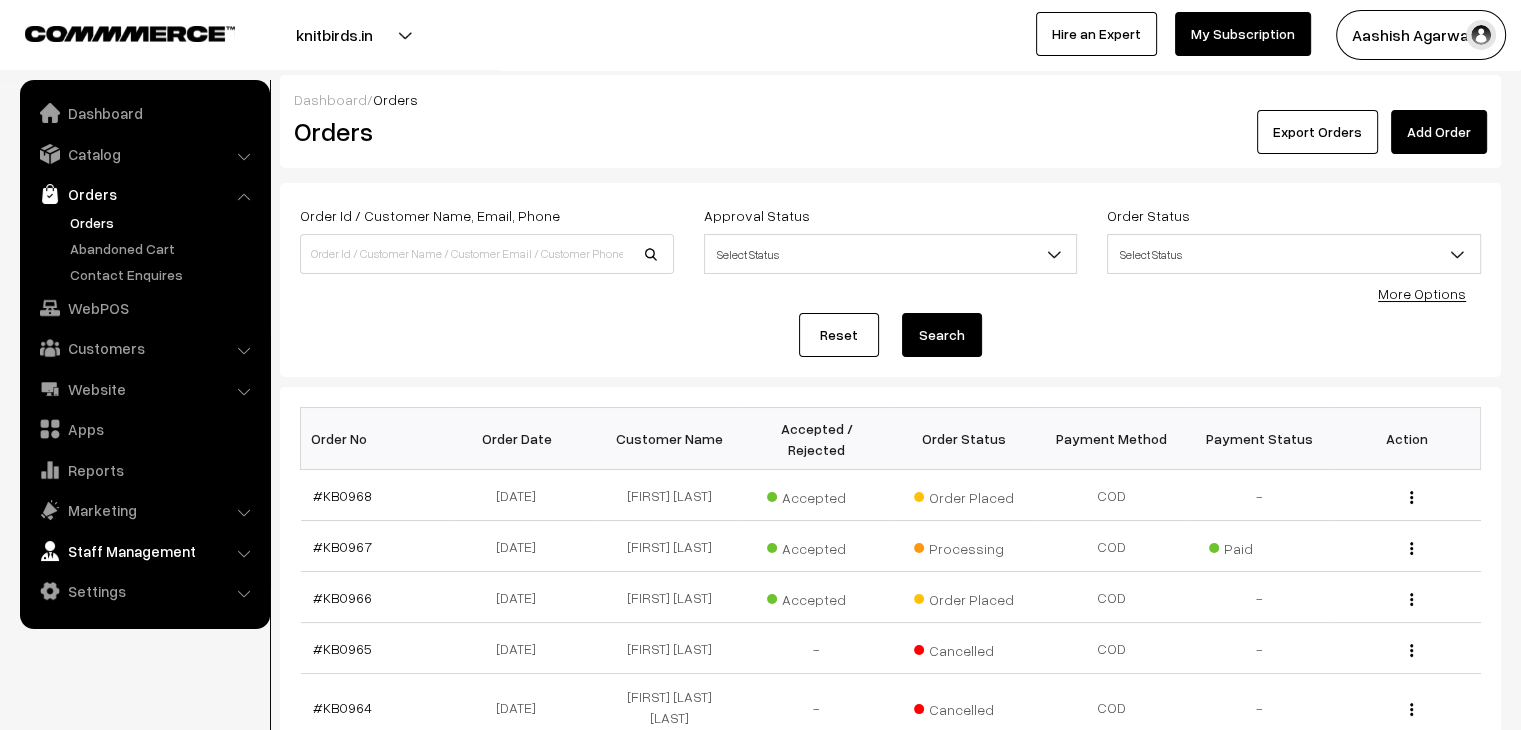 click on "Staff Management" at bounding box center [144, 551] 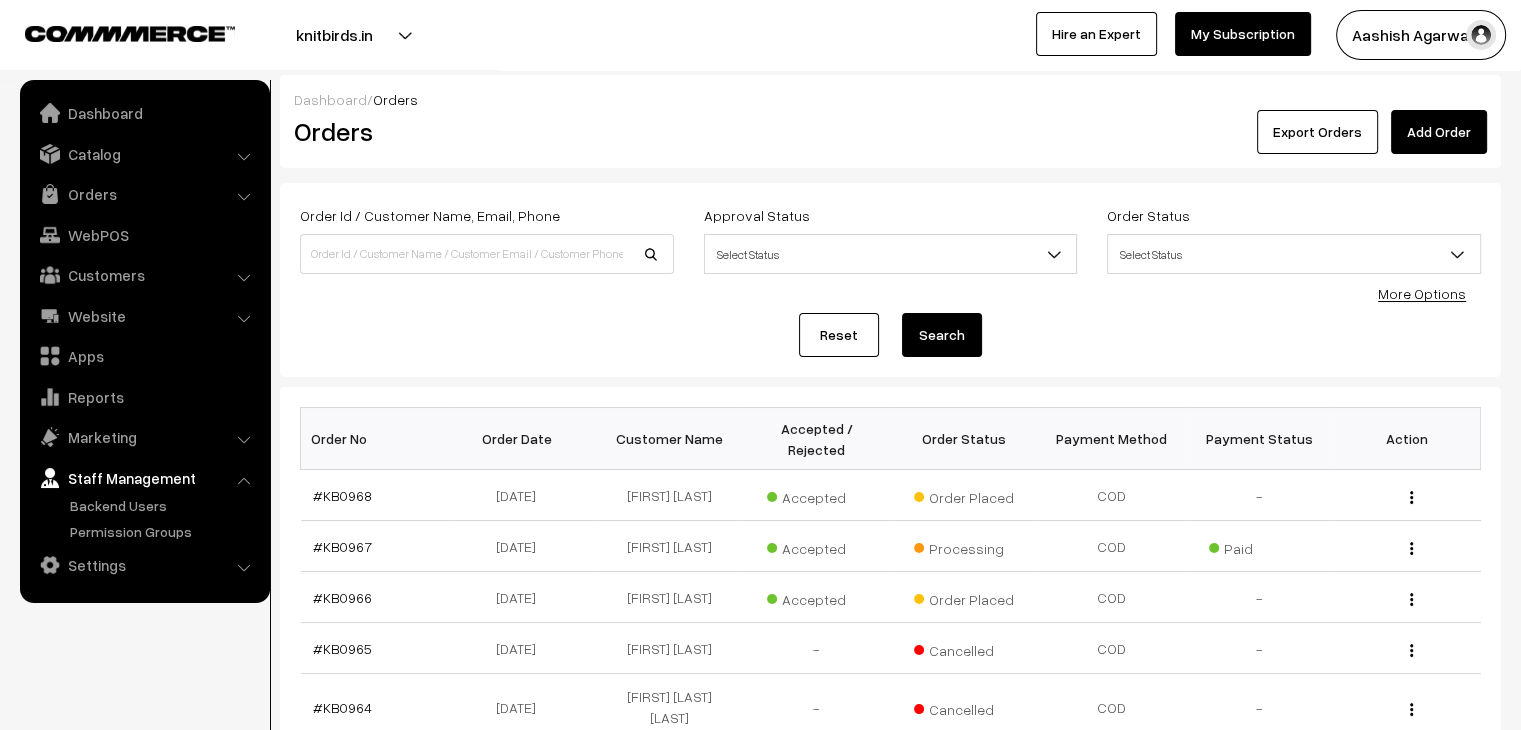 click on "Aashish Agarwa…" at bounding box center [1421, 35] 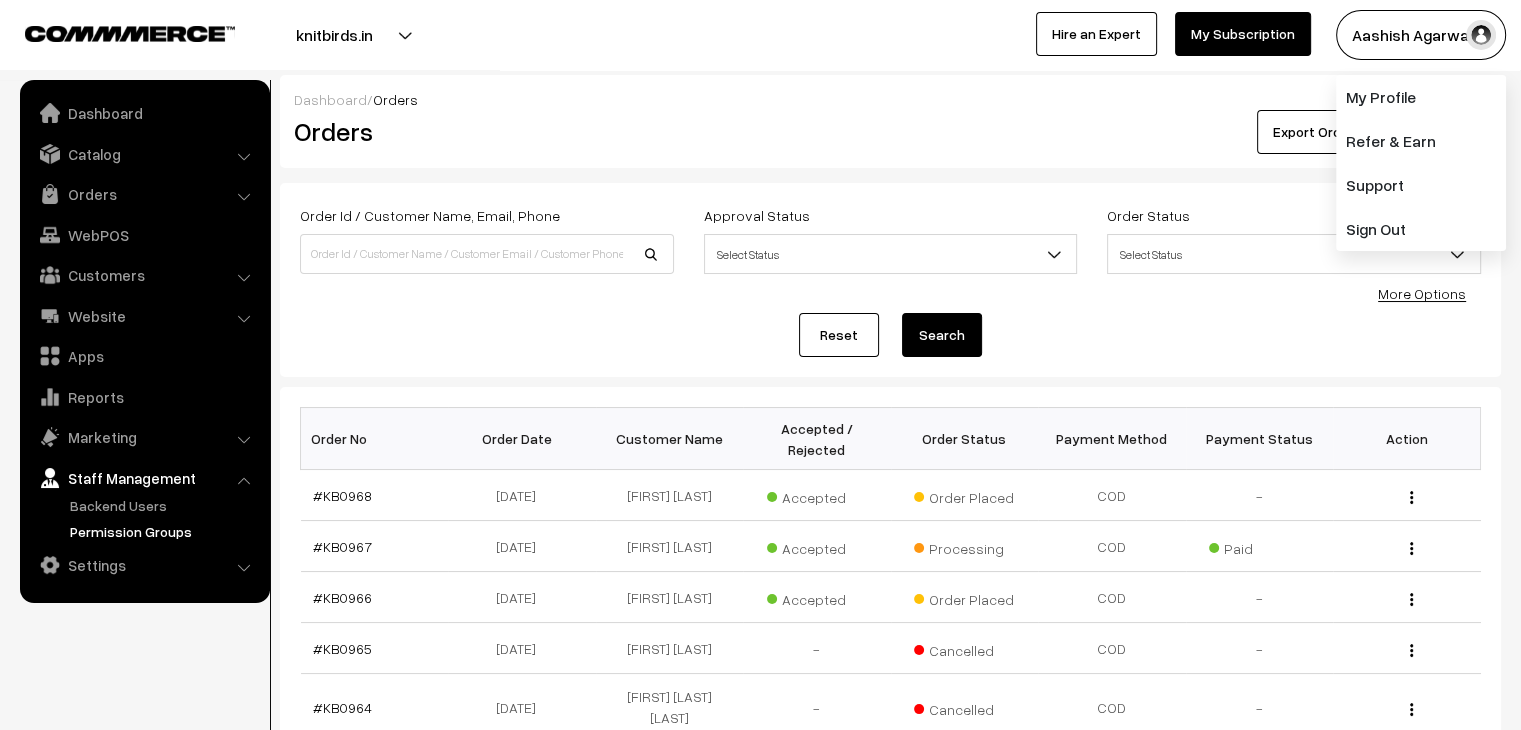 click on "Permission Groups" at bounding box center [164, 531] 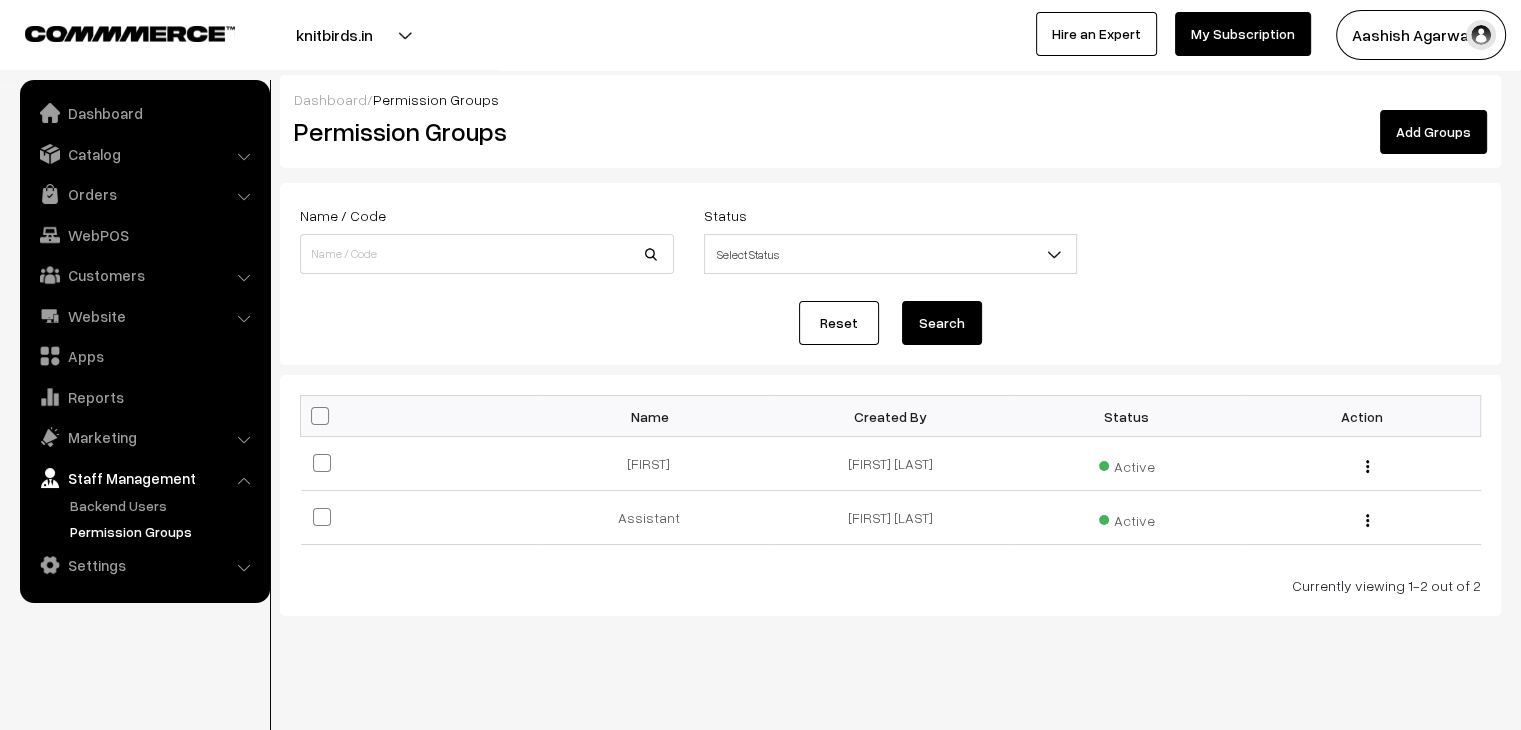 scroll, scrollTop: 0, scrollLeft: 0, axis: both 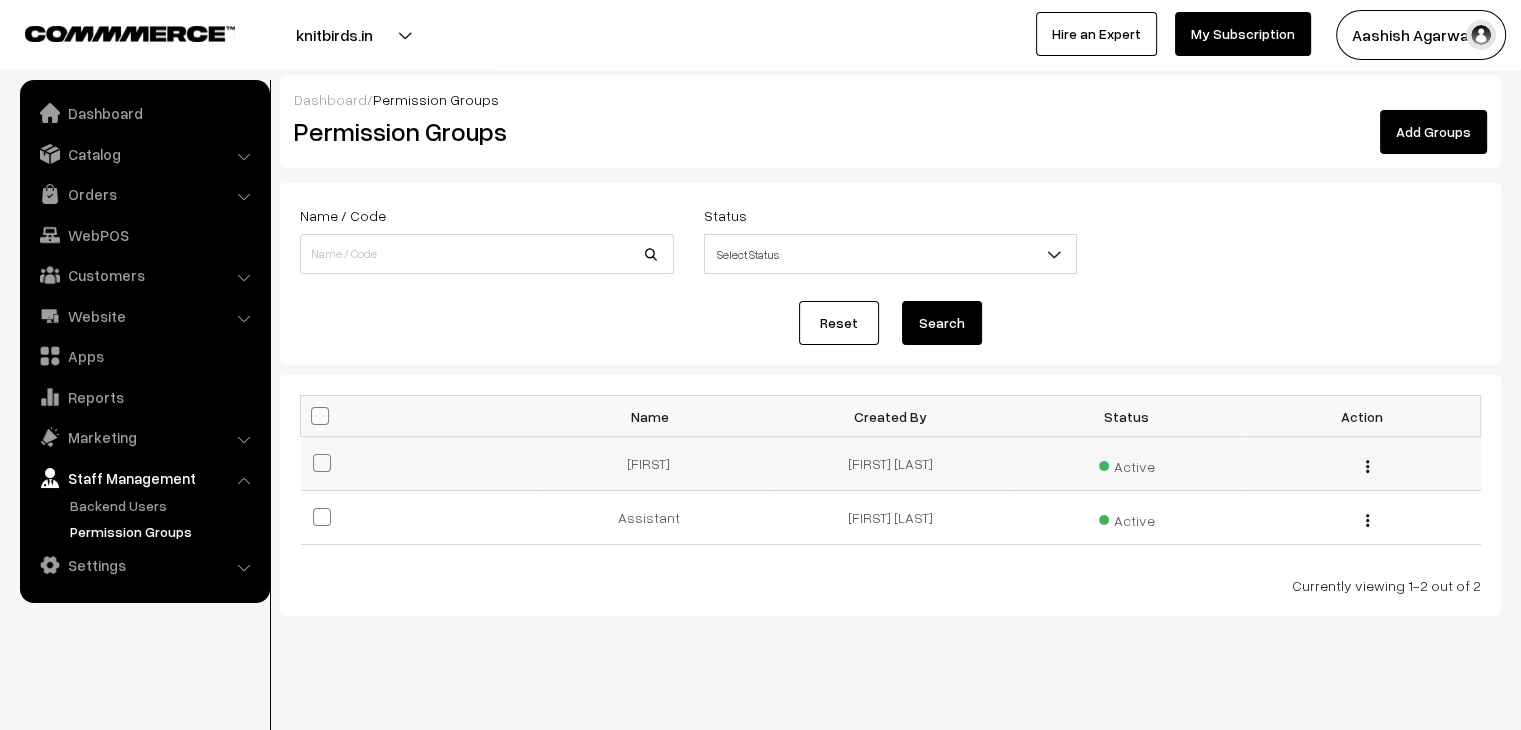 click at bounding box center (1367, 466) 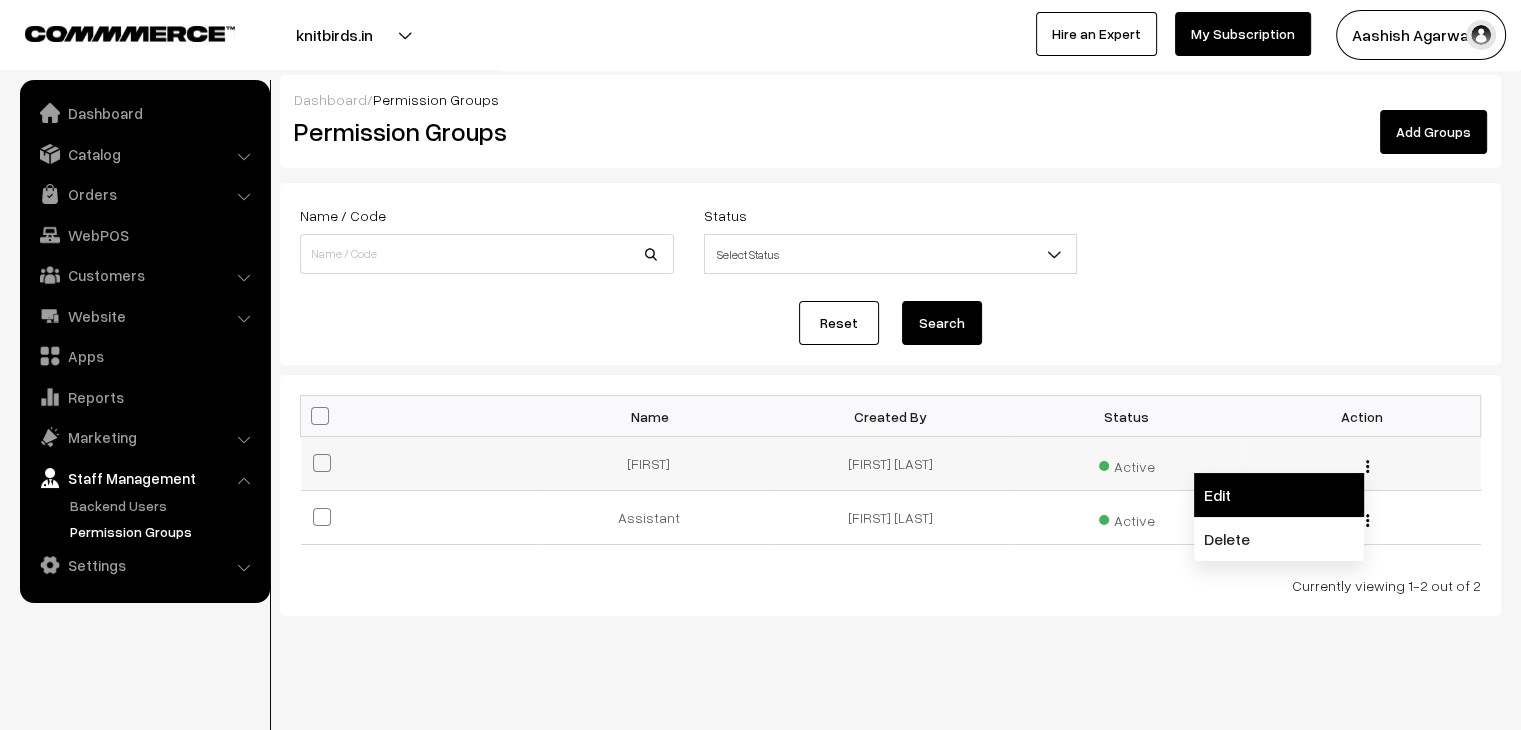 click on "Edit" at bounding box center [1279, 495] 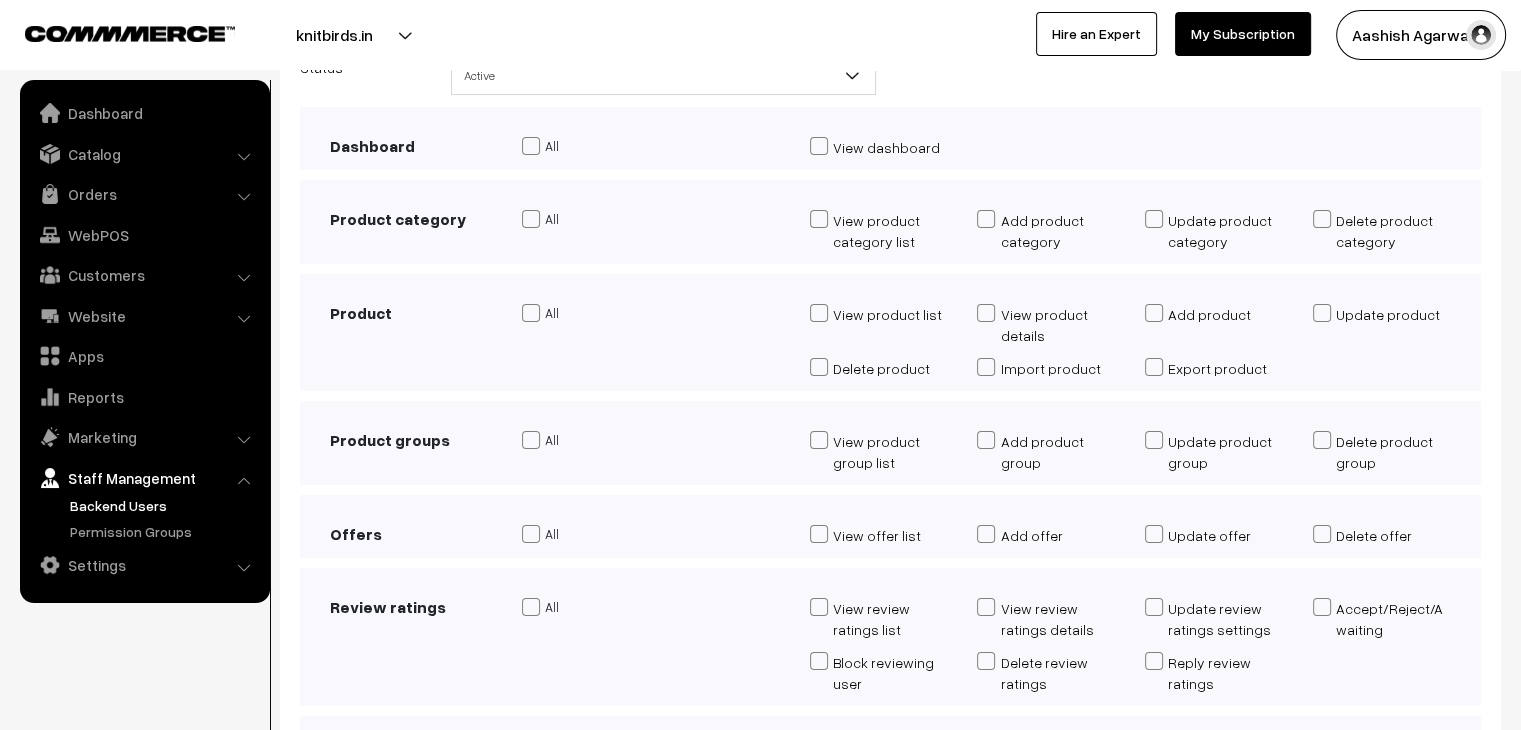 scroll, scrollTop: 0, scrollLeft: 0, axis: both 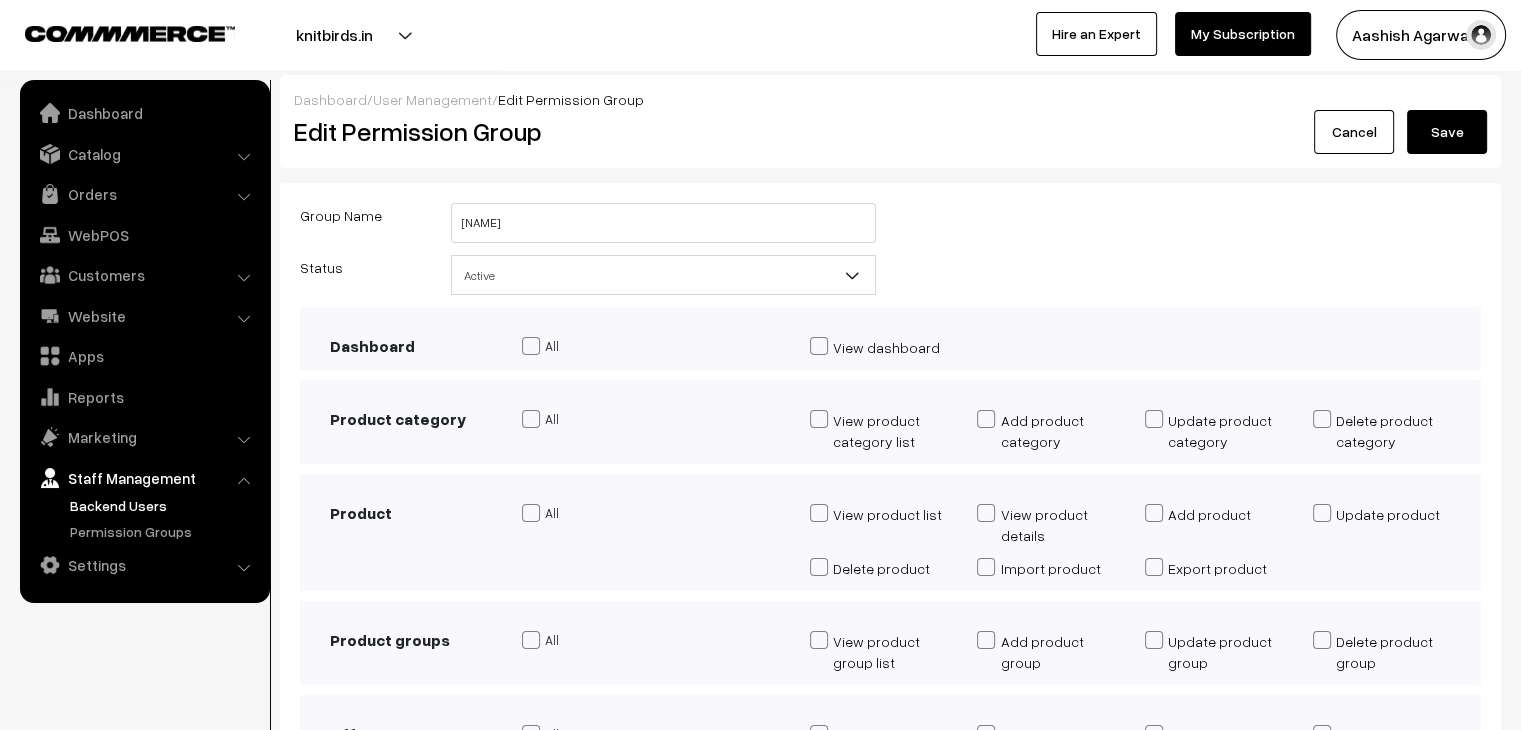 click on "User Management" at bounding box center [432, 99] 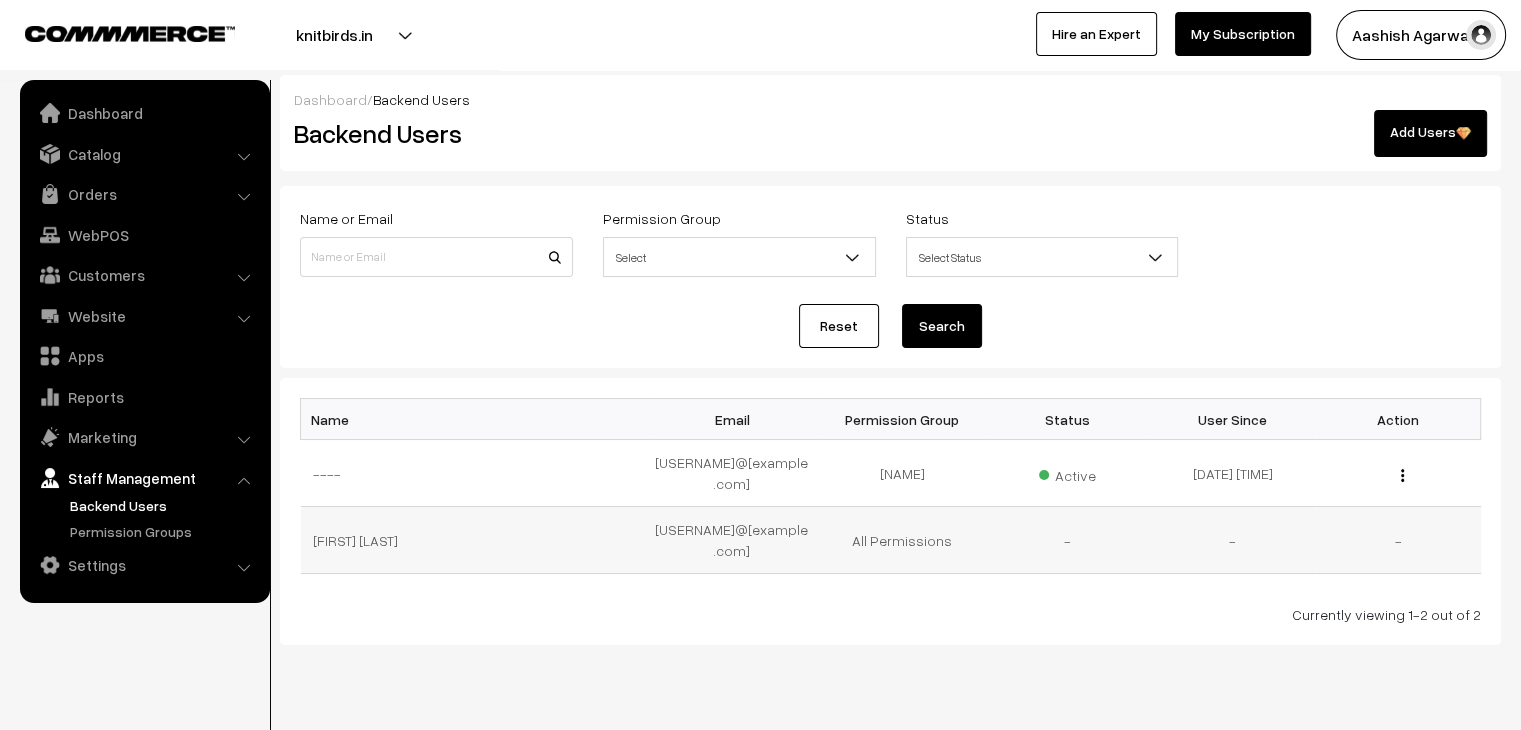 scroll, scrollTop: 0, scrollLeft: 0, axis: both 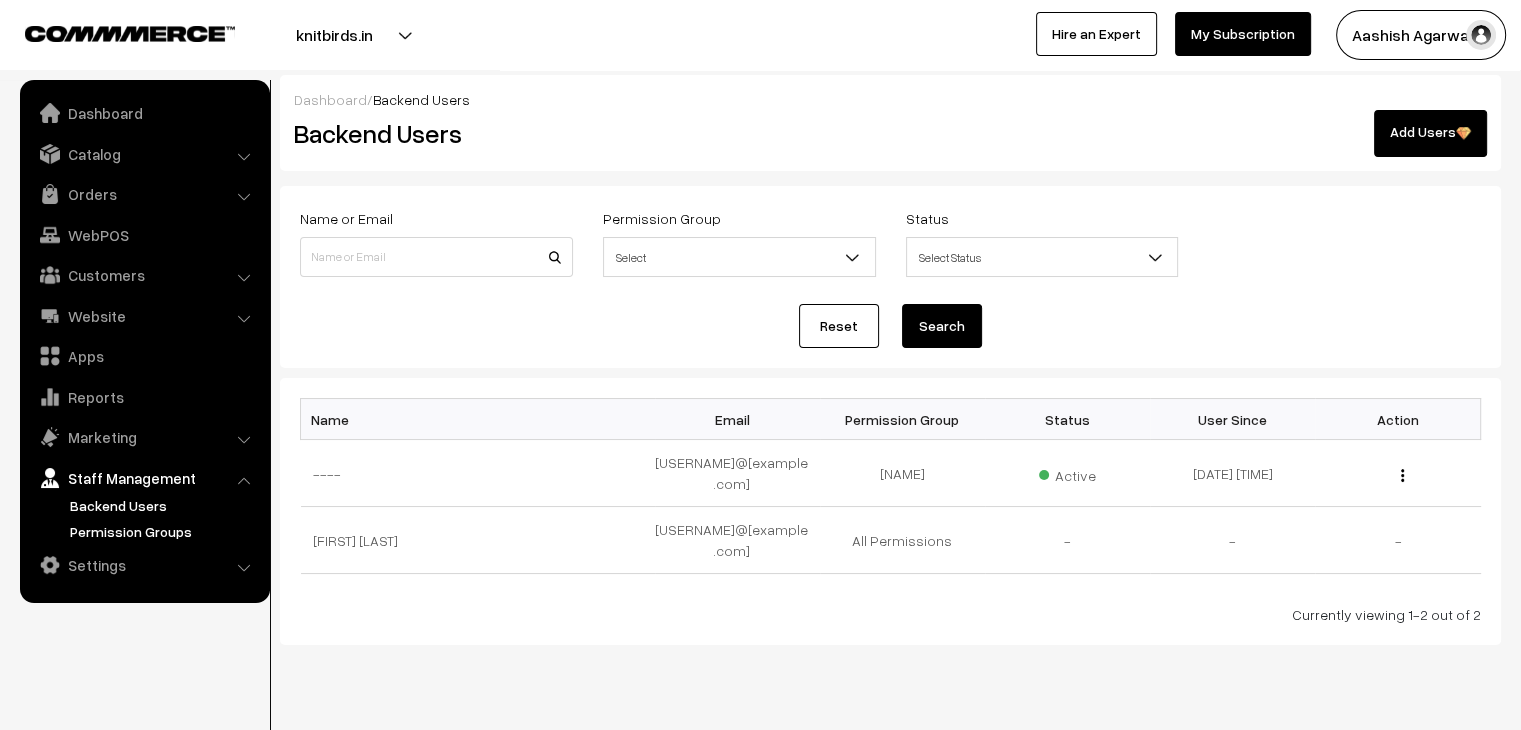 click on "Permission Groups" at bounding box center [164, 531] 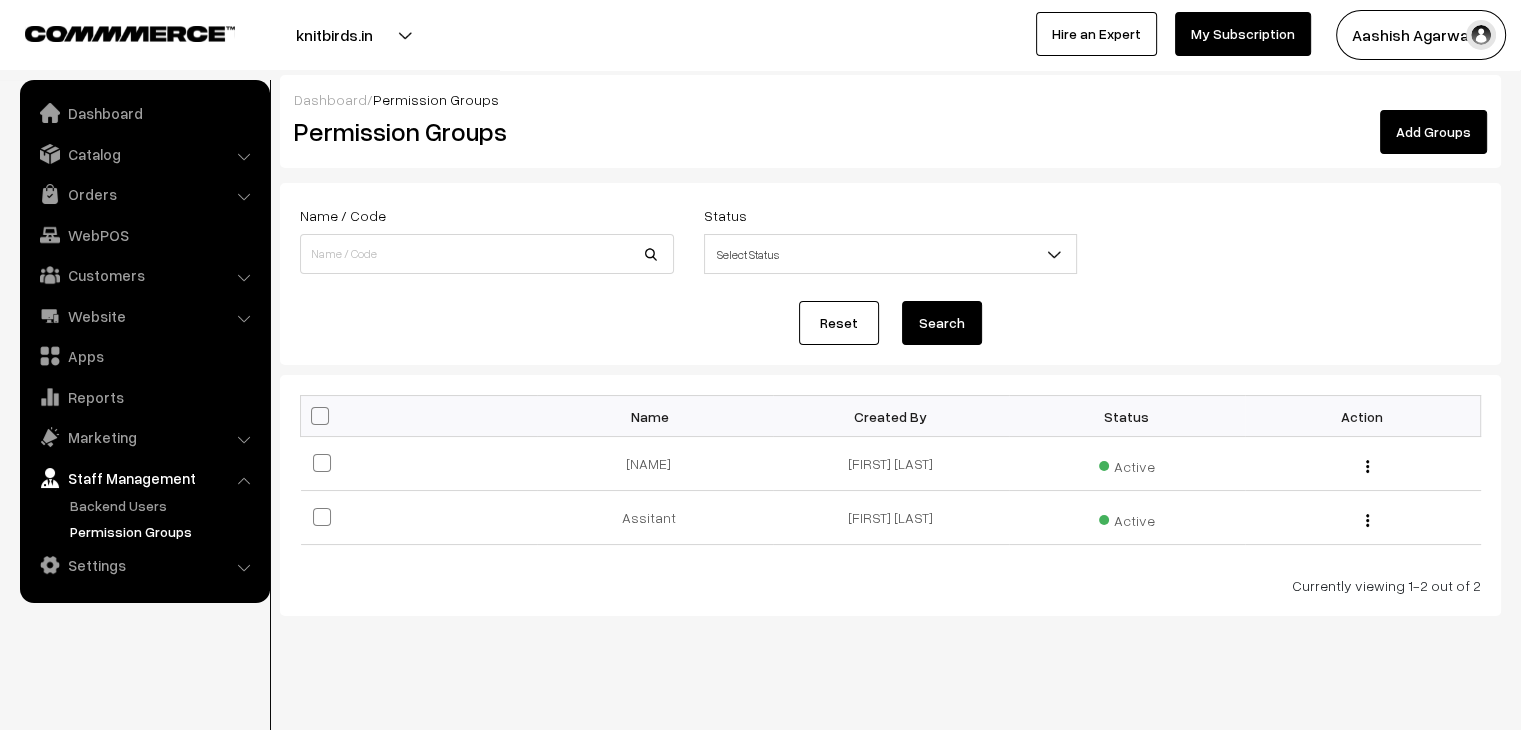 scroll, scrollTop: 0, scrollLeft: 0, axis: both 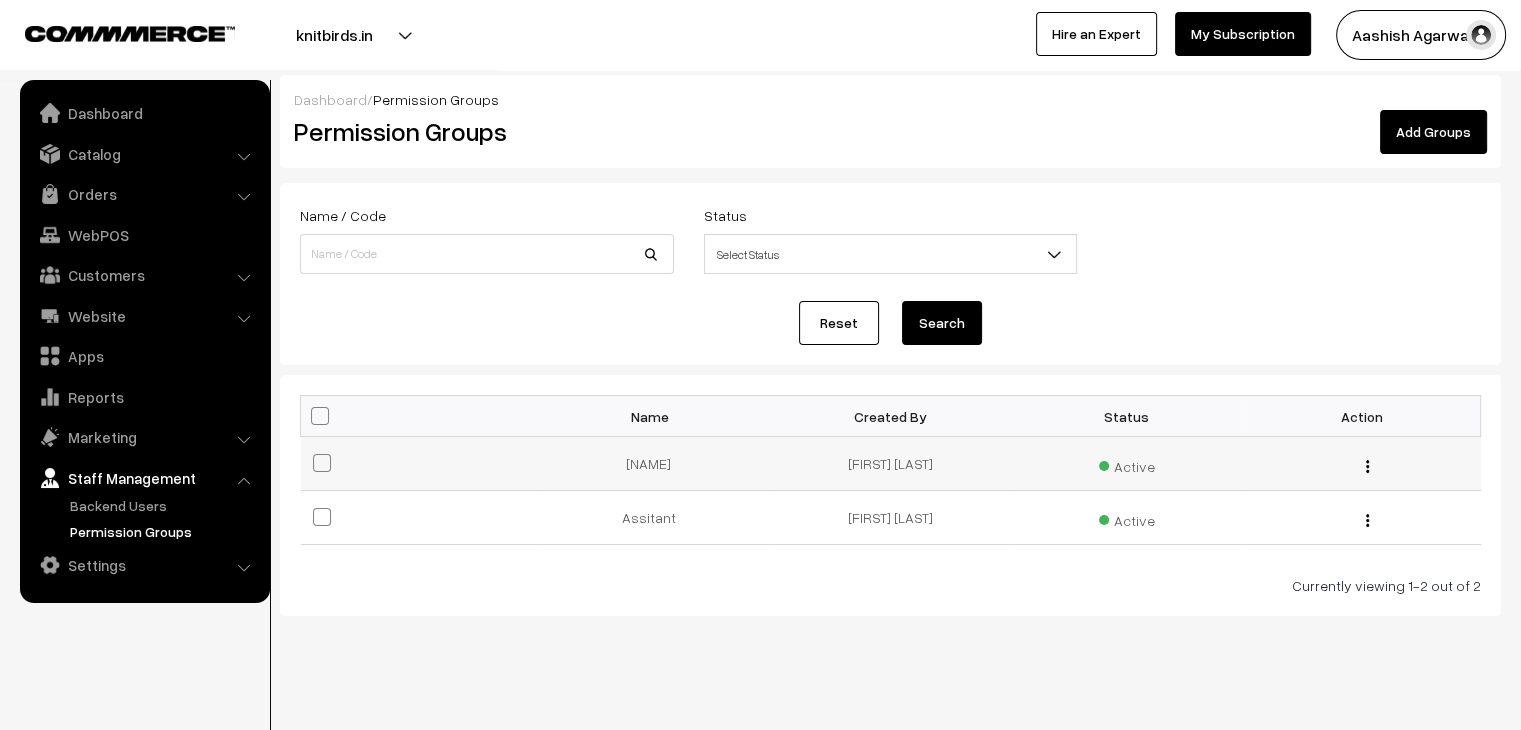 drag, startPoint x: 1368, startPoint y: 467, endPoint x: 1356, endPoint y: 472, distance: 13 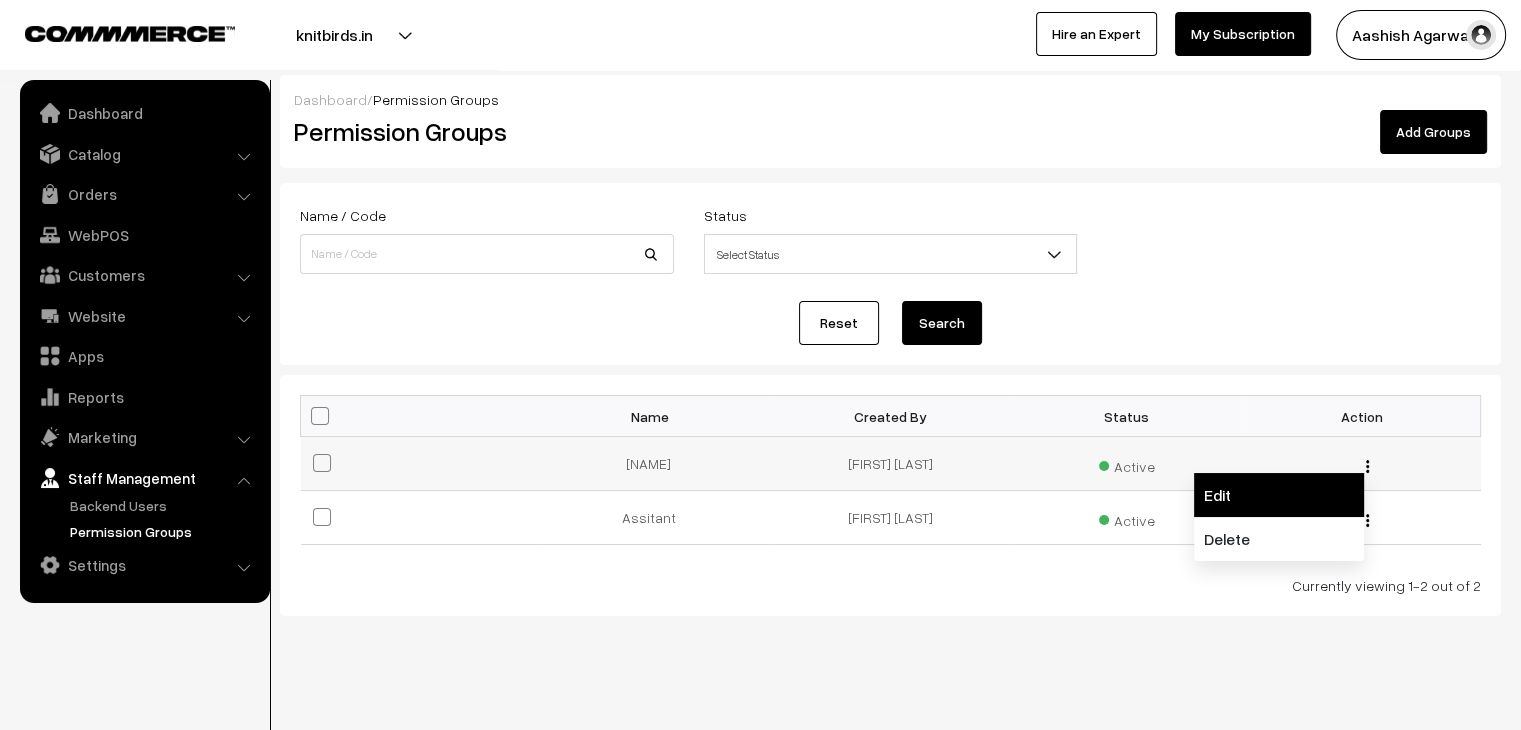 click on "Edit" at bounding box center (1279, 495) 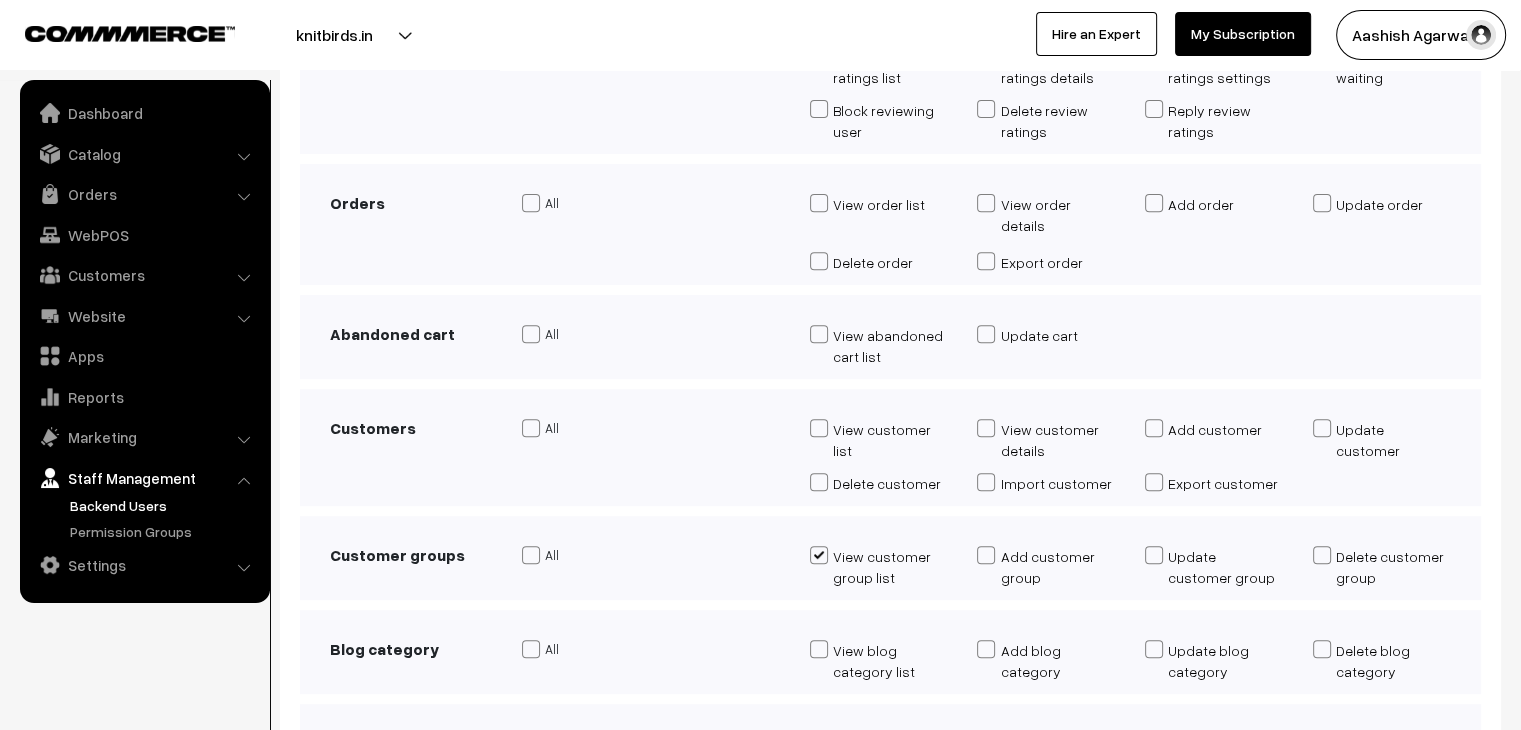 scroll, scrollTop: 800, scrollLeft: 0, axis: vertical 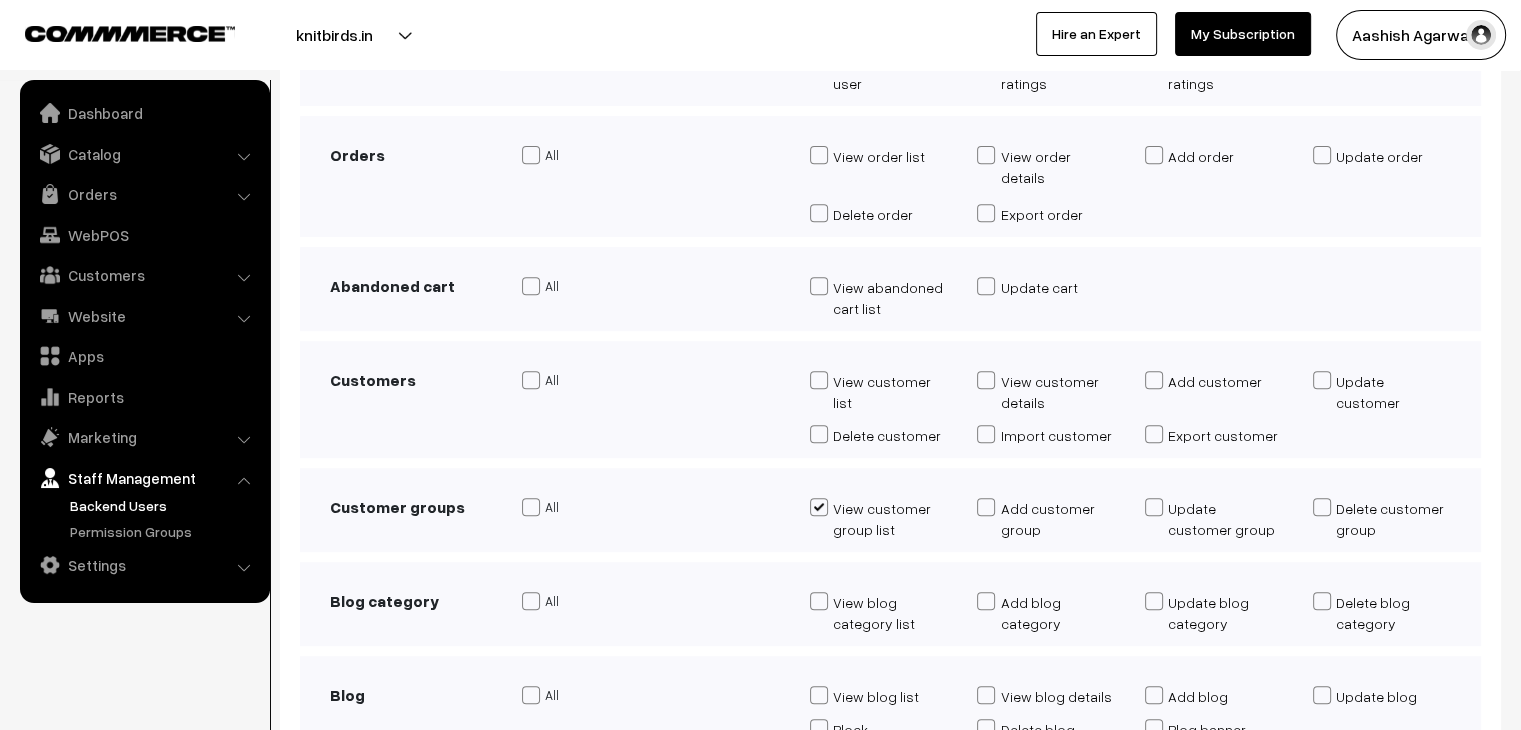 click at bounding box center (819, 507) 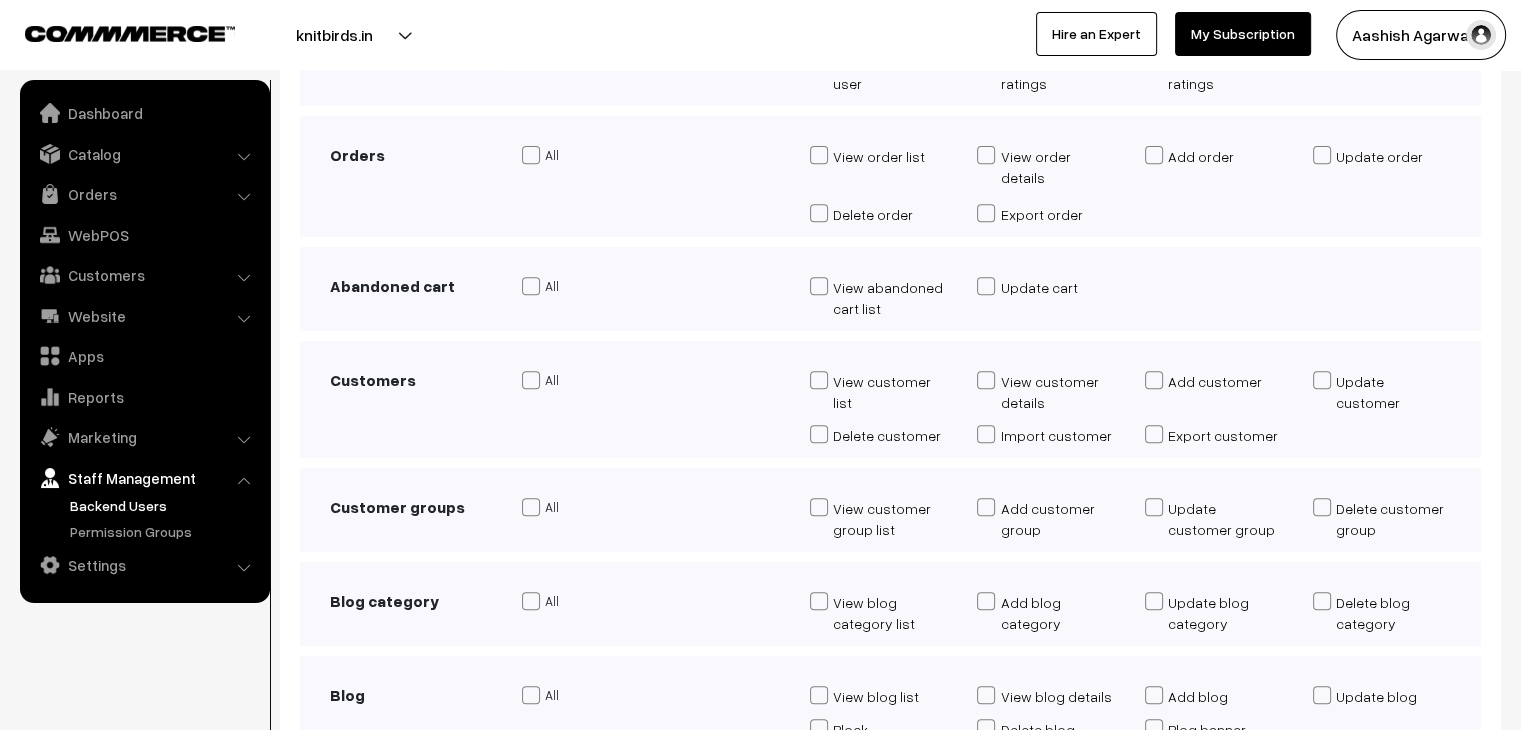 click at bounding box center [819, 380] 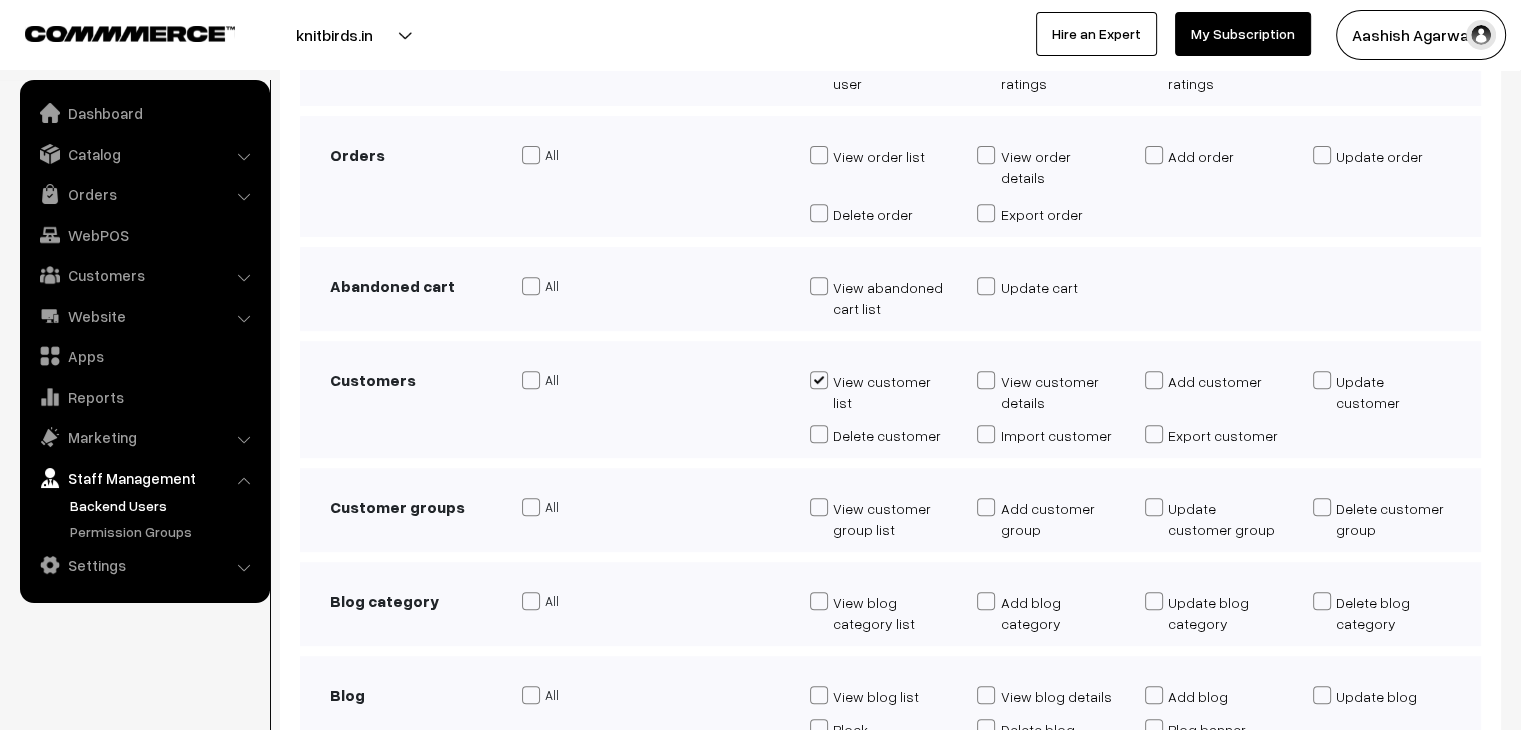 click at bounding box center (986, 380) 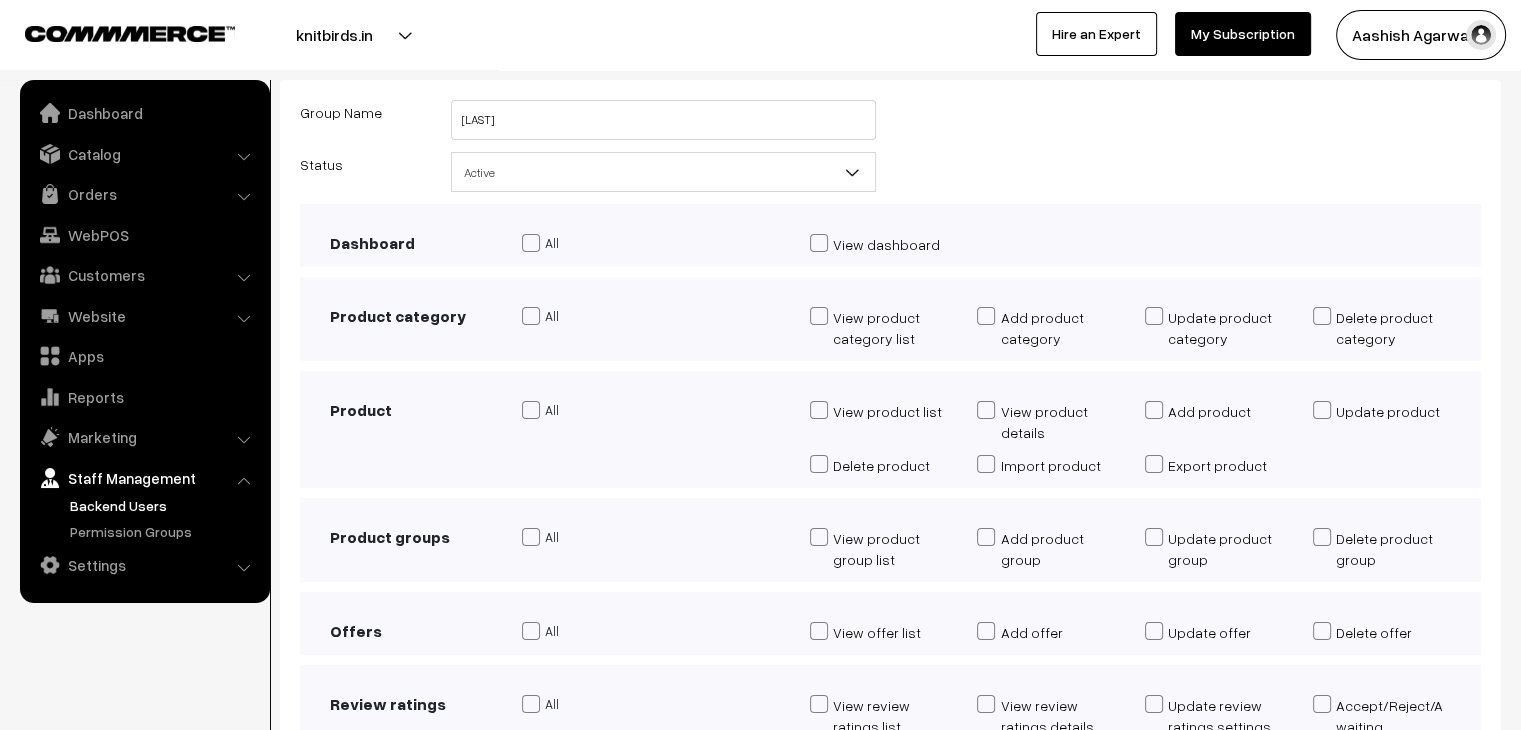scroll, scrollTop: 0, scrollLeft: 0, axis: both 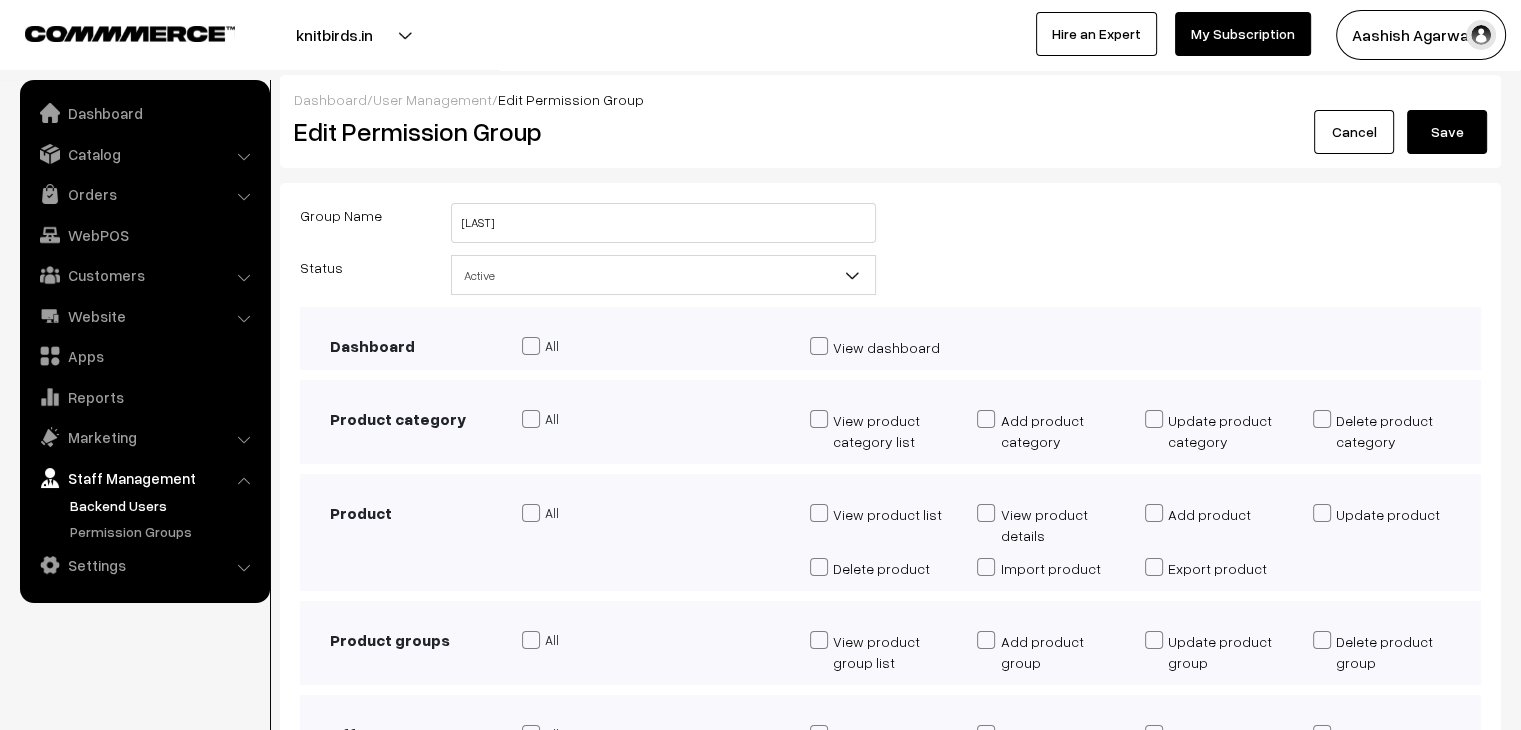 click on "Save" at bounding box center (1447, 132) 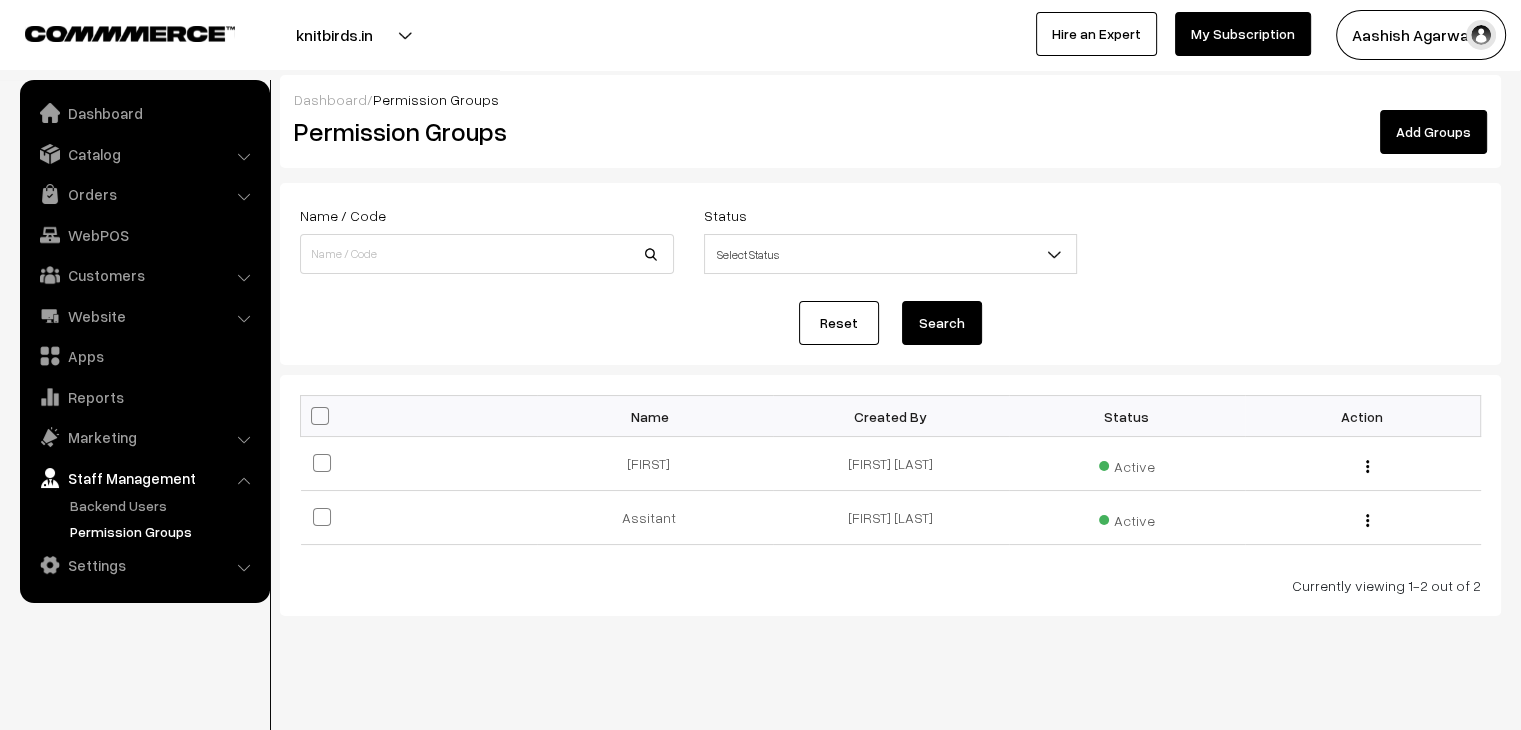 scroll, scrollTop: 0, scrollLeft: 0, axis: both 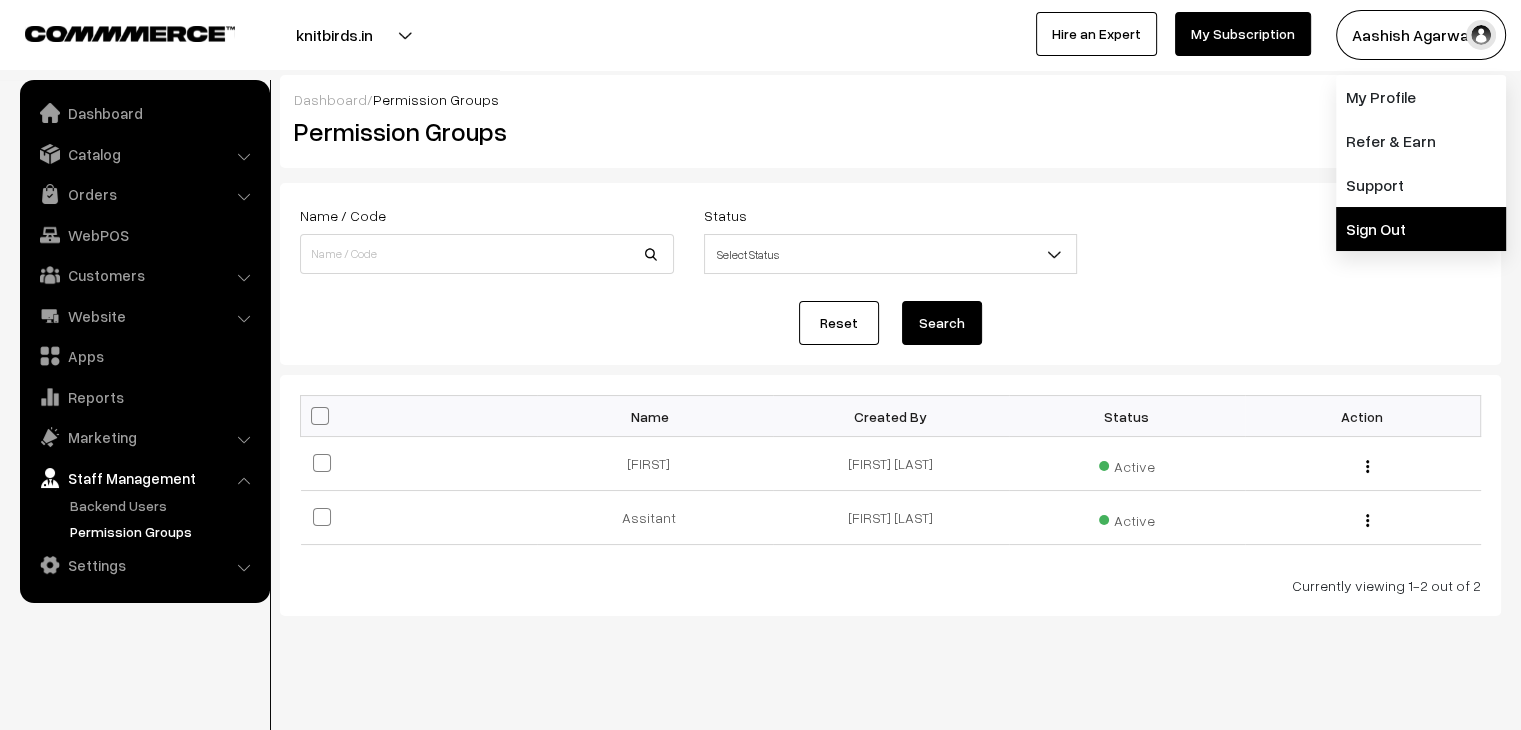 click on "Sign Out" at bounding box center [1421, 229] 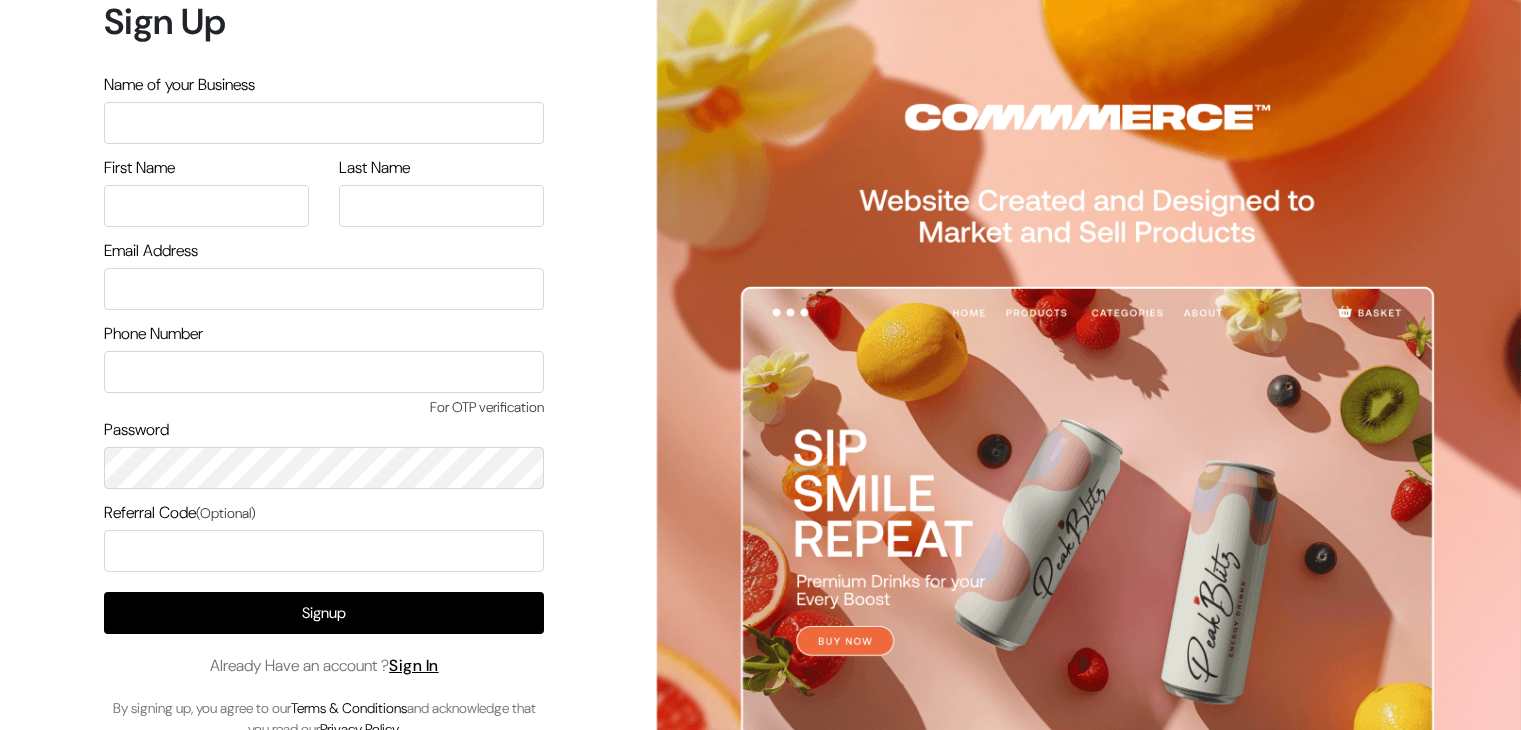 scroll, scrollTop: 0, scrollLeft: 0, axis: both 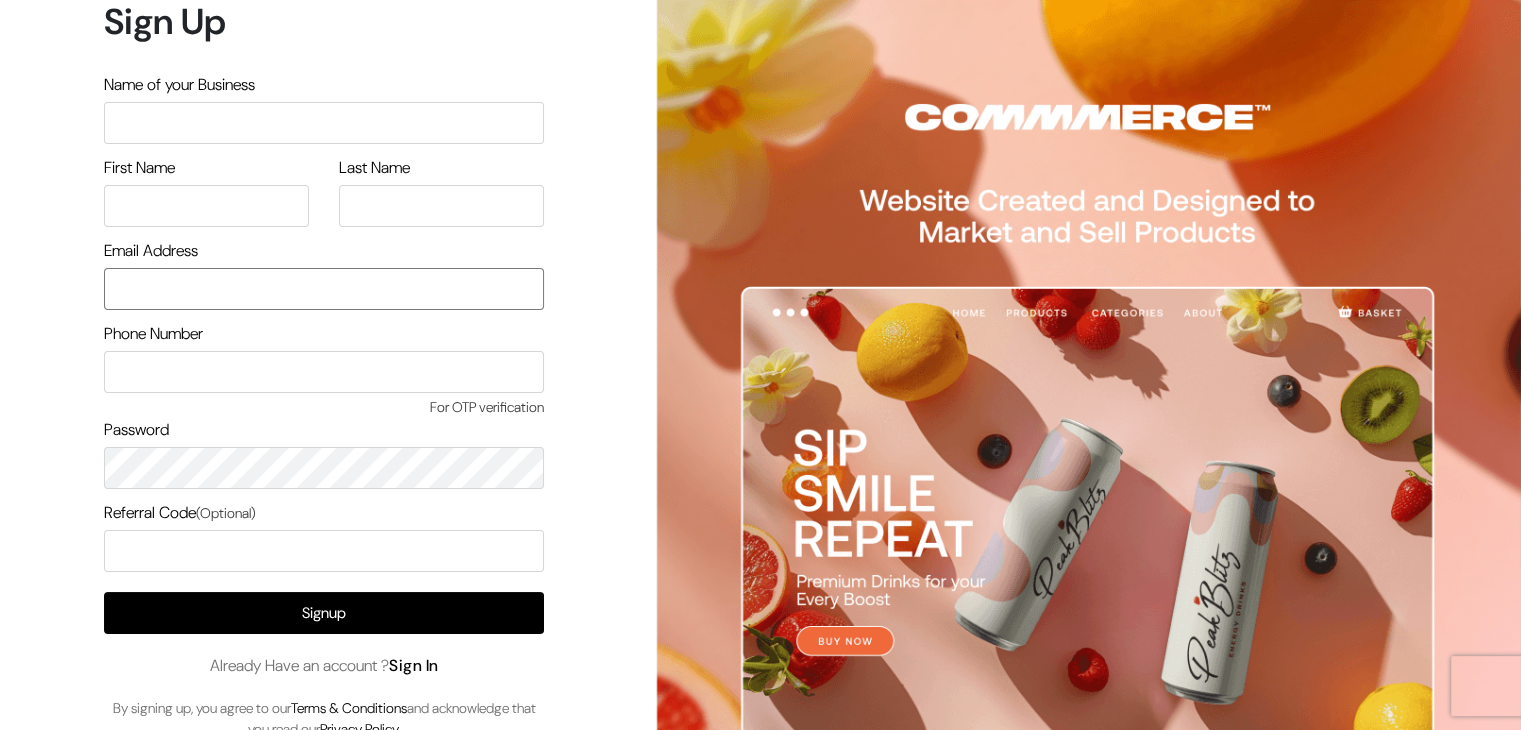 type on "[USERNAME]@[example.com]" 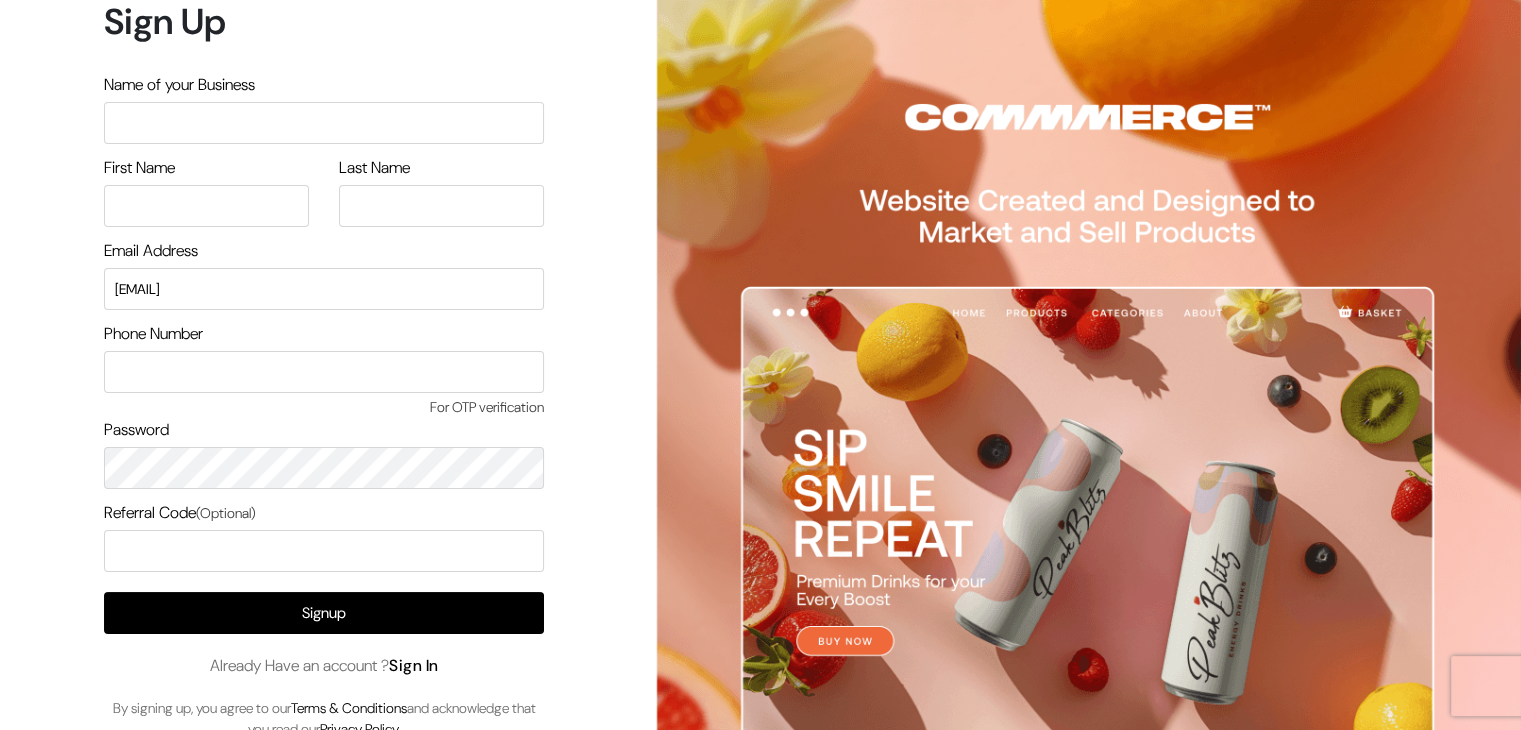 click on "Sign In" at bounding box center [414, 665] 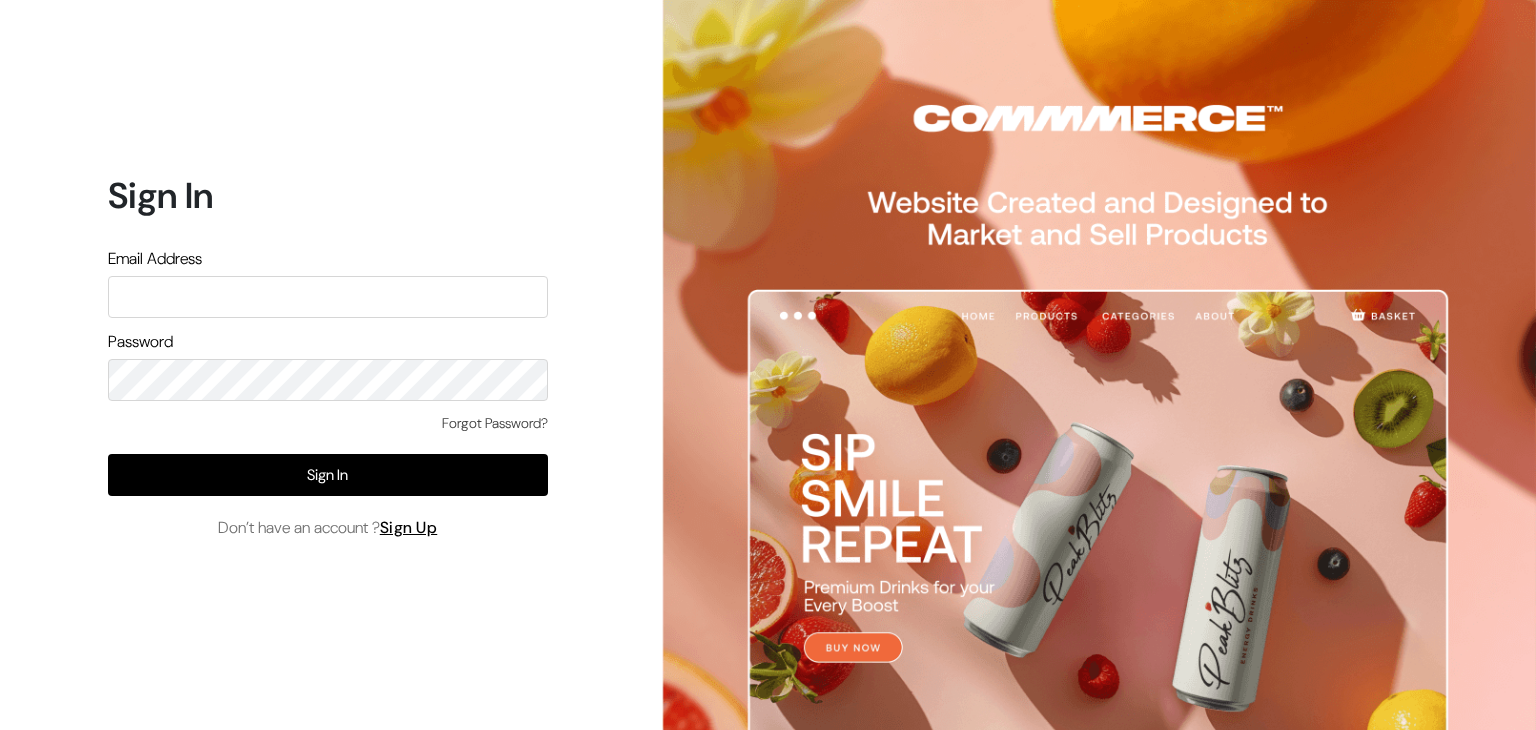 scroll, scrollTop: 0, scrollLeft: 0, axis: both 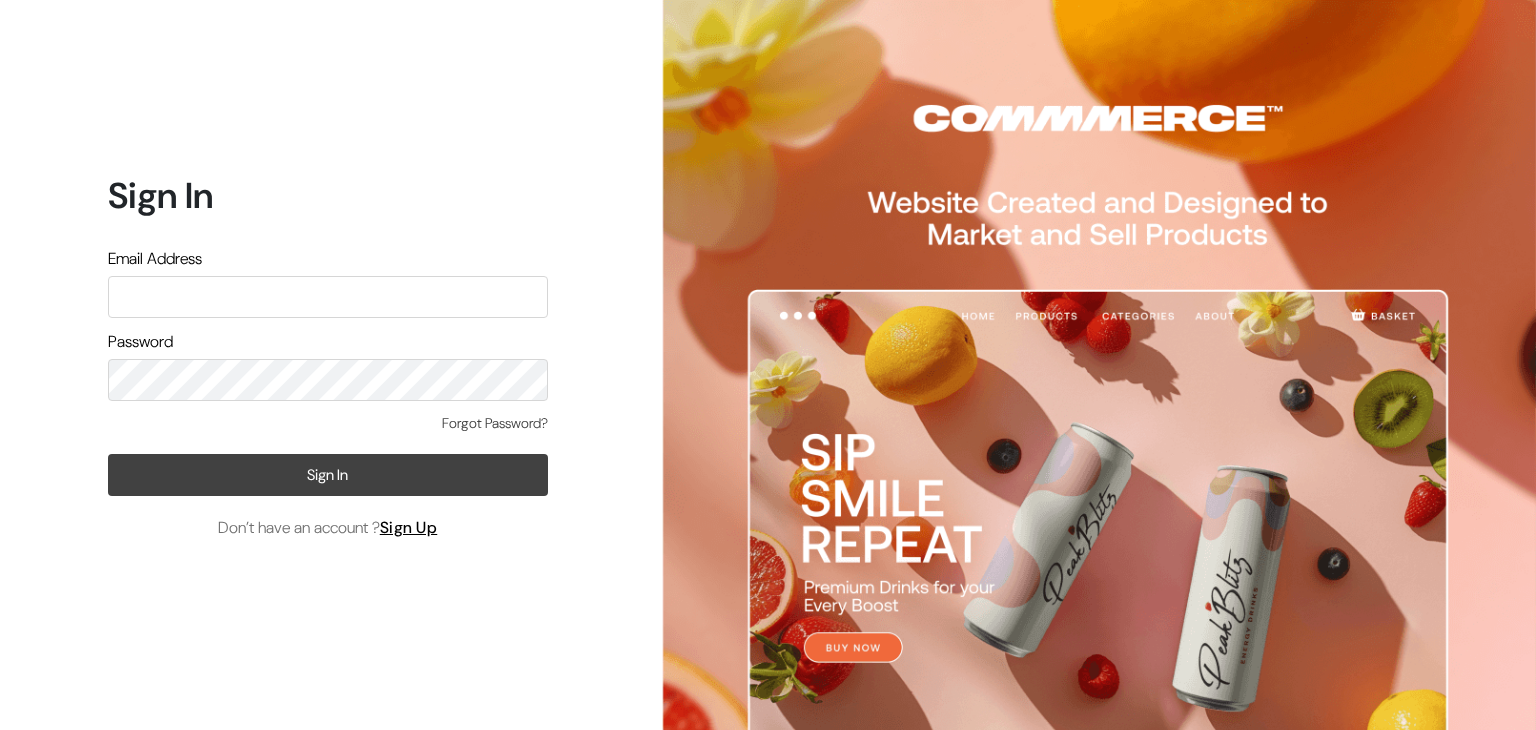 type on "[USERNAME]@[example.com]" 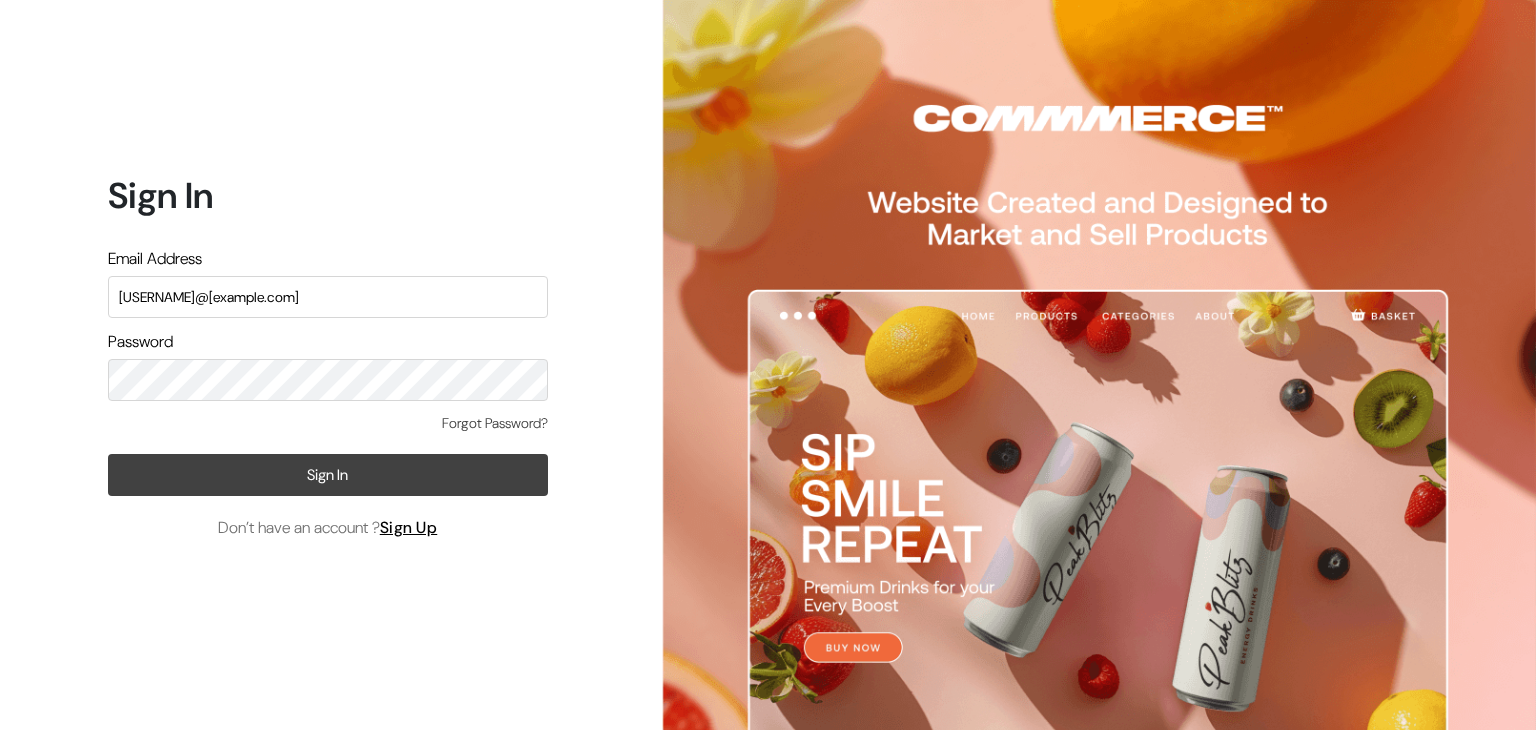 click on "Sign In" at bounding box center (328, 475) 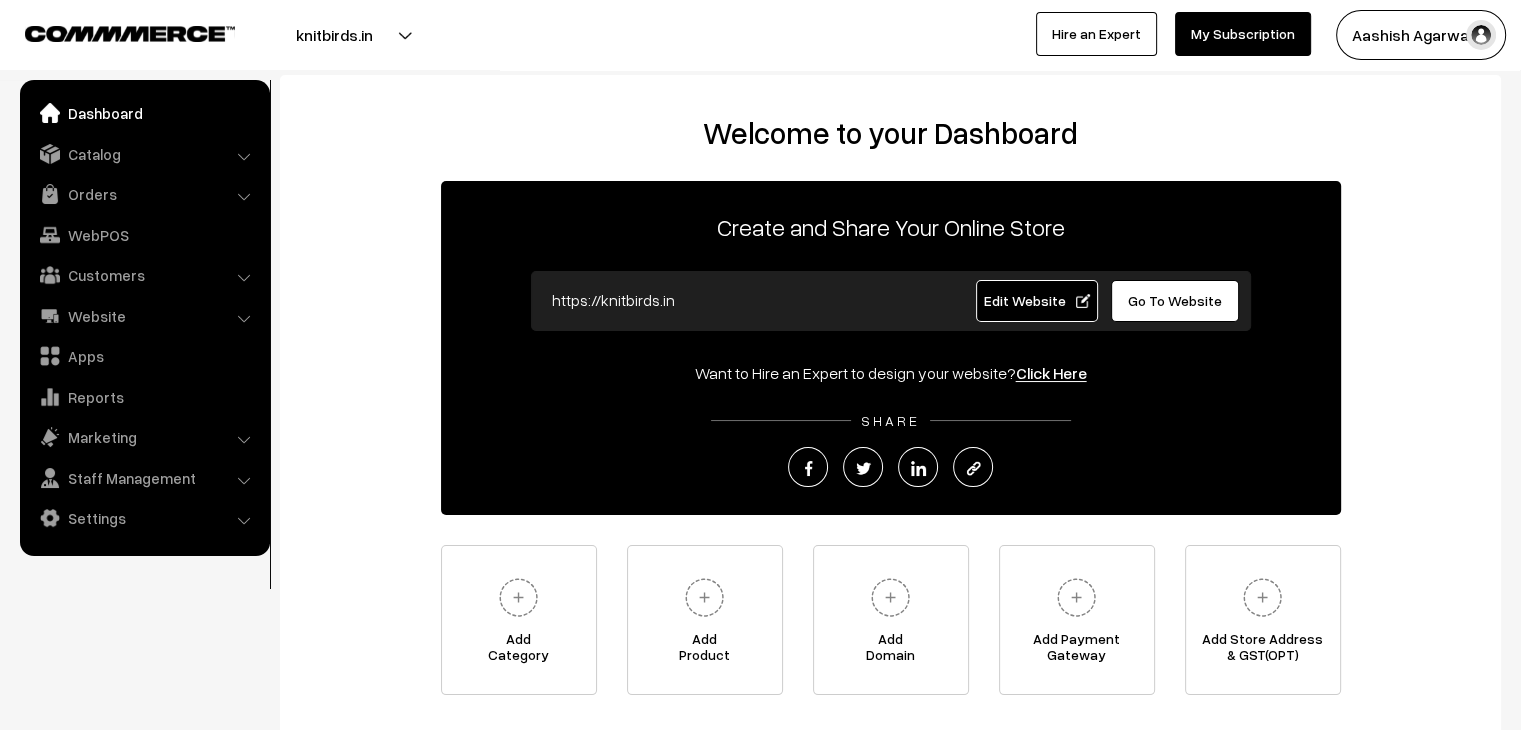 scroll, scrollTop: 0, scrollLeft: 0, axis: both 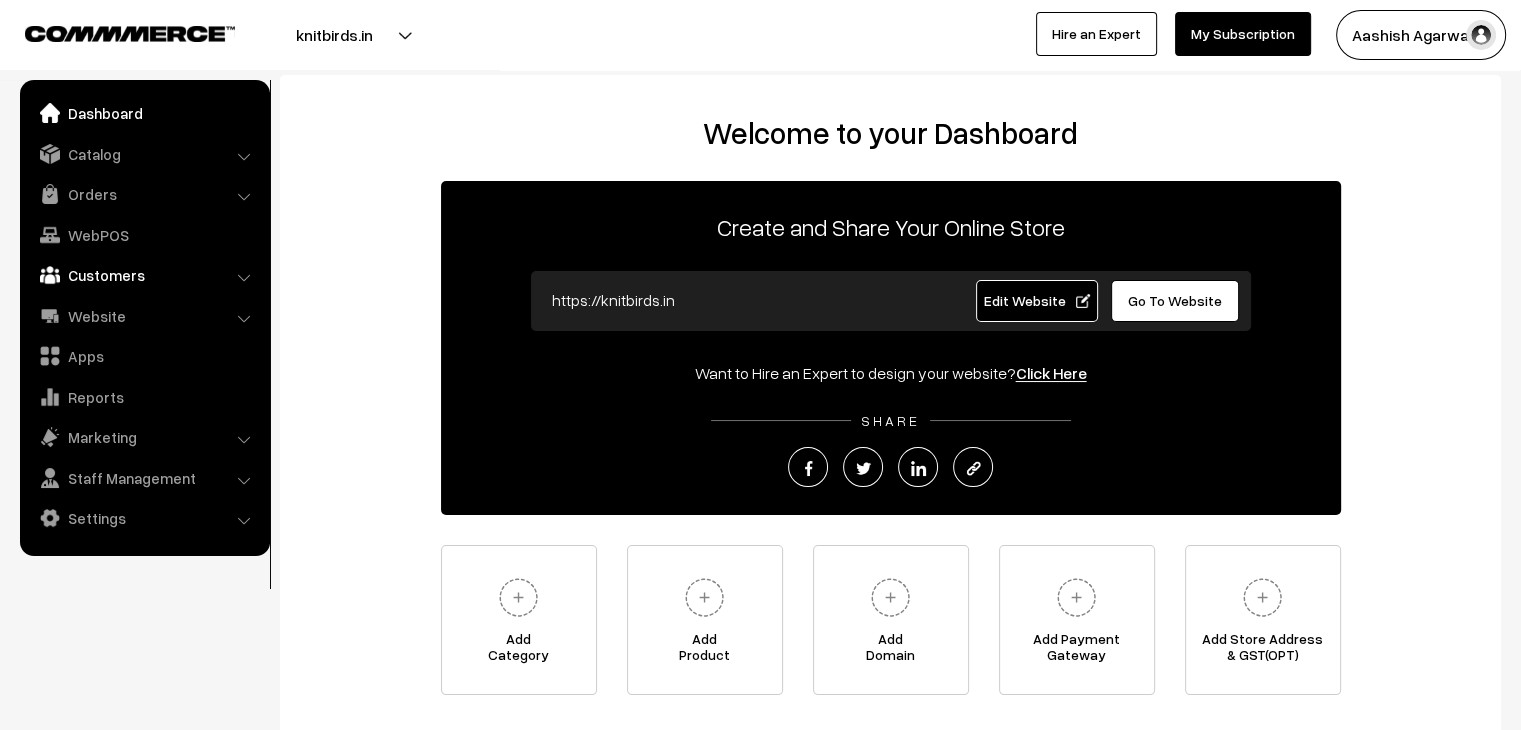 click on "Customers" at bounding box center (144, 275) 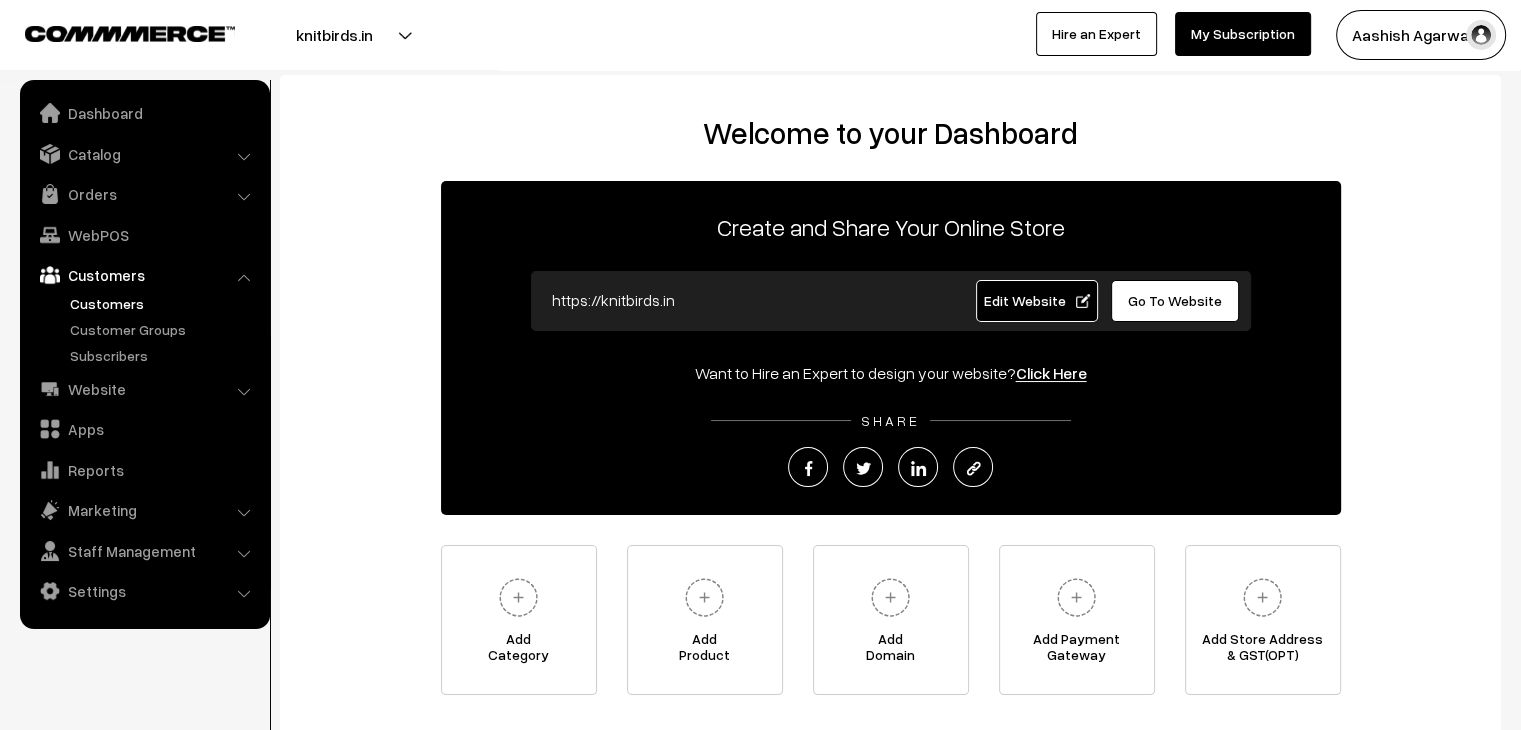 click on "Customers" at bounding box center [164, 303] 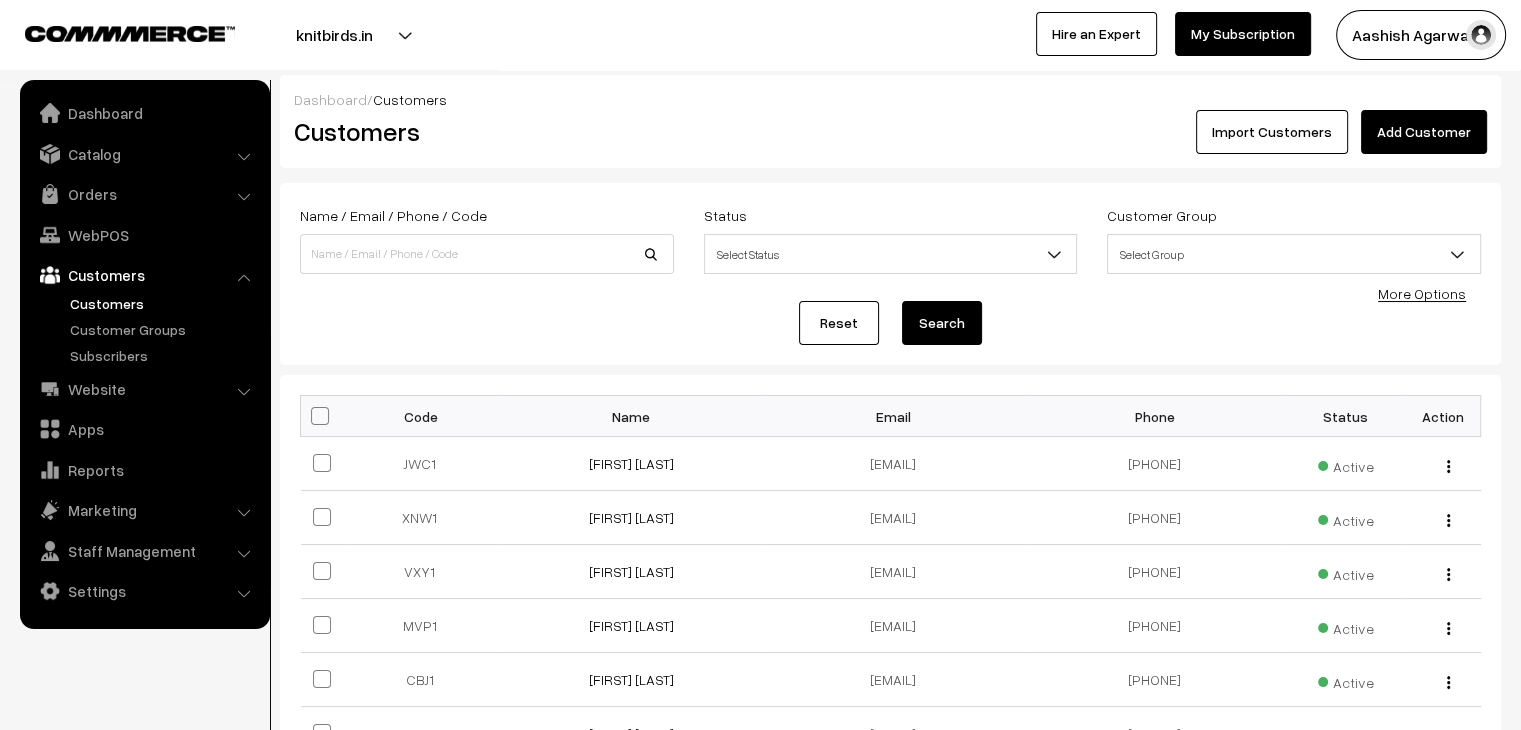 scroll, scrollTop: 0, scrollLeft: 0, axis: both 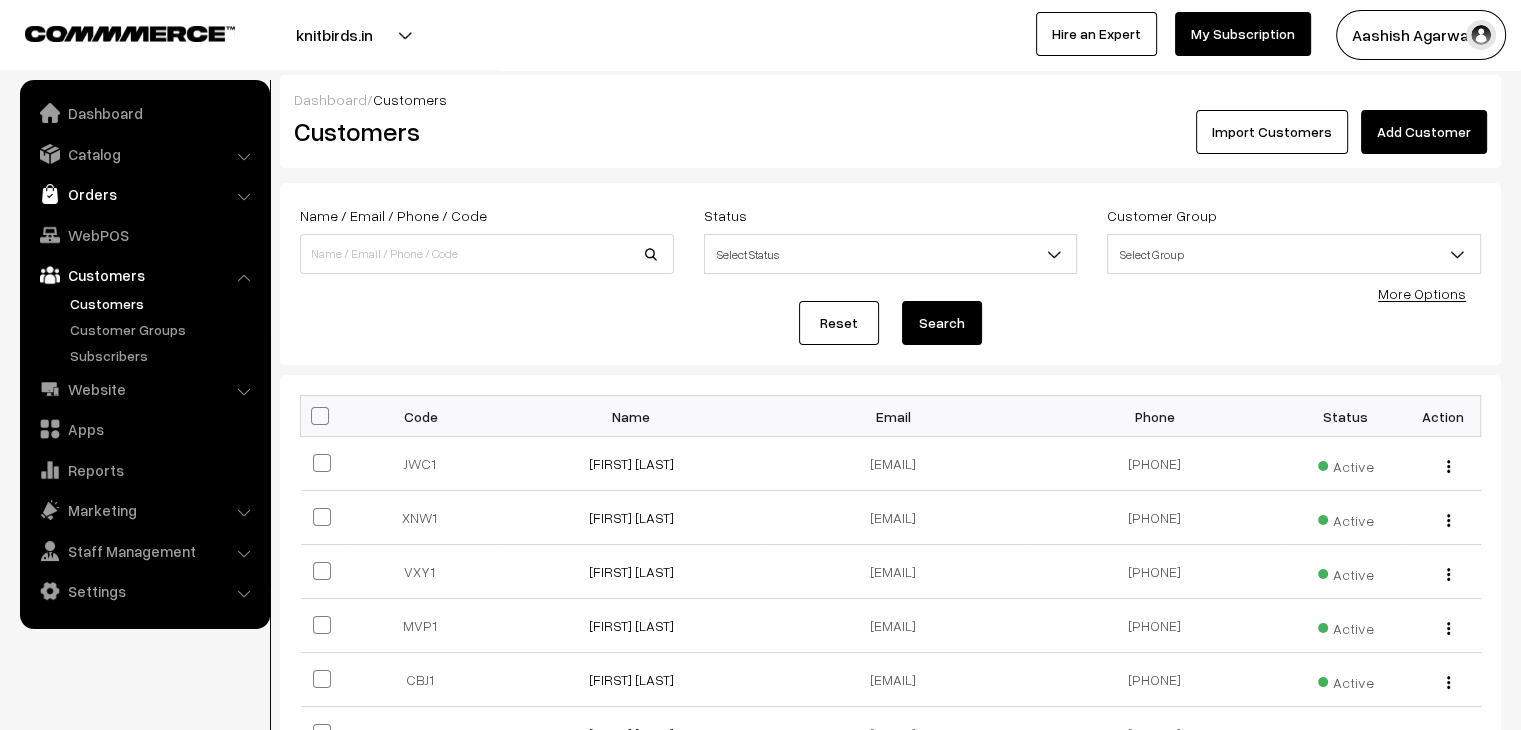 click on "Orders" at bounding box center [144, 194] 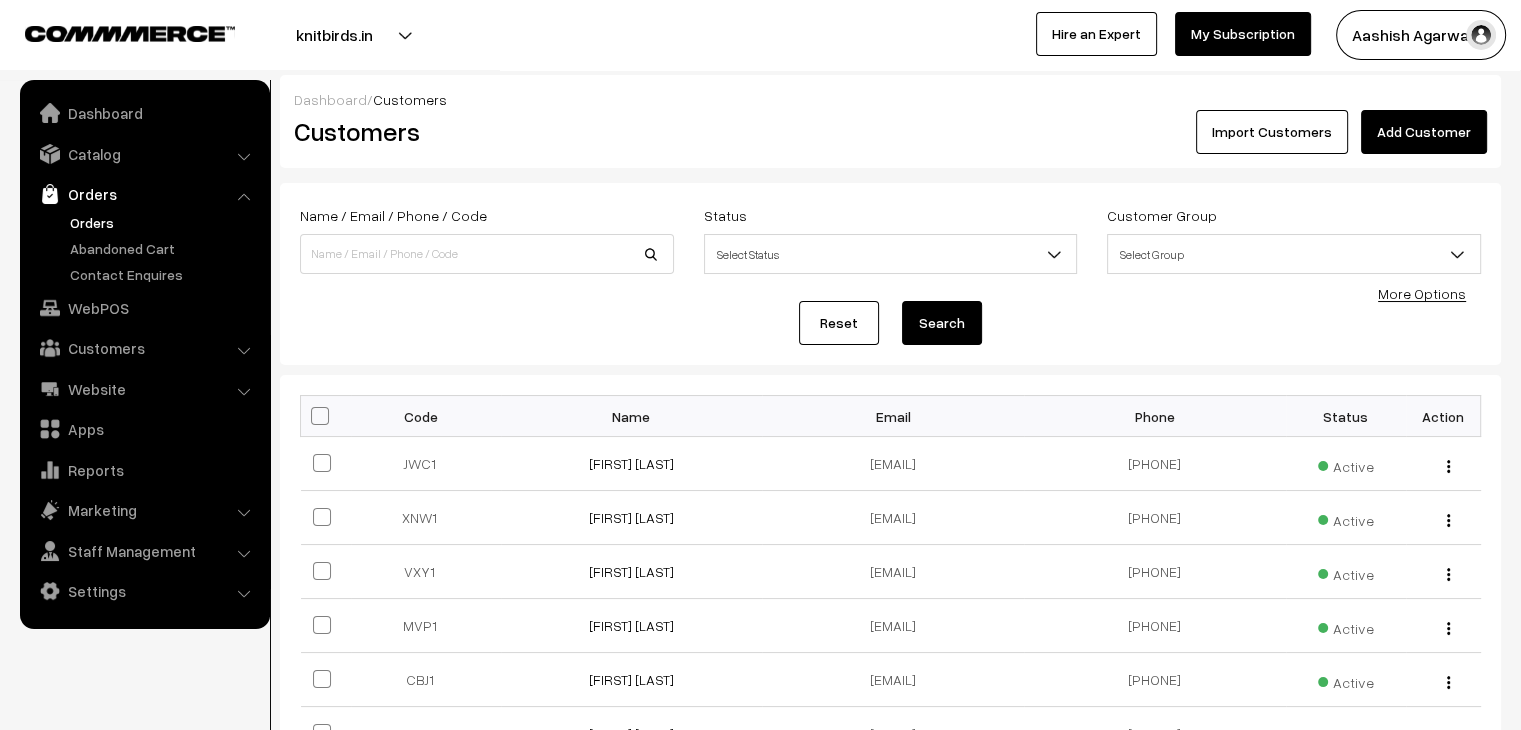 click on "Orders" at bounding box center (164, 222) 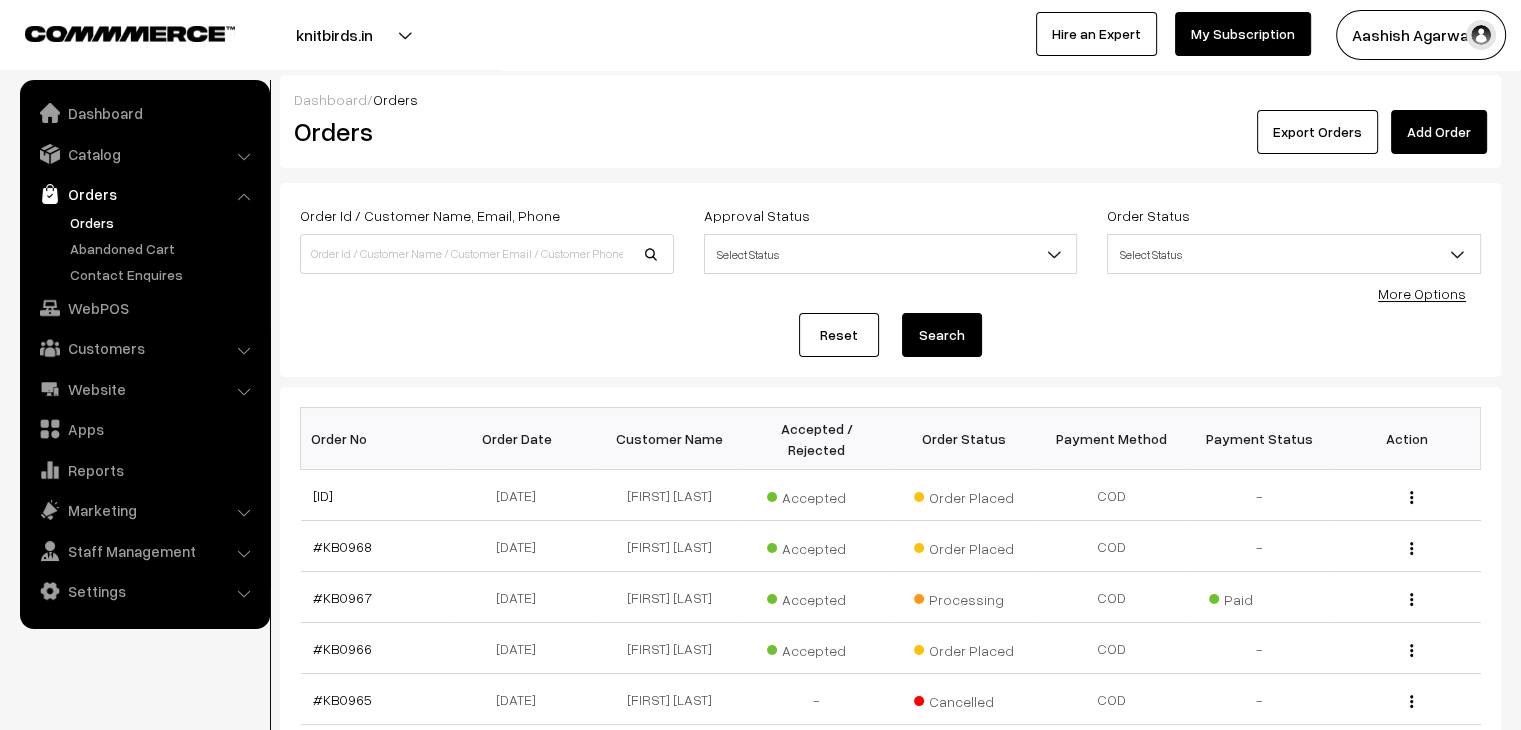 scroll, scrollTop: 0, scrollLeft: 0, axis: both 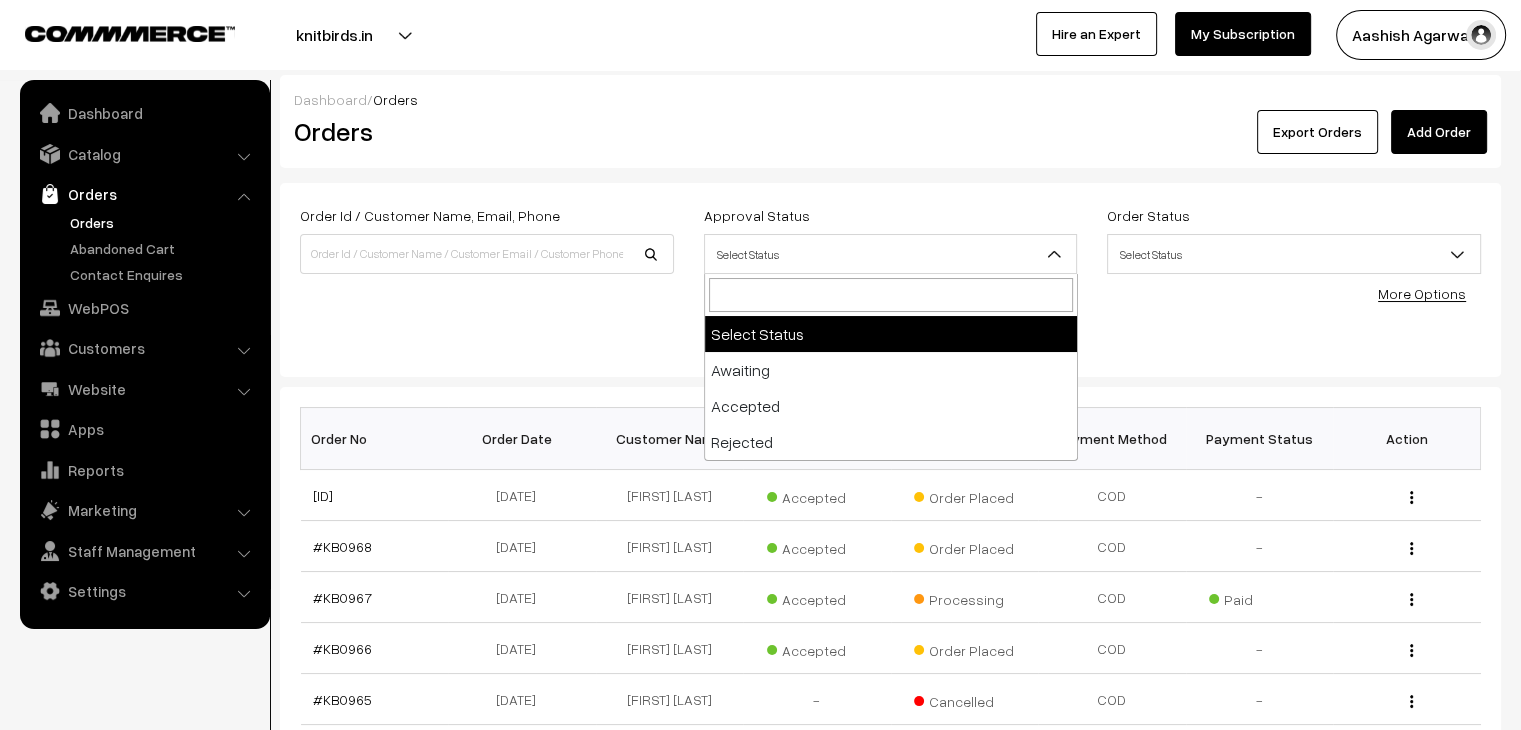click on "Select Status" at bounding box center (891, 254) 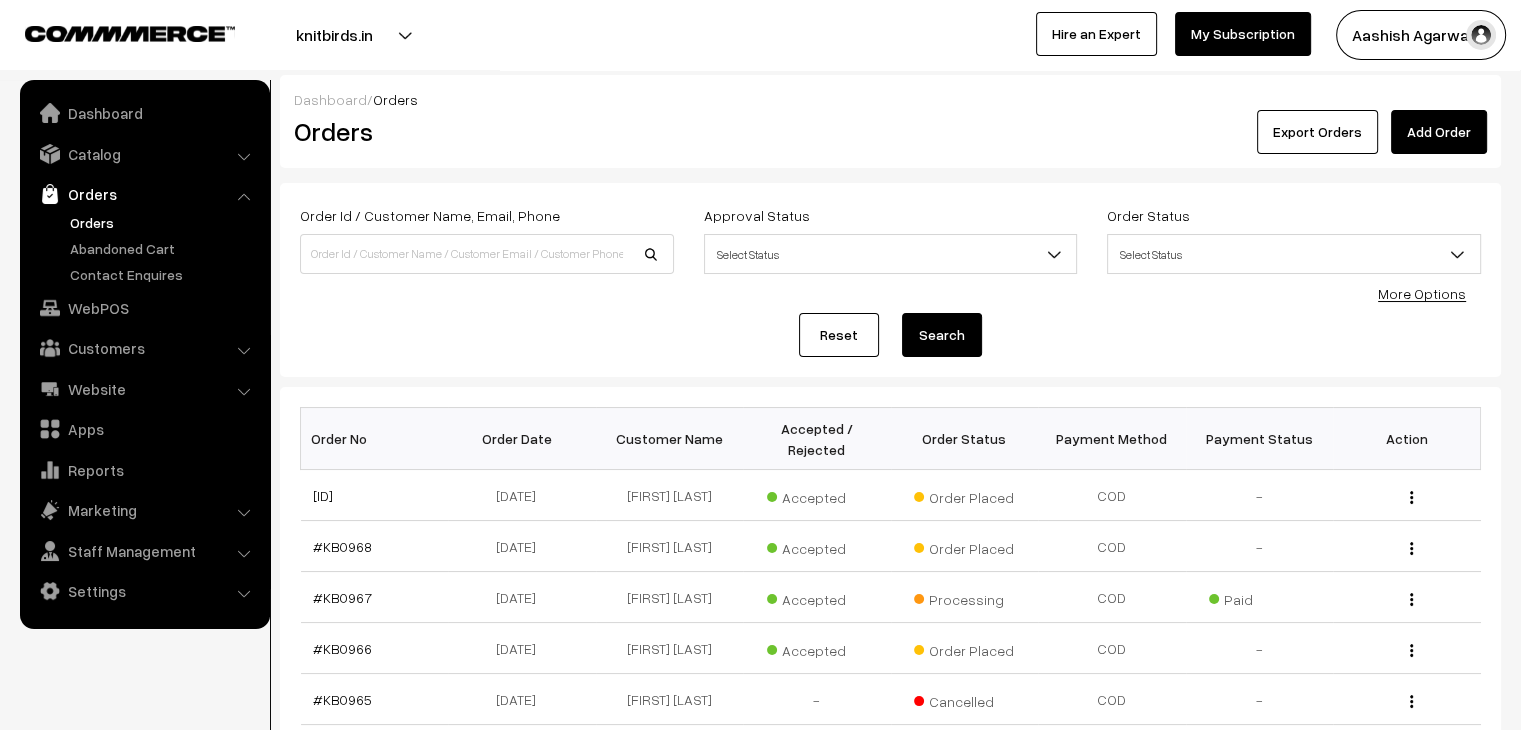 click on "Aashish Agarwa…" at bounding box center [1421, 35] 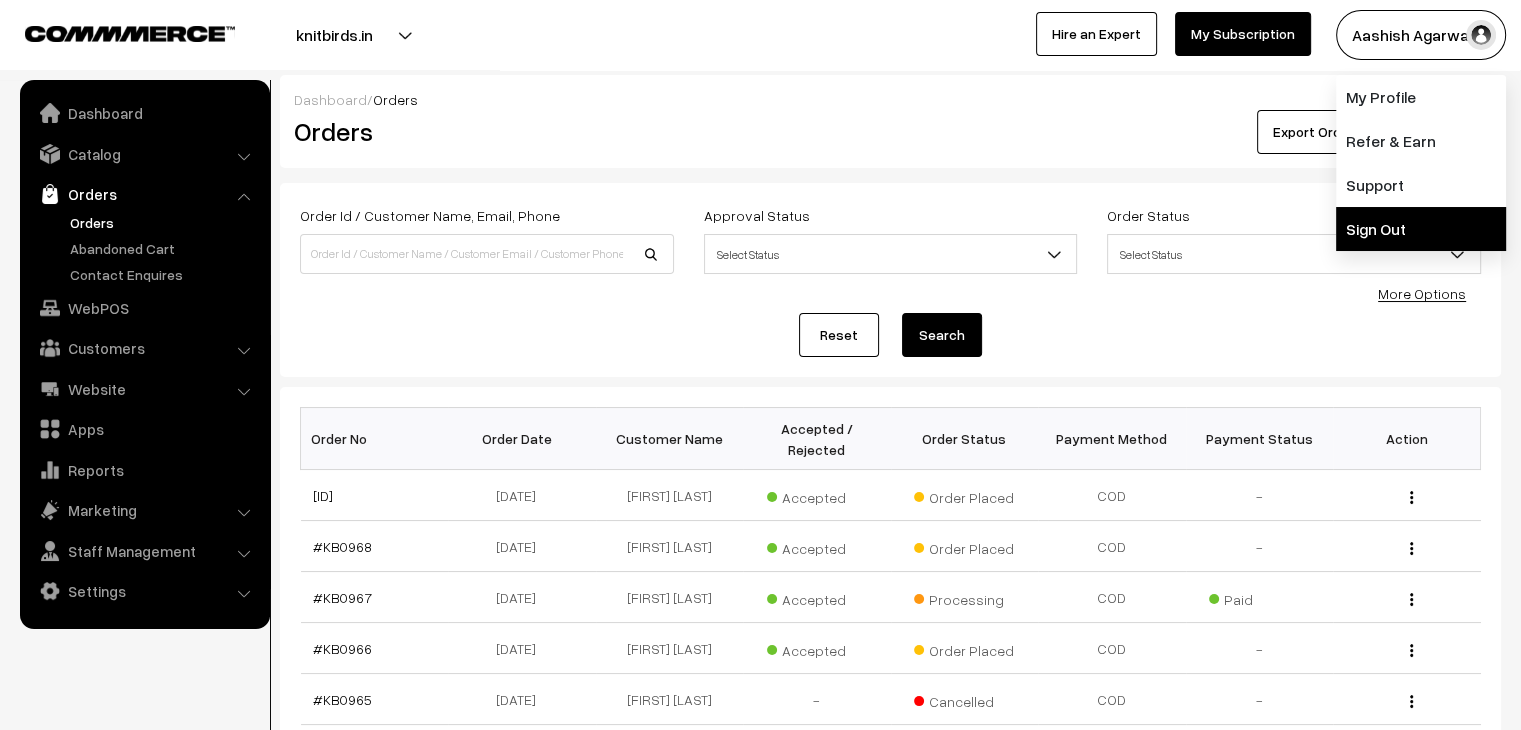 click on "Sign Out" at bounding box center [1421, 229] 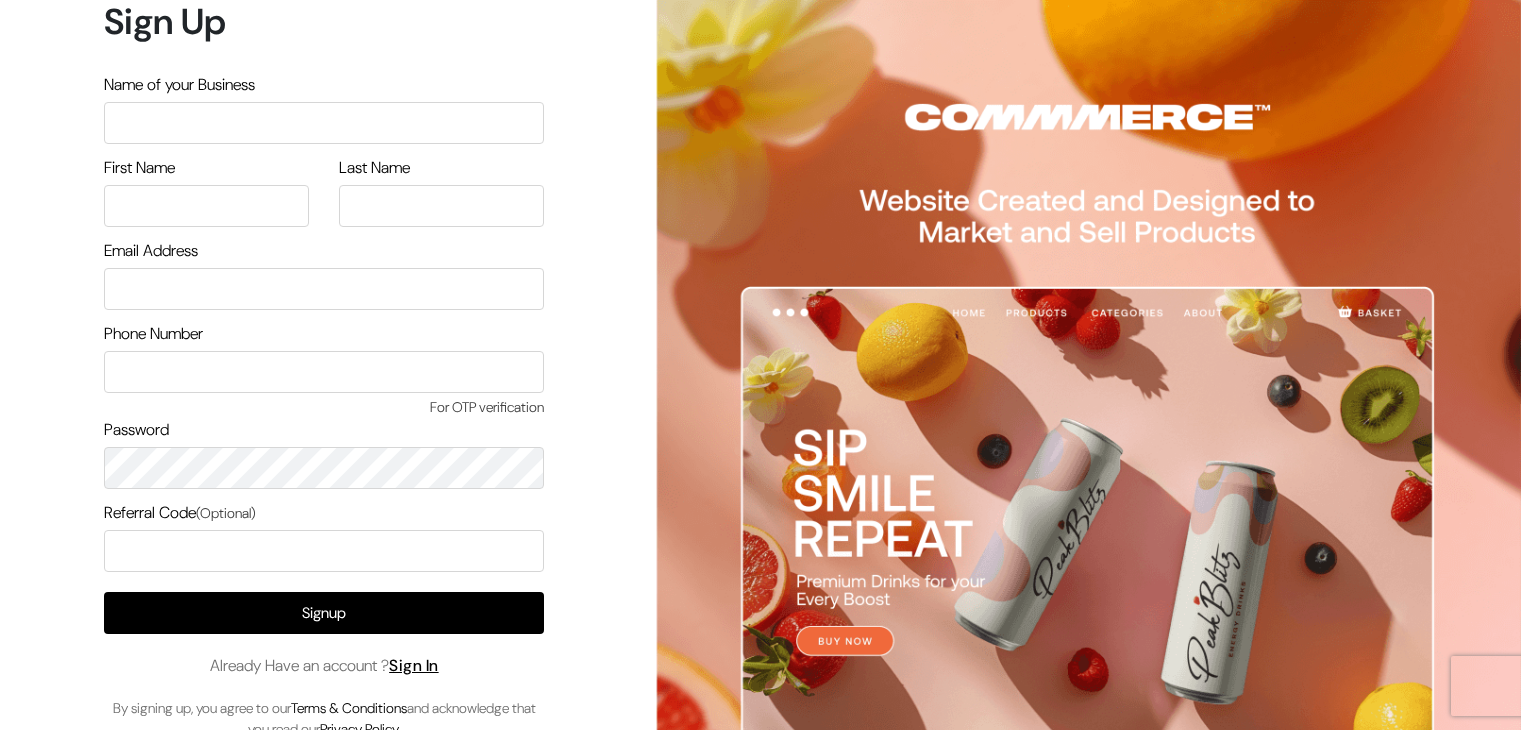 scroll, scrollTop: 0, scrollLeft: 0, axis: both 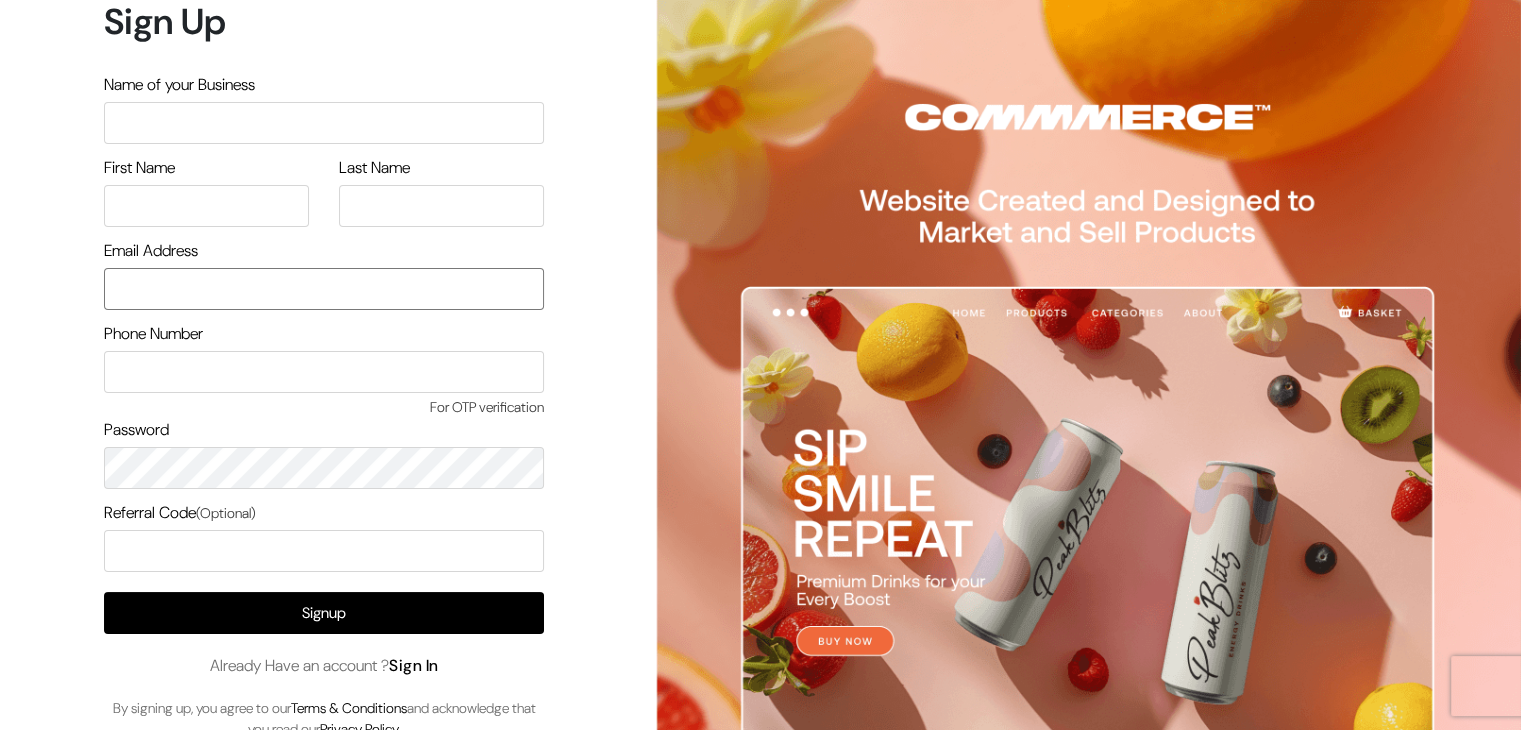 type on "[EMAIL]" 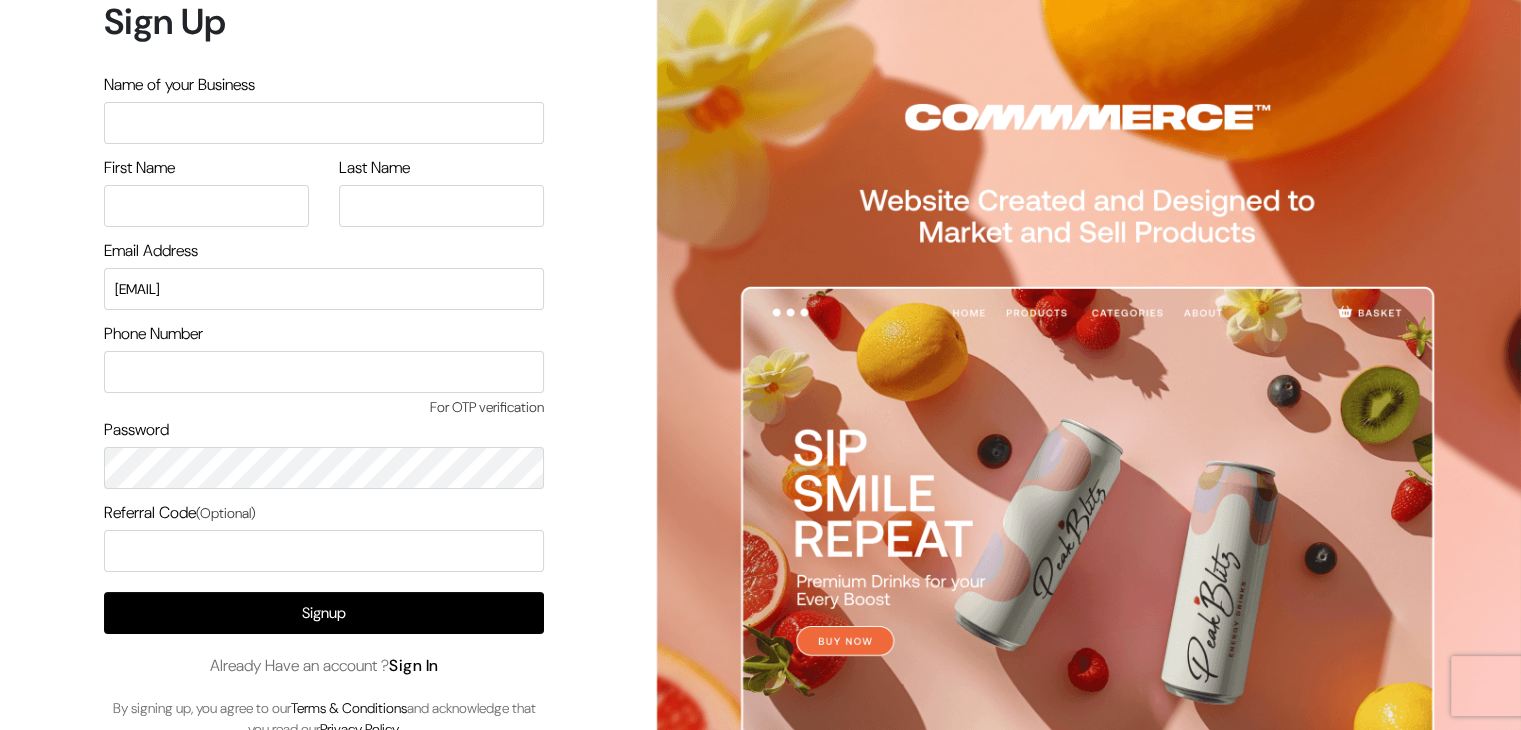click on "Sign In" at bounding box center [414, 665] 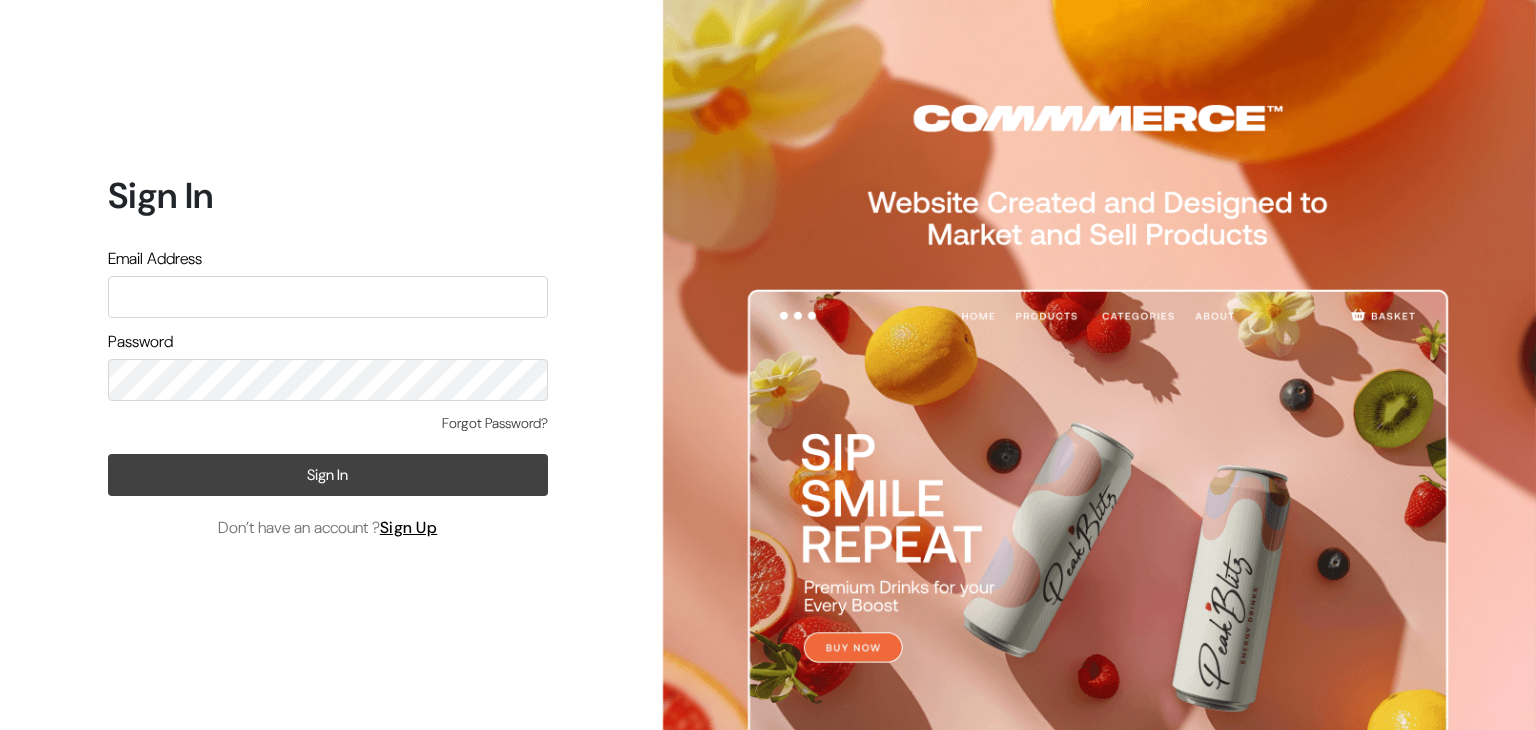 scroll, scrollTop: 0, scrollLeft: 0, axis: both 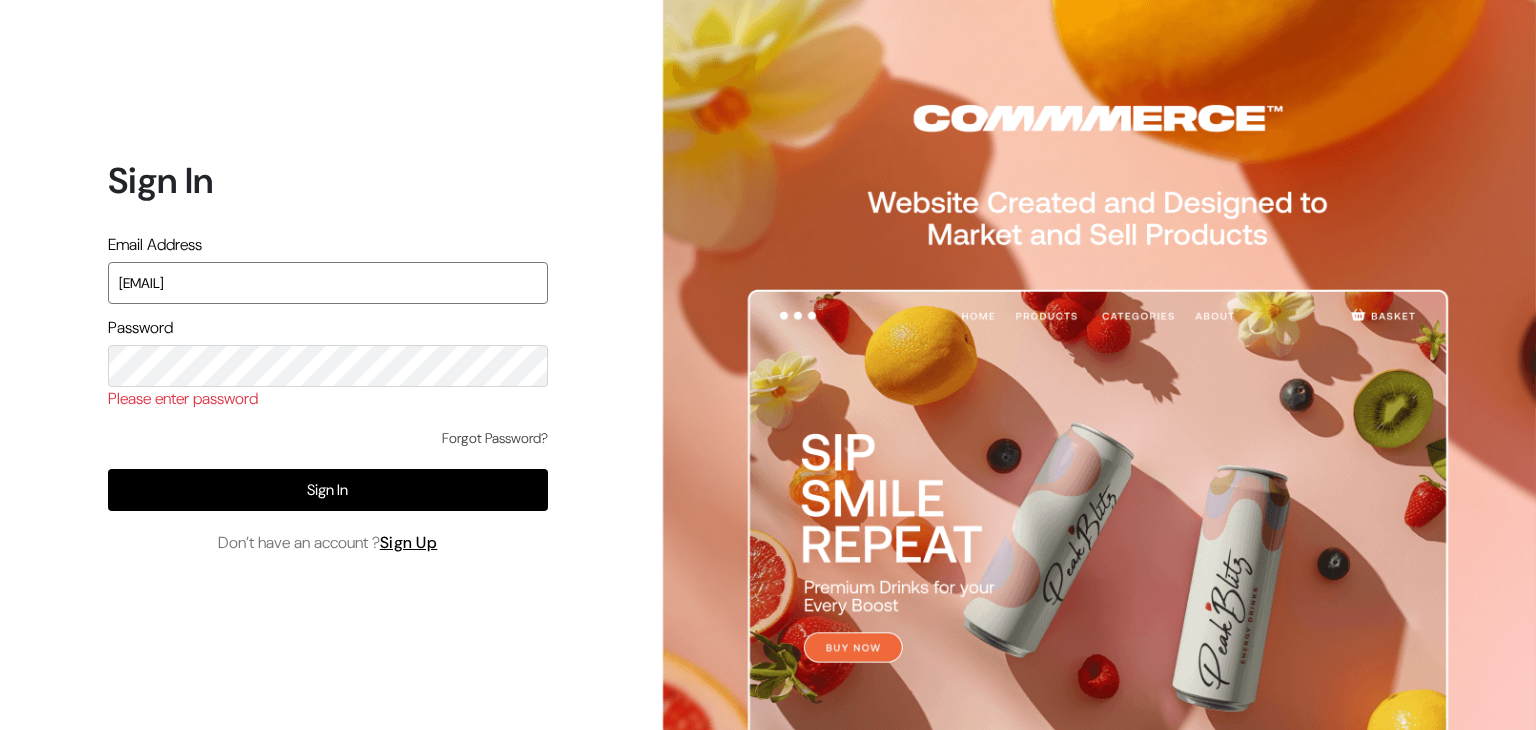 click on "knitbirds@gmail.com" at bounding box center [328, 283] 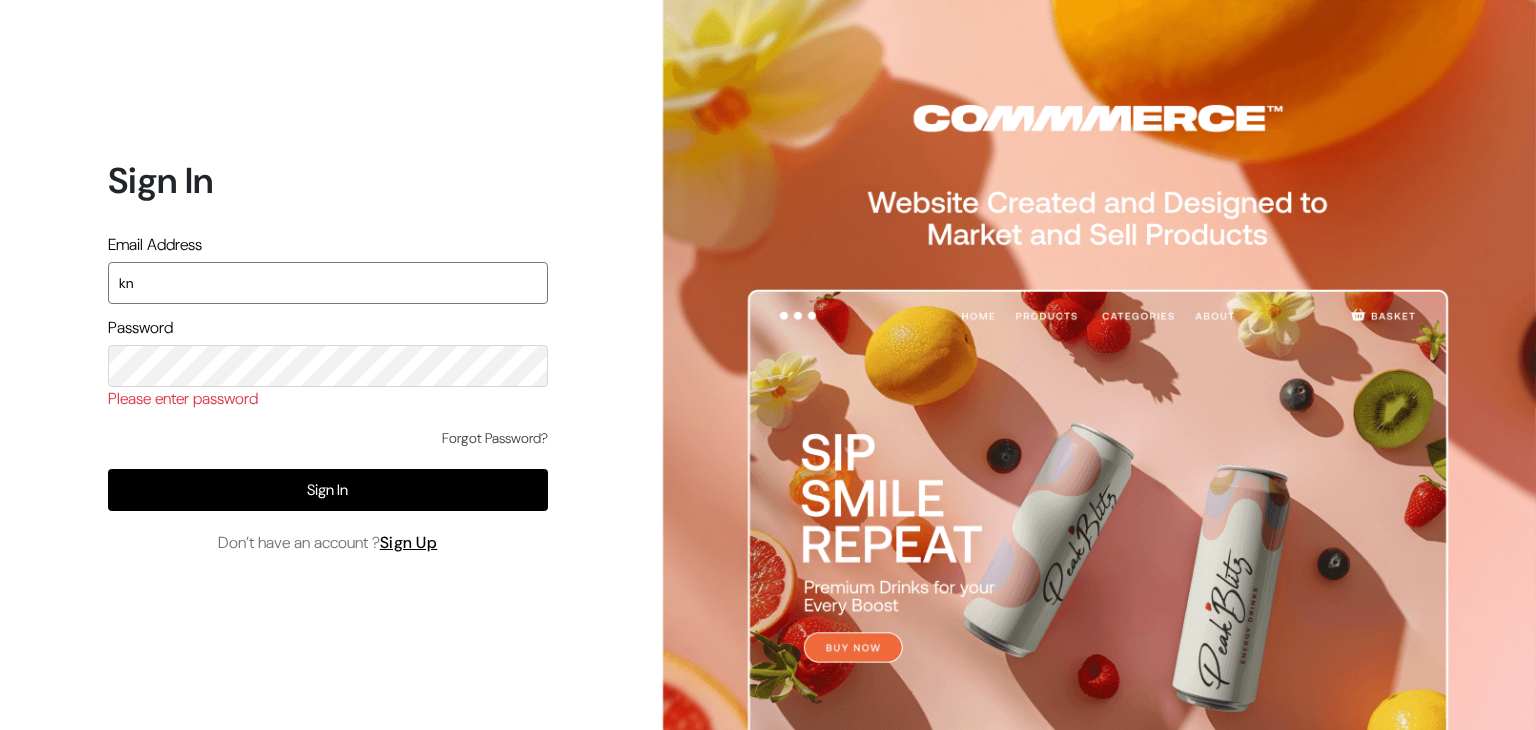 type on "k" 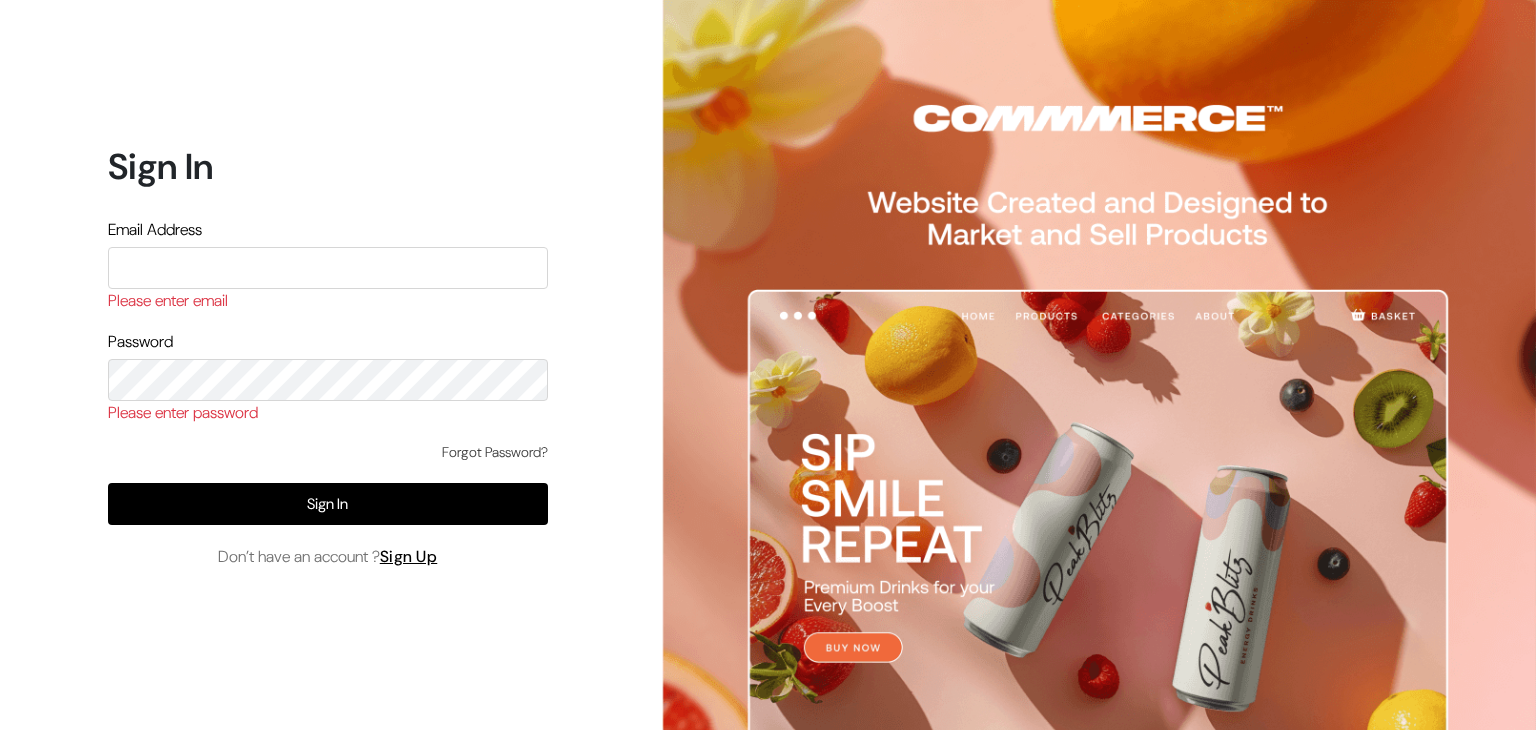 click on "Forgot Password?" at bounding box center (328, 462) 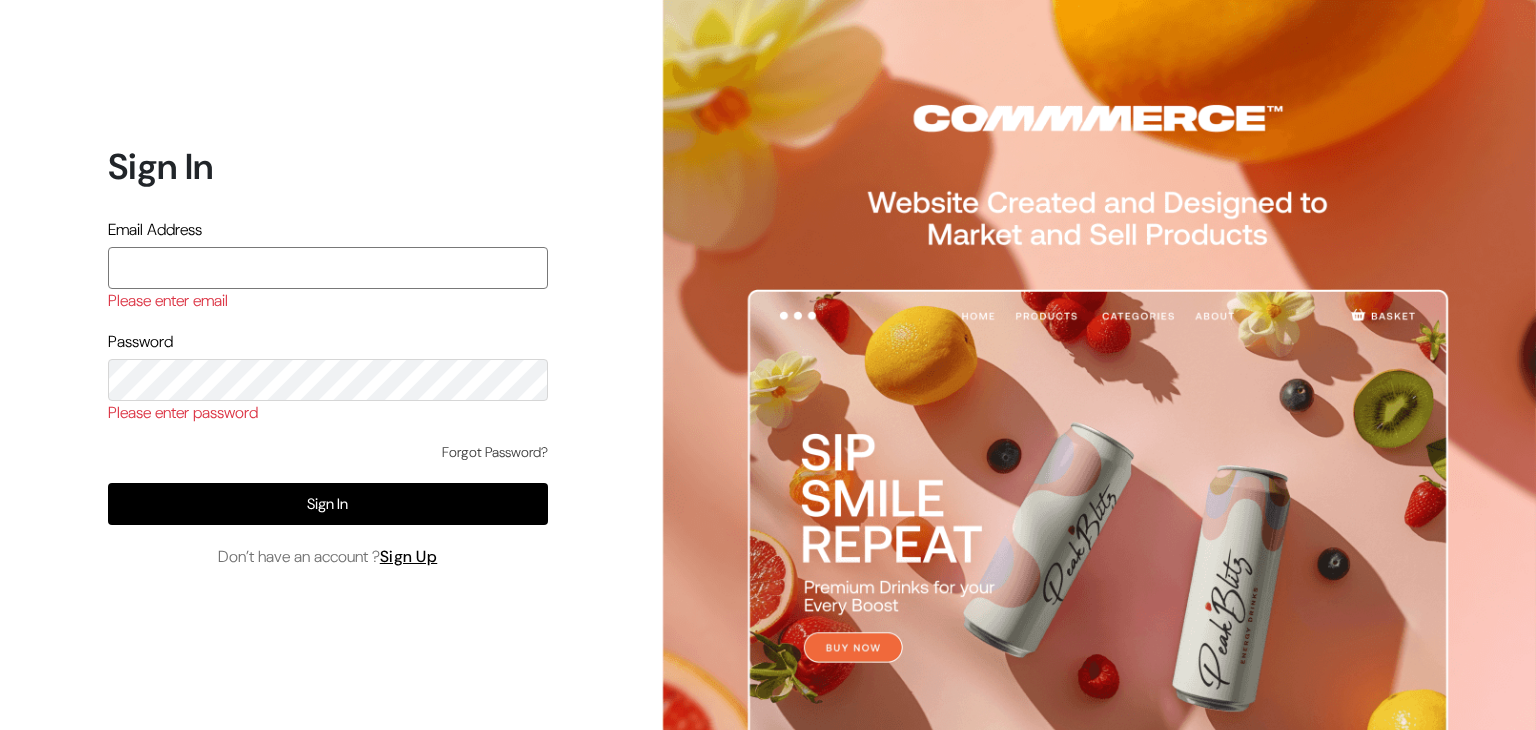 click at bounding box center (328, 268) 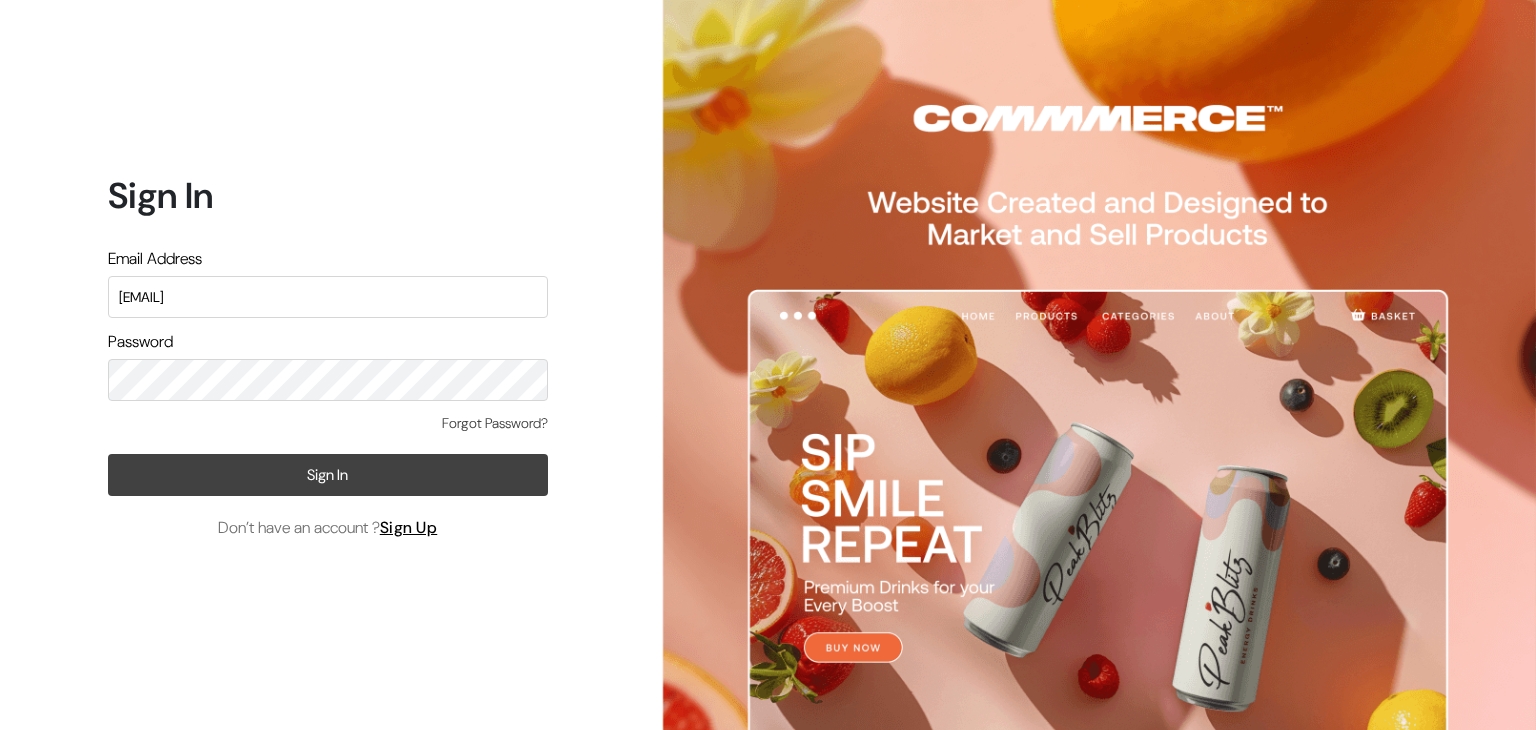 click on "Sign In" at bounding box center (328, 475) 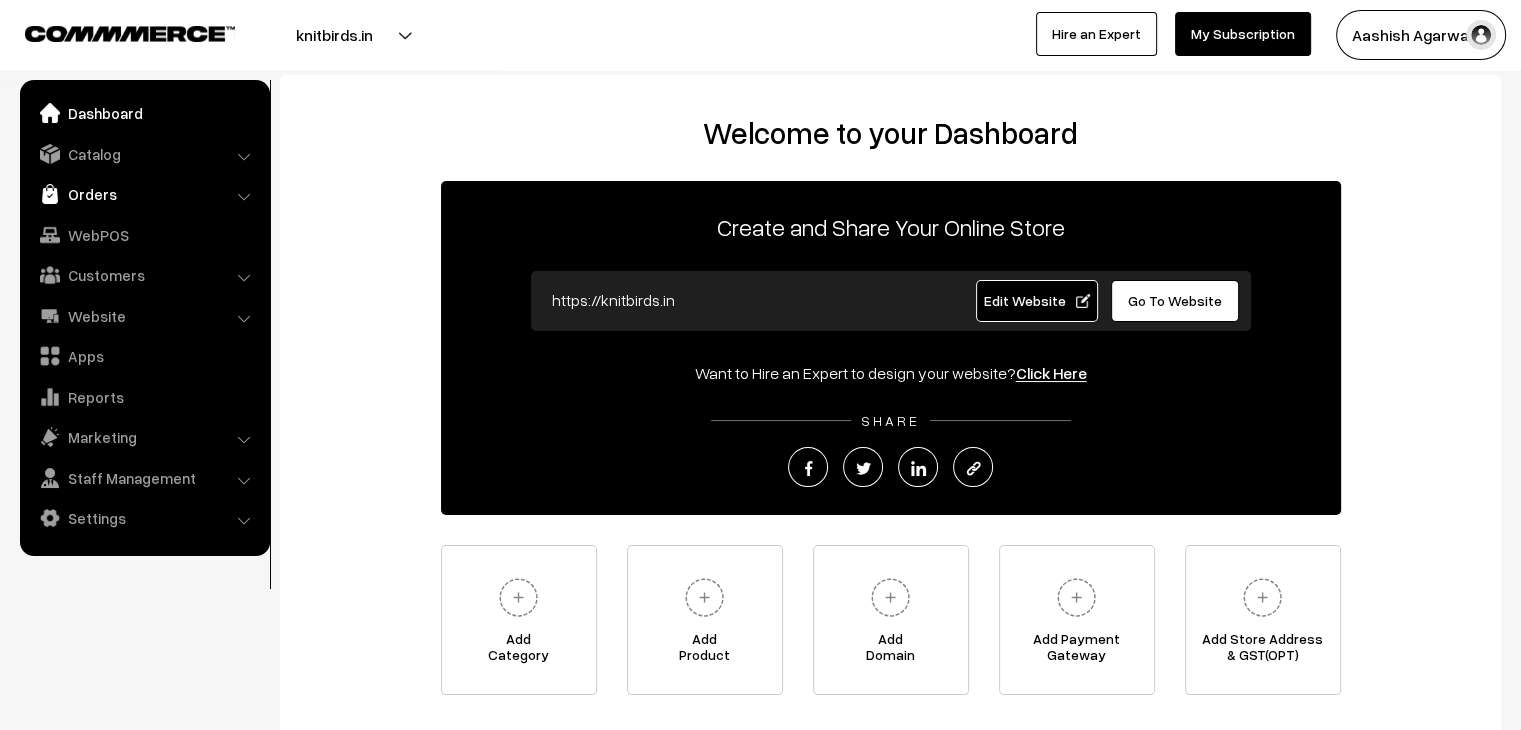 scroll, scrollTop: 0, scrollLeft: 0, axis: both 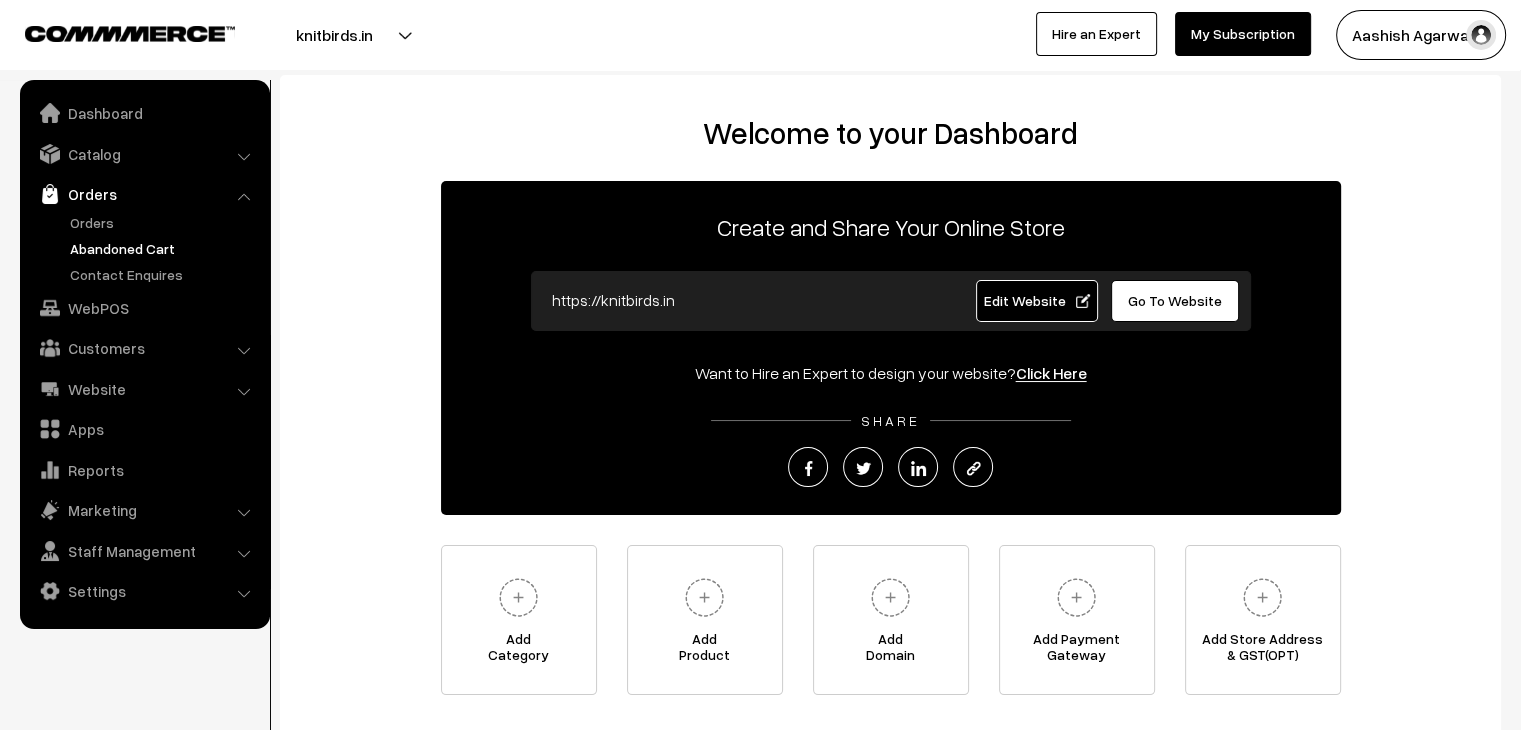 click on "Abandoned Cart" at bounding box center [164, 248] 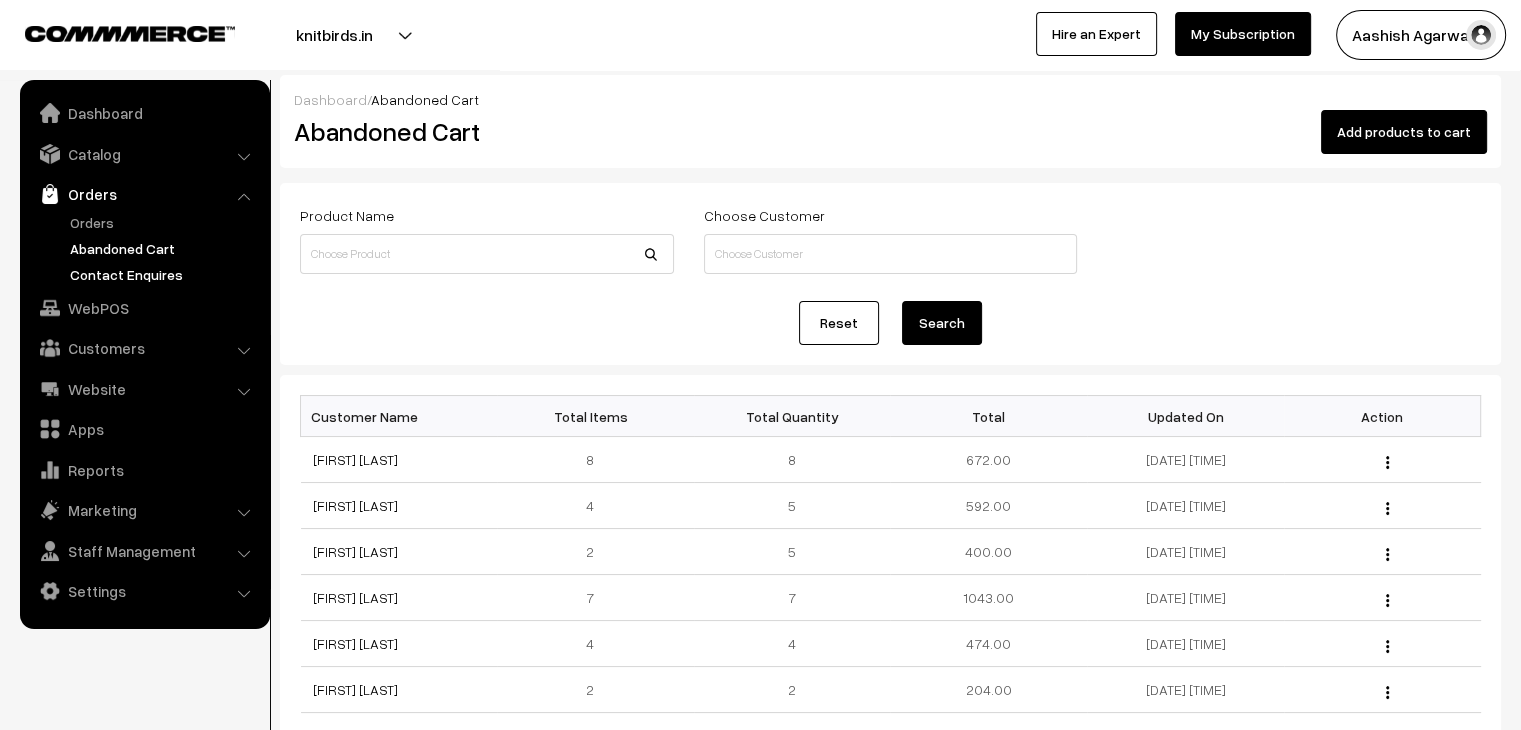 scroll, scrollTop: 0, scrollLeft: 0, axis: both 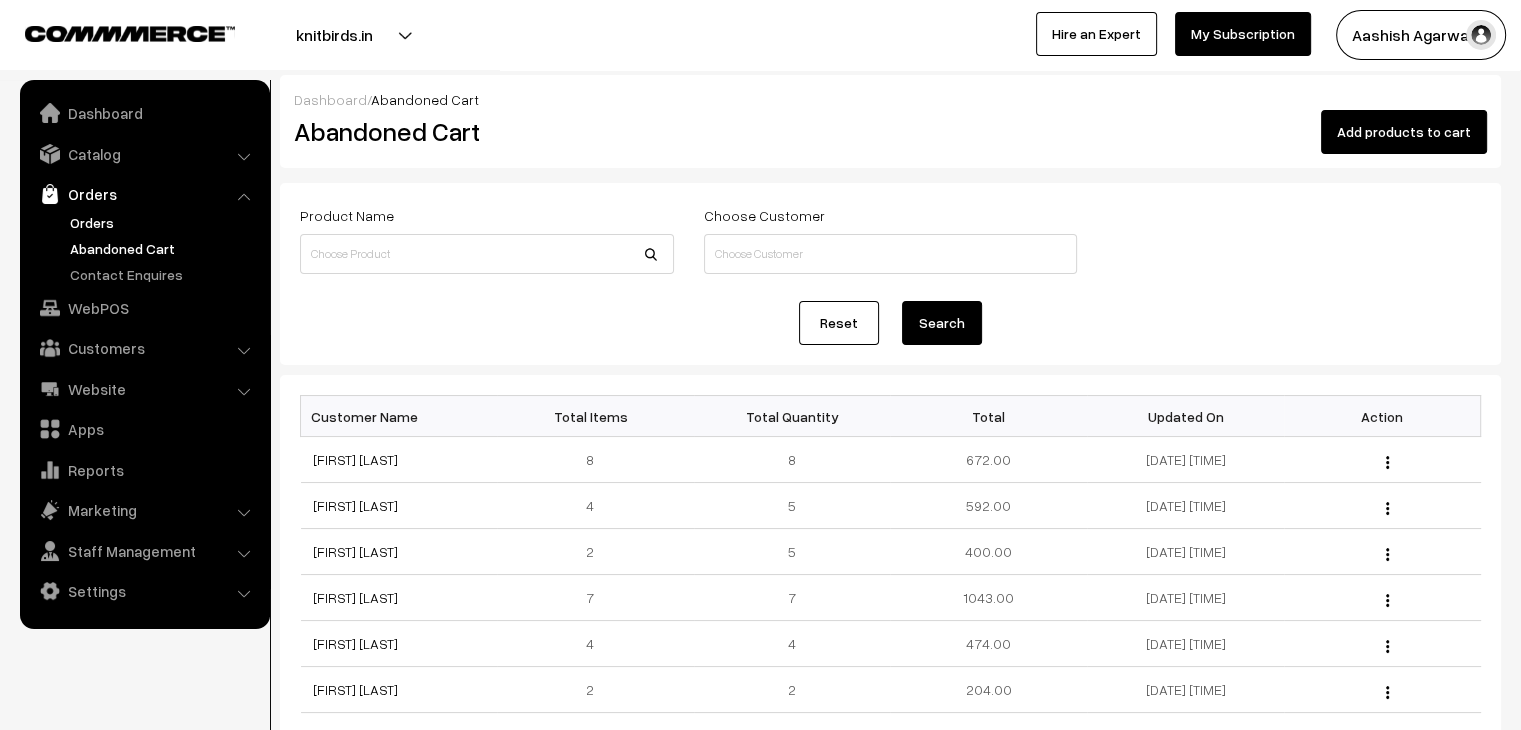 click on "Orders" at bounding box center [164, 222] 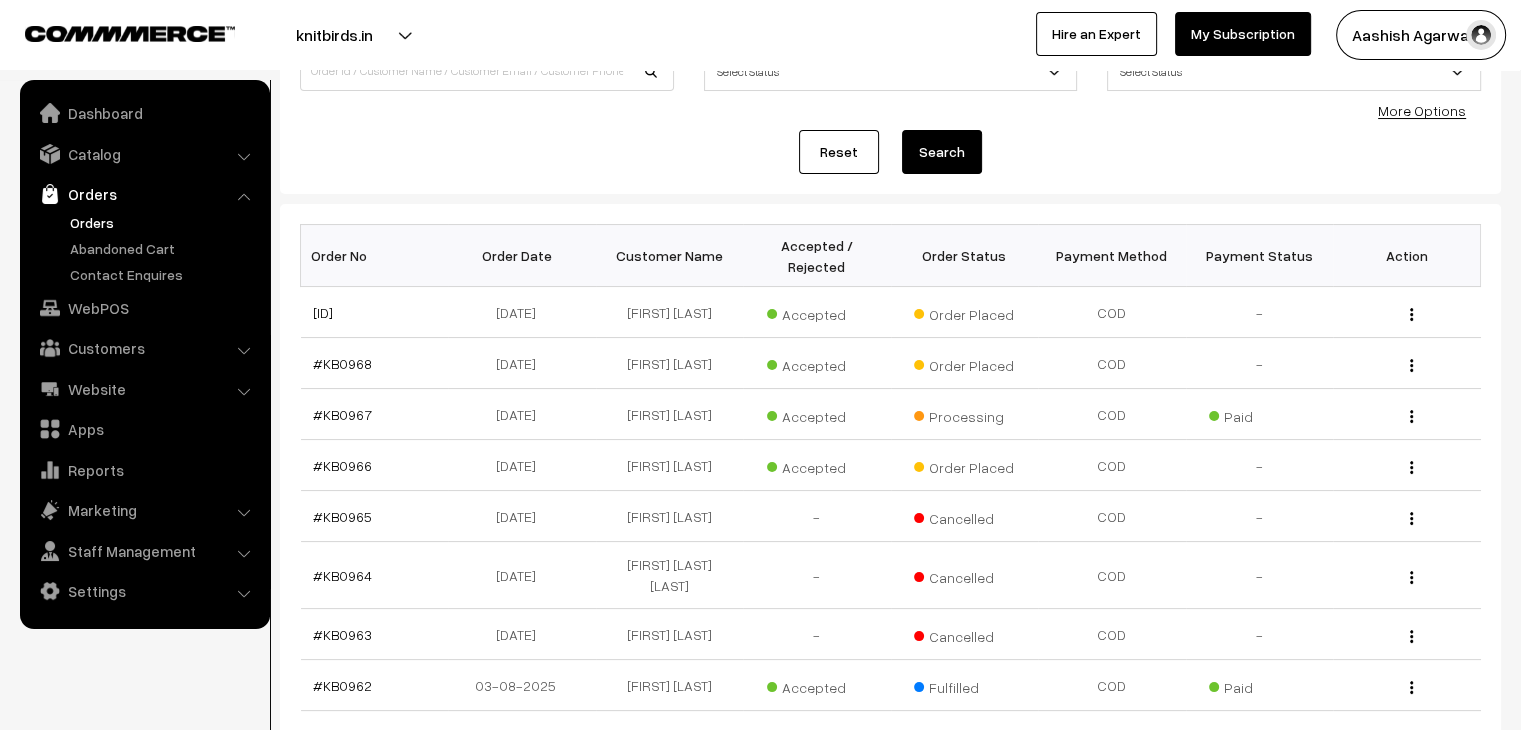 scroll, scrollTop: 200, scrollLeft: 0, axis: vertical 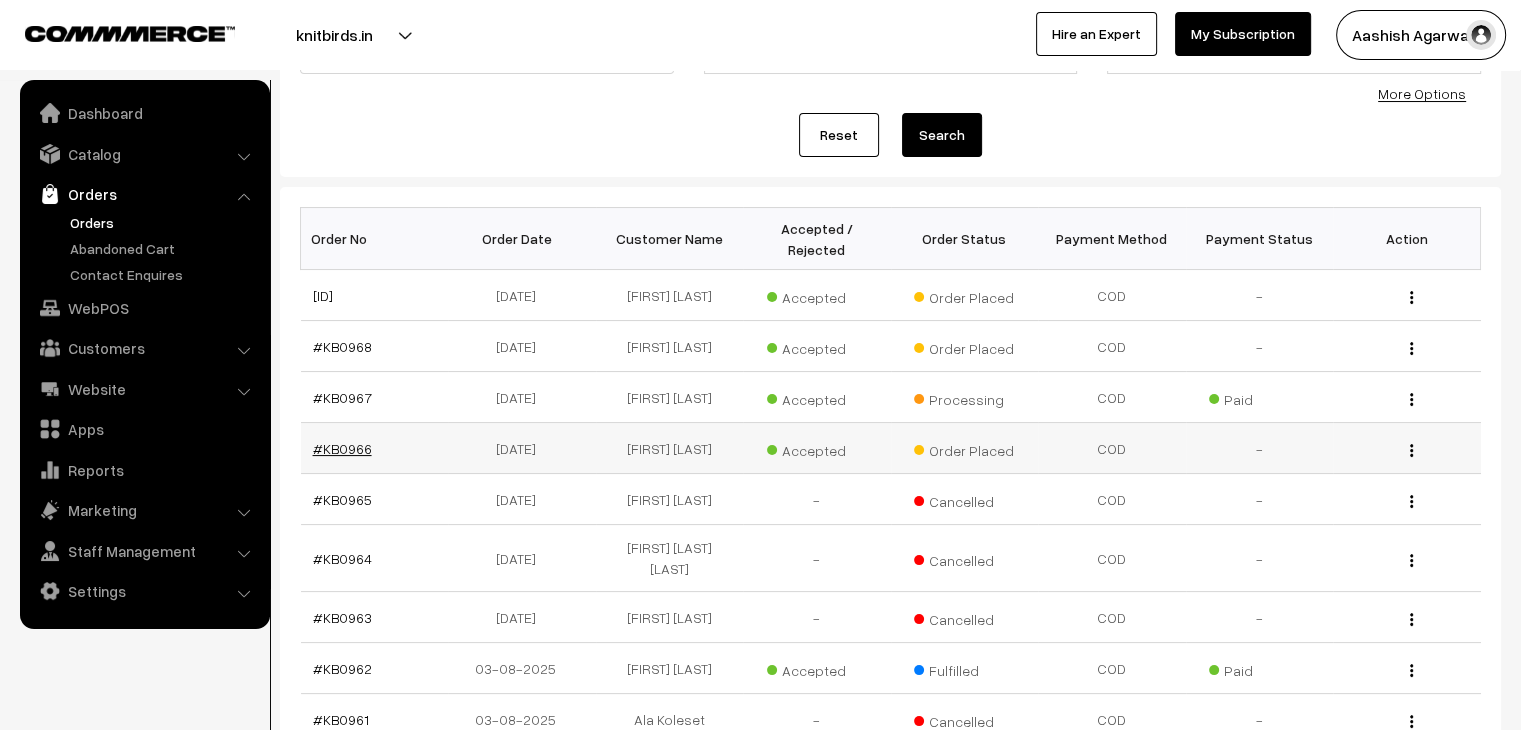 click on "#KB0966" at bounding box center (342, 448) 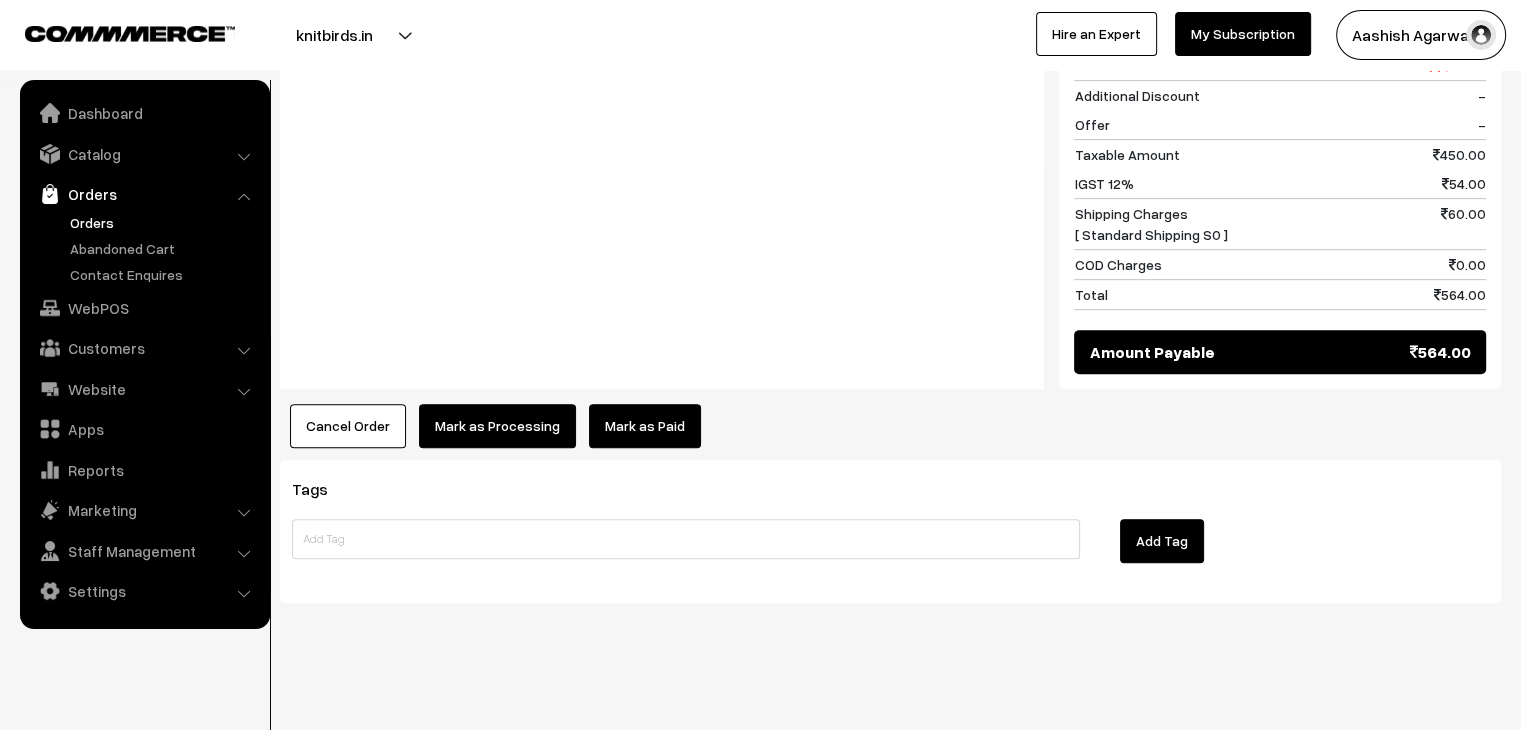 scroll, scrollTop: 0, scrollLeft: 0, axis: both 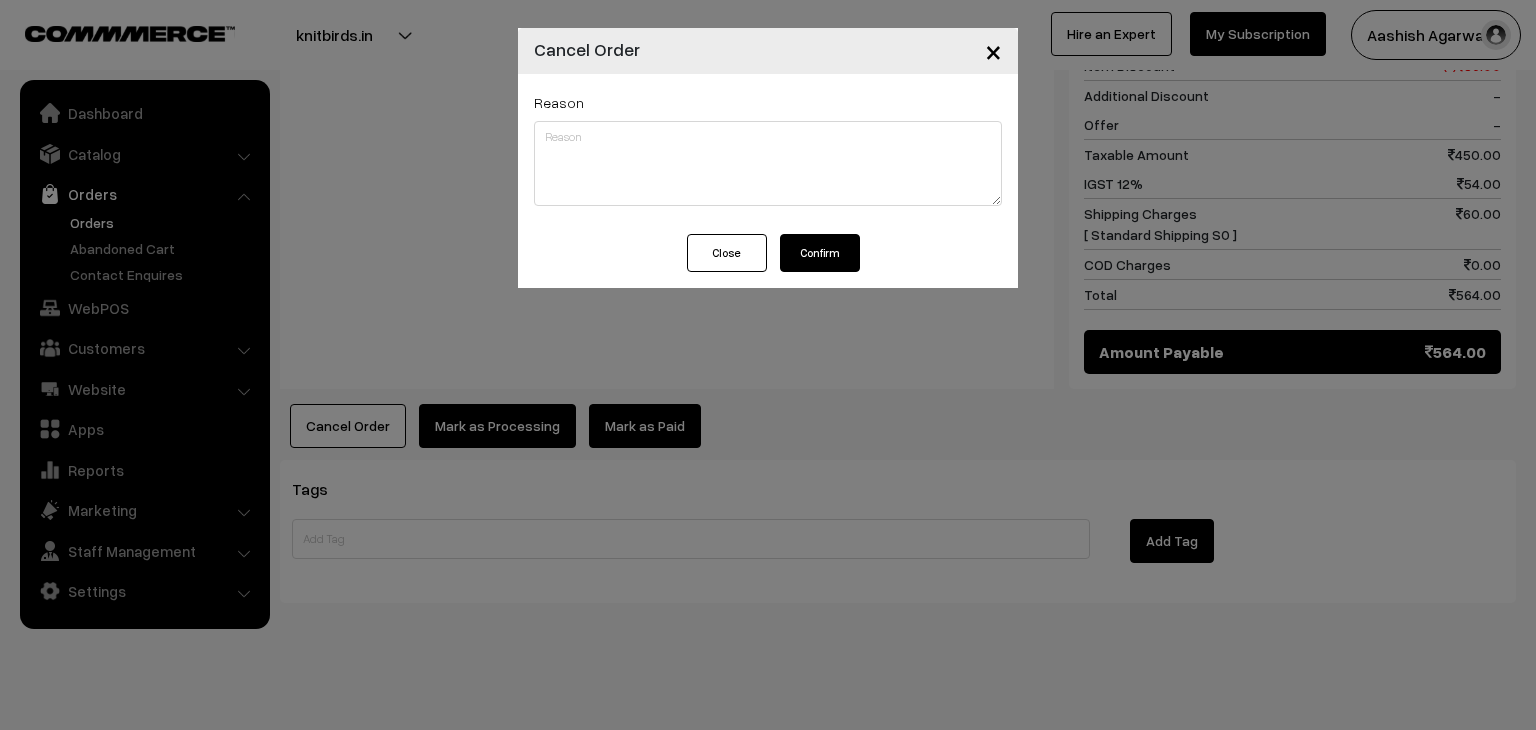 click on "Close" at bounding box center (727, 253) 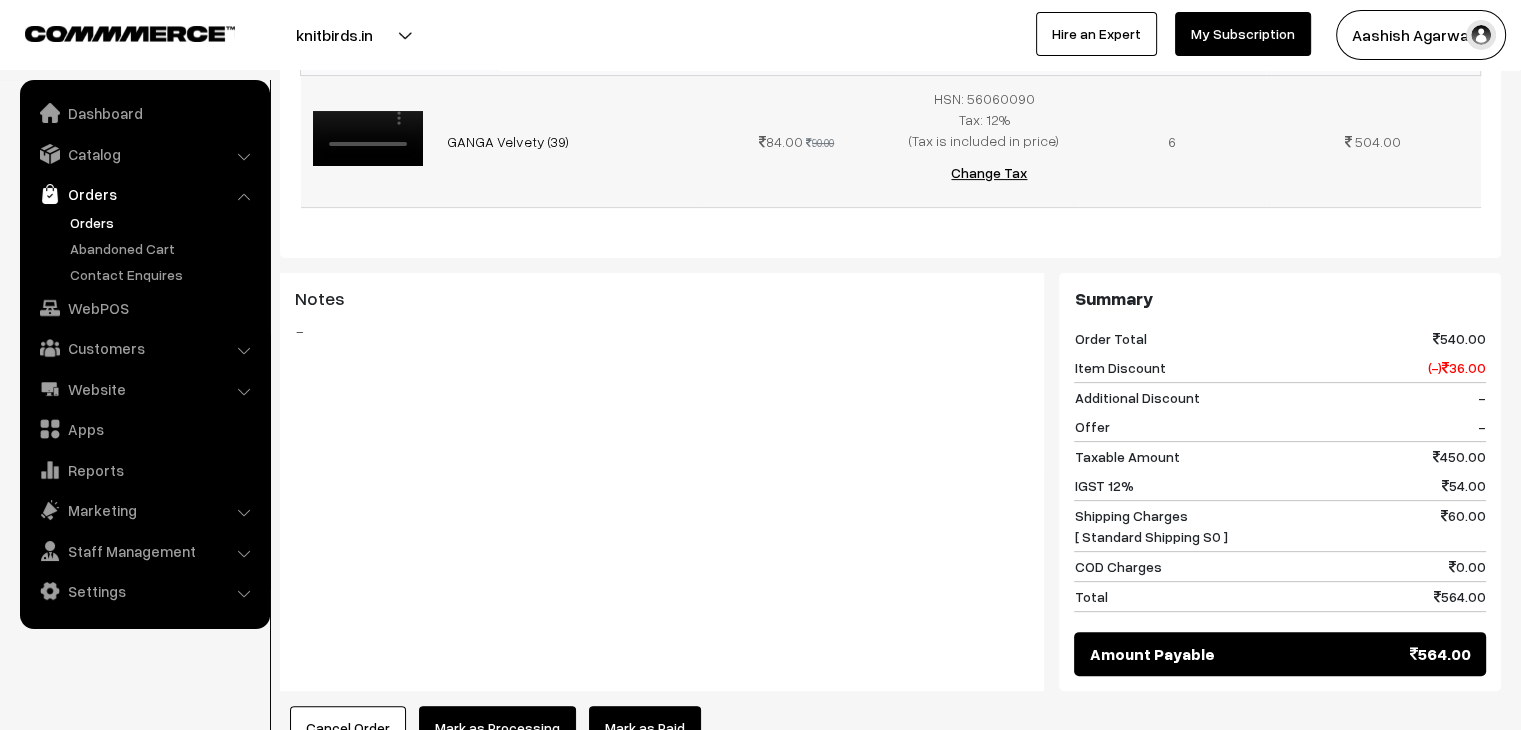 scroll, scrollTop: 866, scrollLeft: 0, axis: vertical 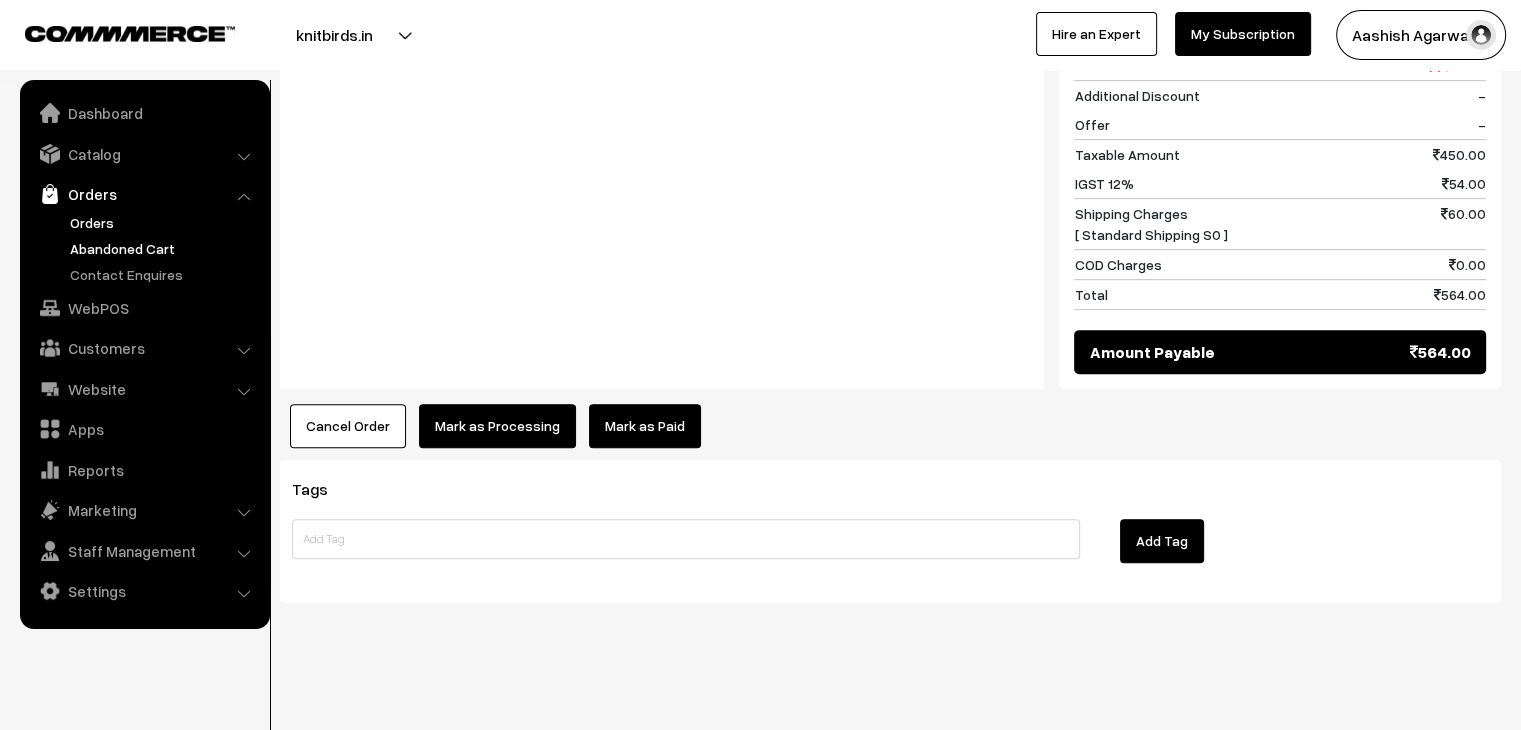click on "Abandoned Cart" at bounding box center [164, 248] 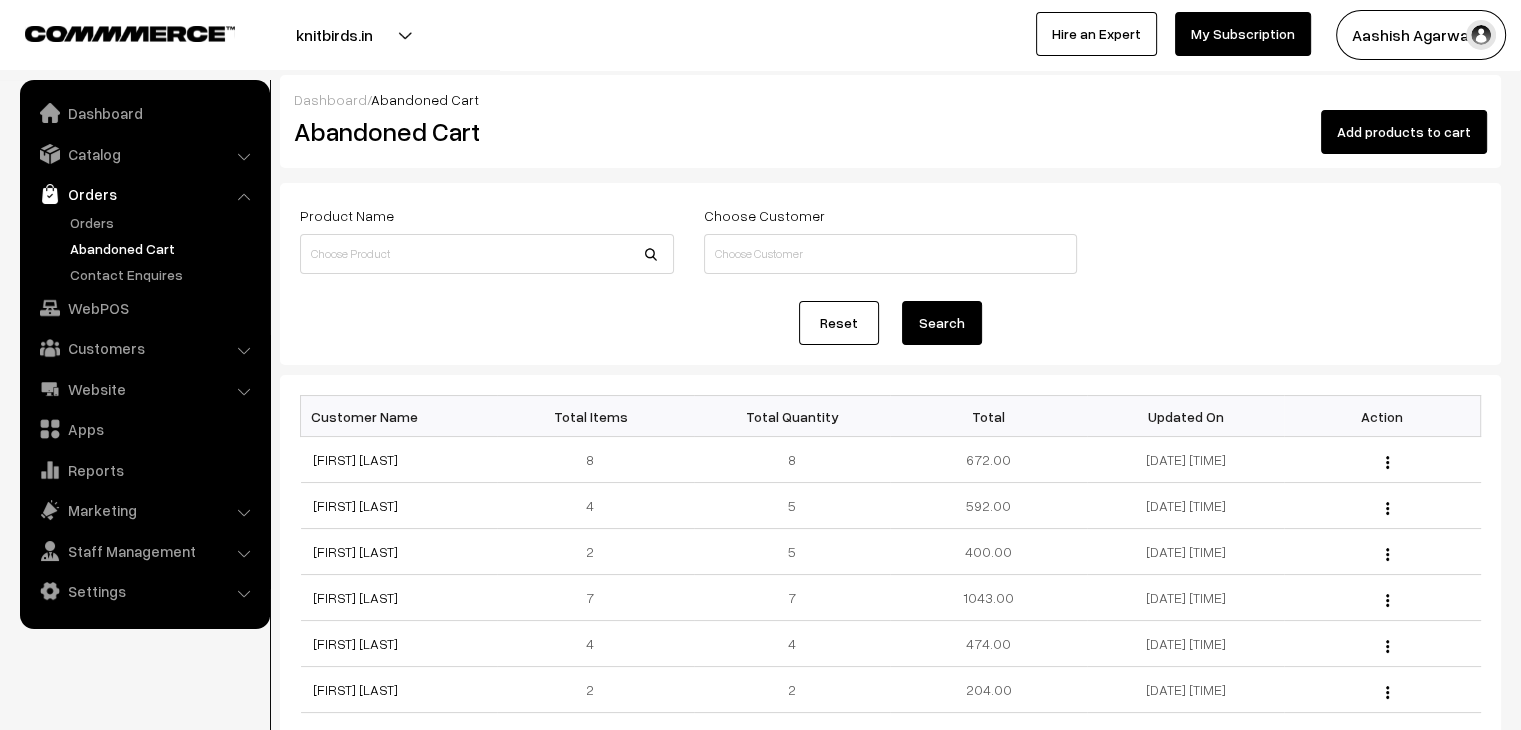 scroll, scrollTop: 0, scrollLeft: 0, axis: both 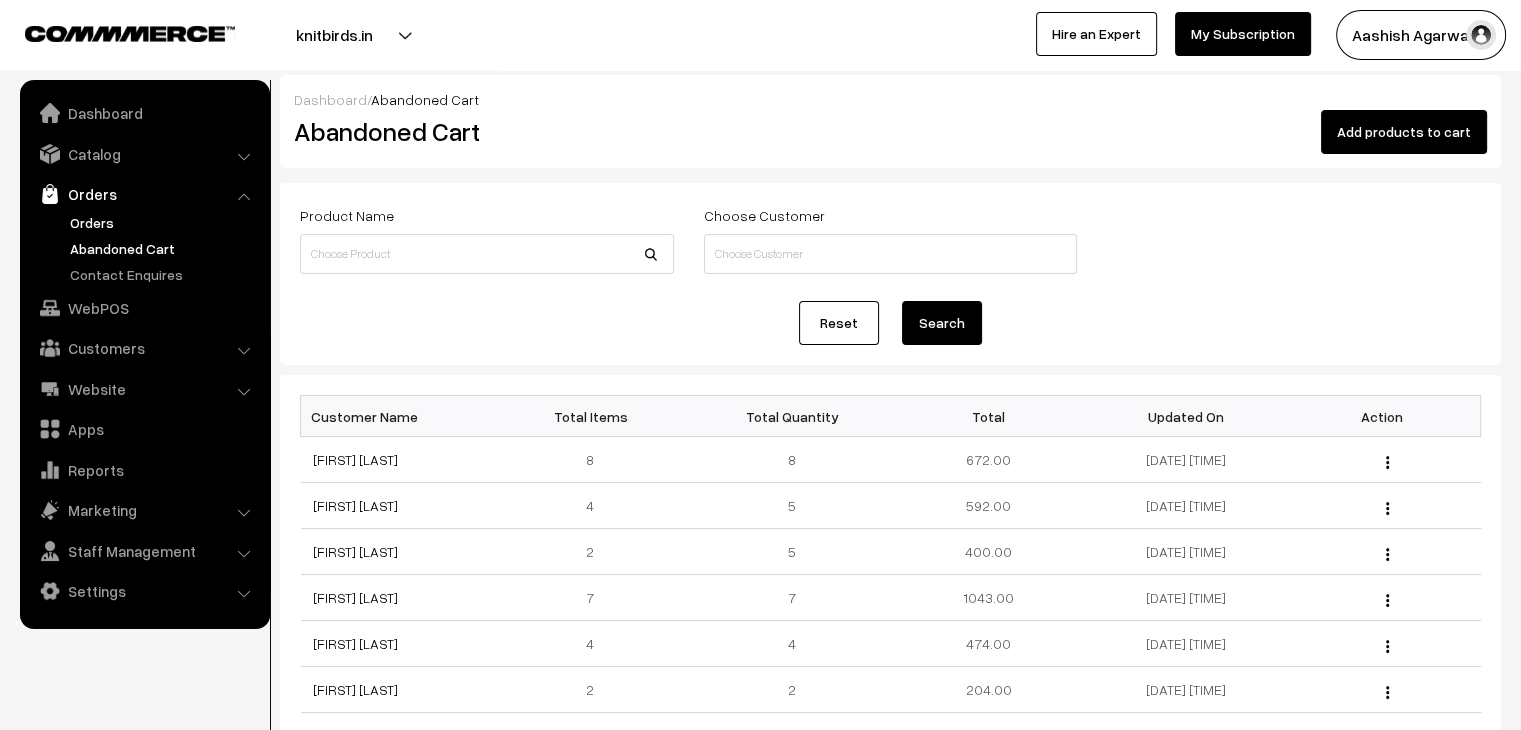 click on "Orders" at bounding box center (164, 222) 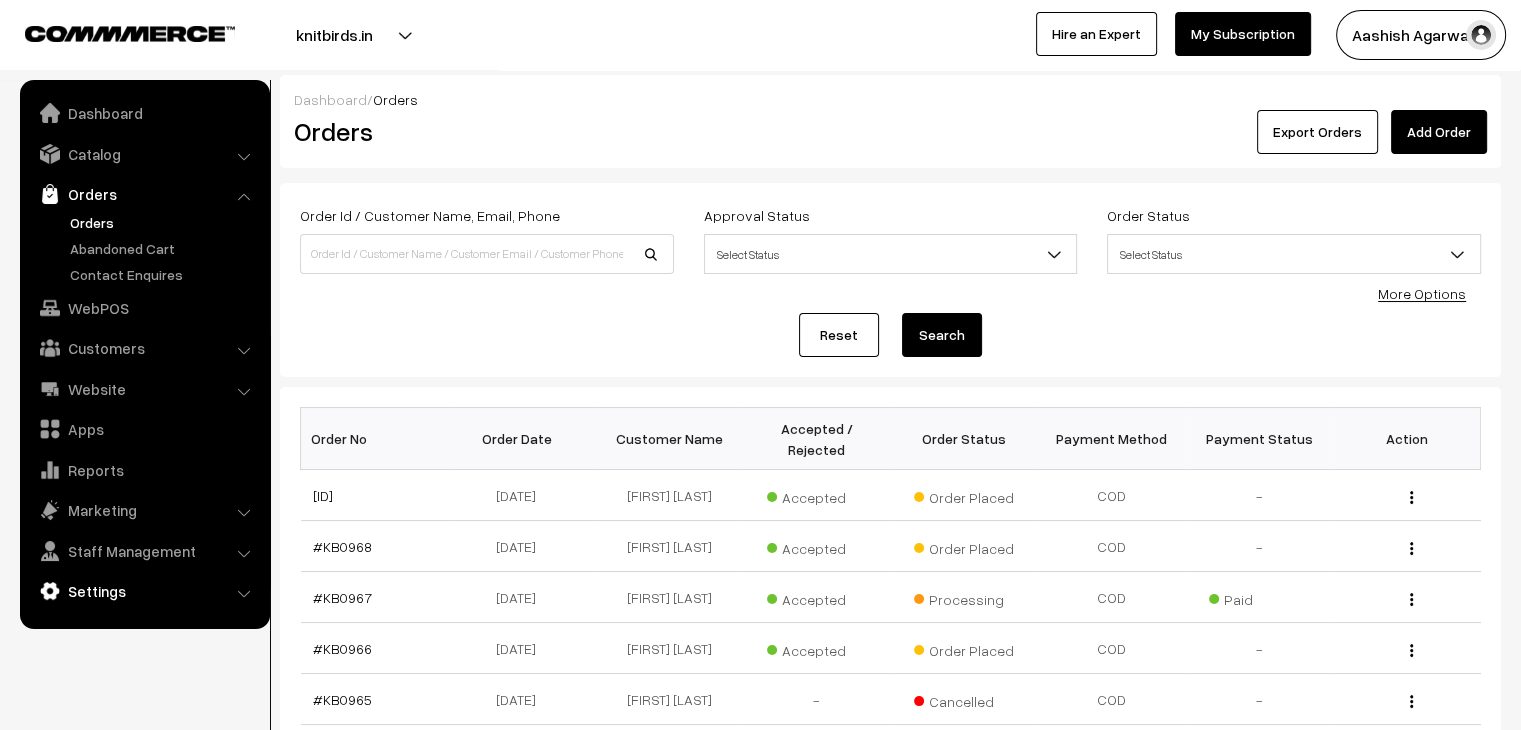 scroll, scrollTop: 0, scrollLeft: 0, axis: both 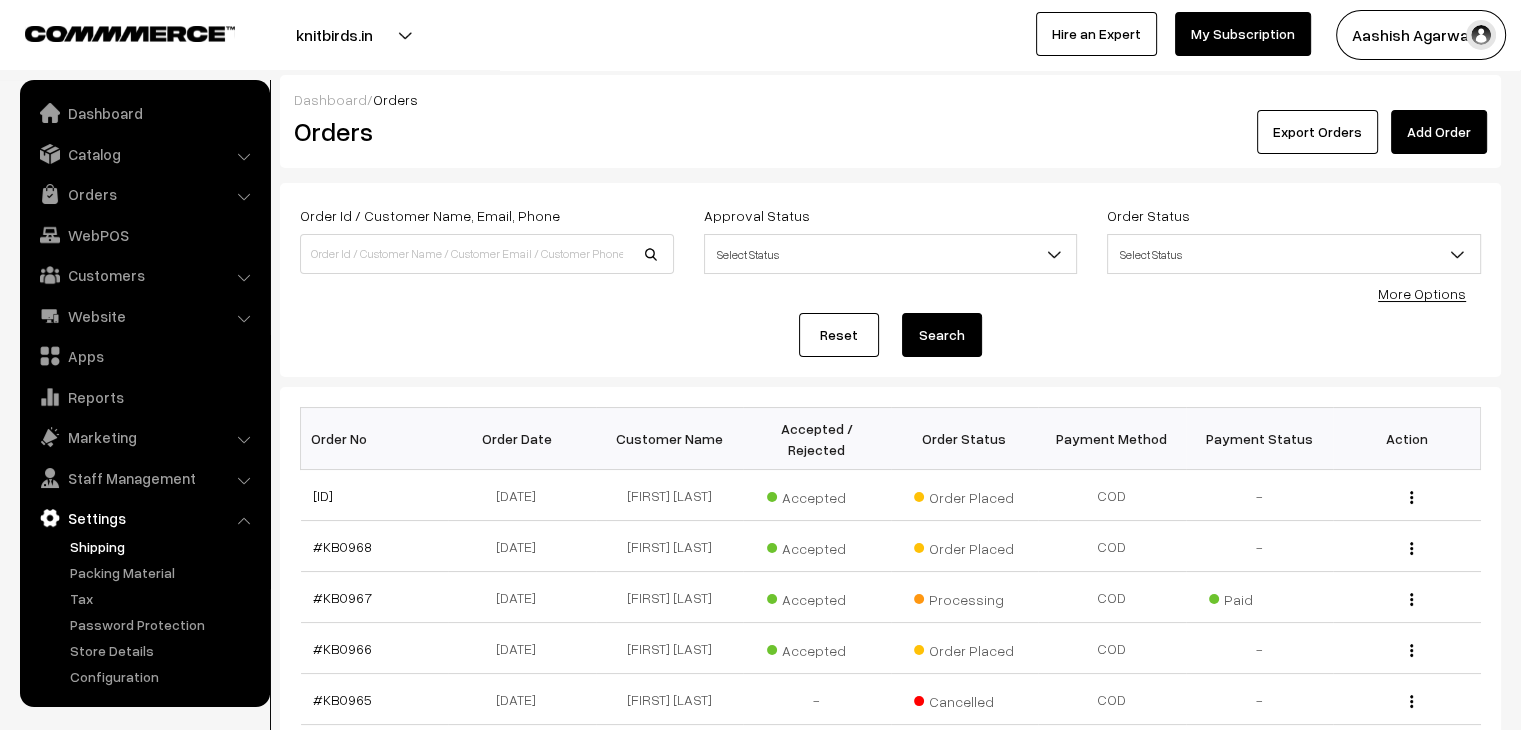 click on "Shipping" at bounding box center [164, 546] 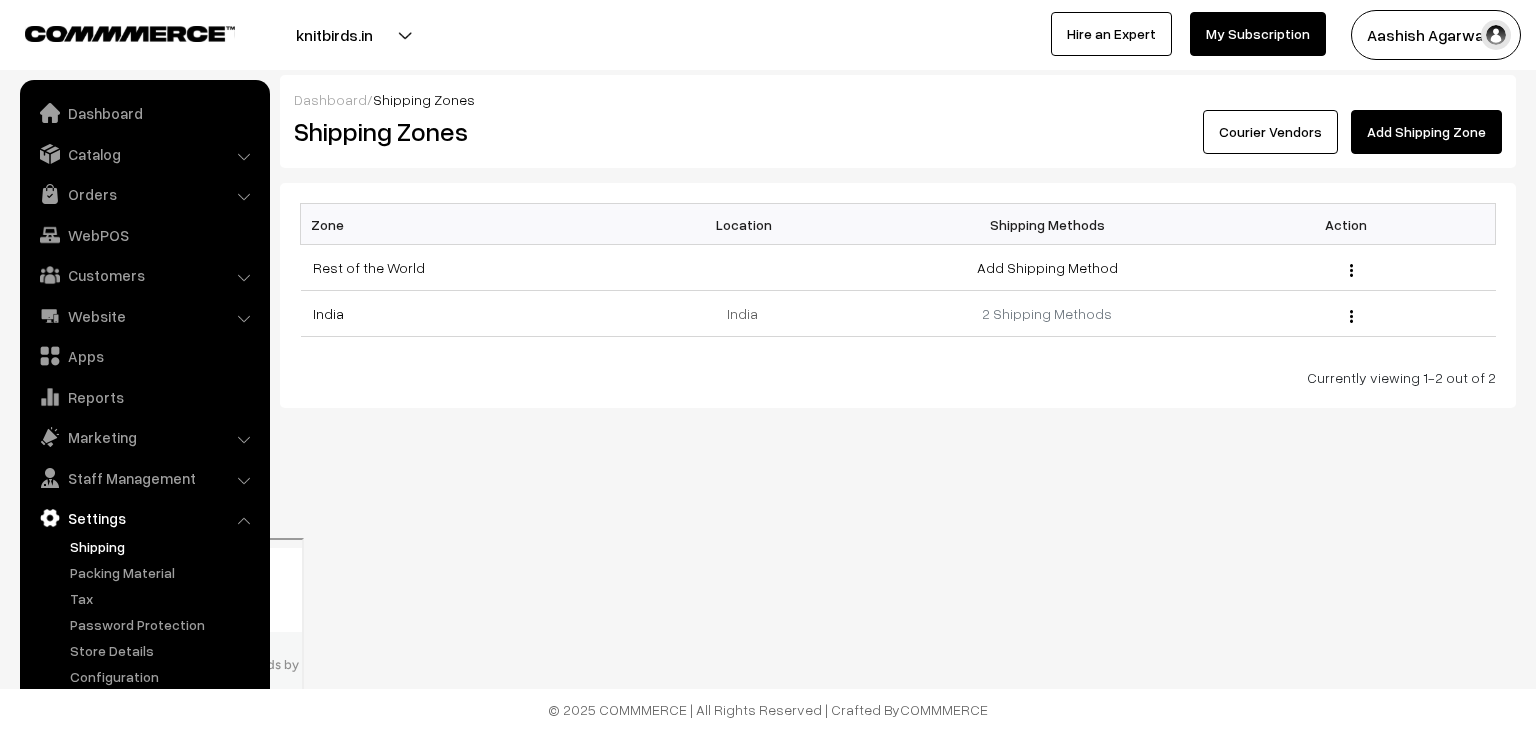 scroll, scrollTop: 0, scrollLeft: 0, axis: both 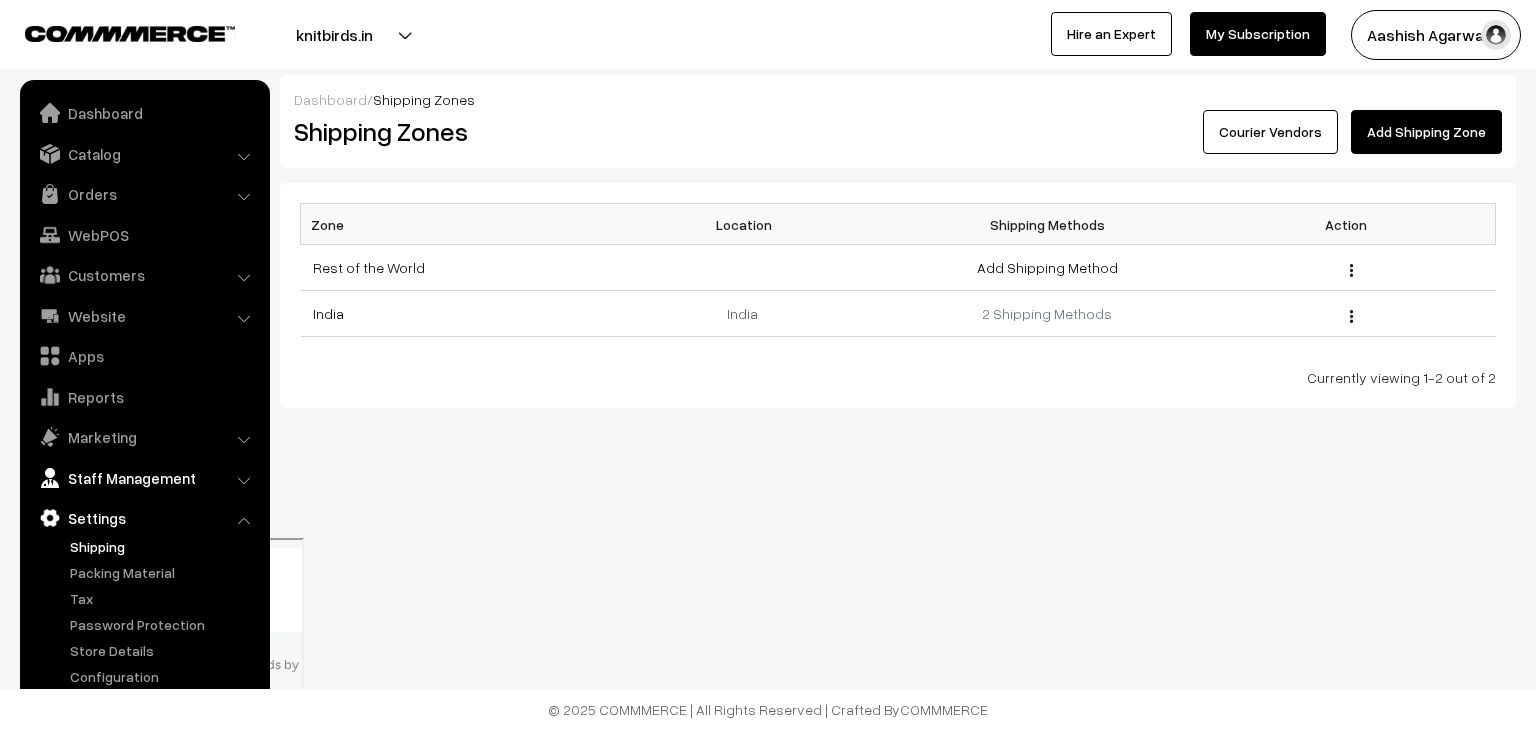 click on "Staff Management" at bounding box center (144, 478) 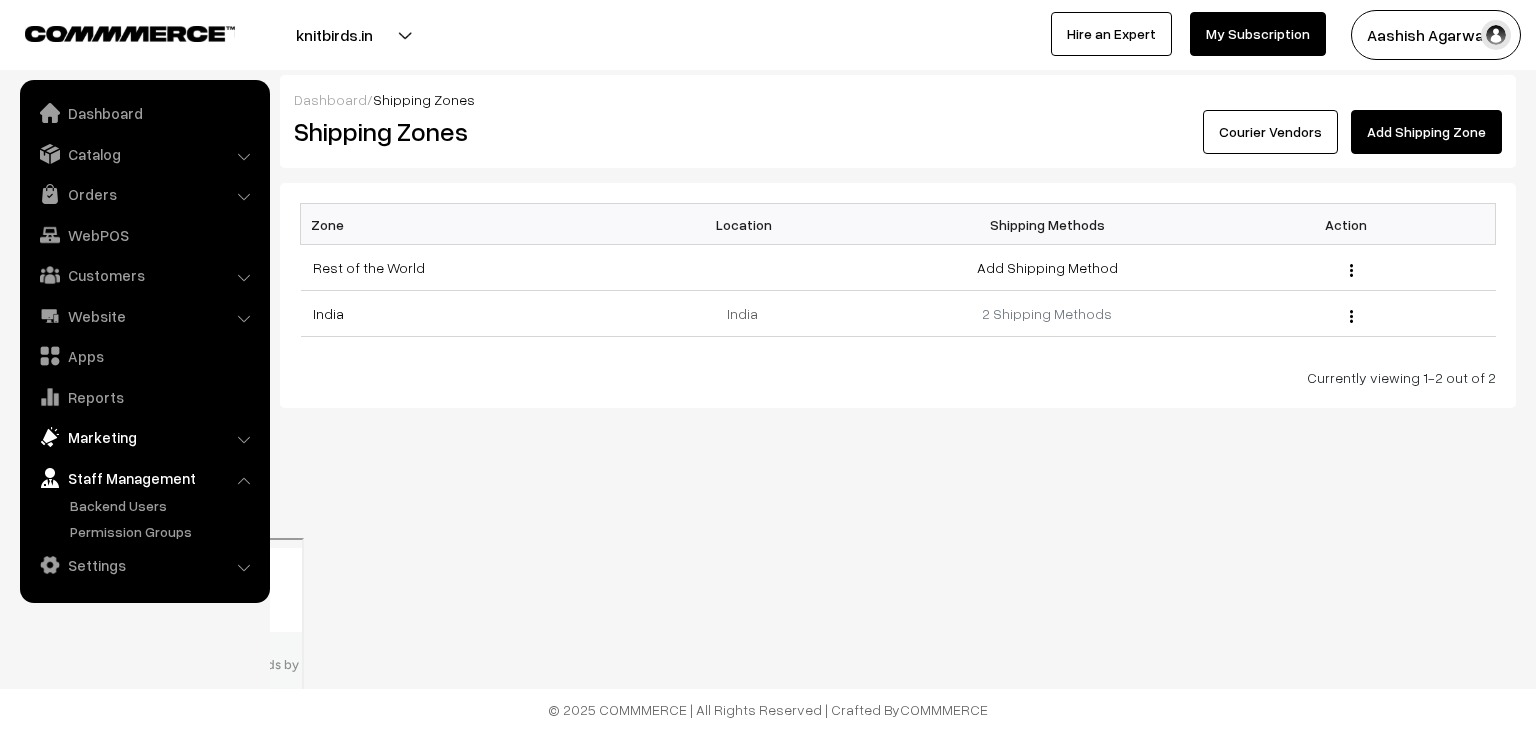 click on "Marketing" at bounding box center (144, 437) 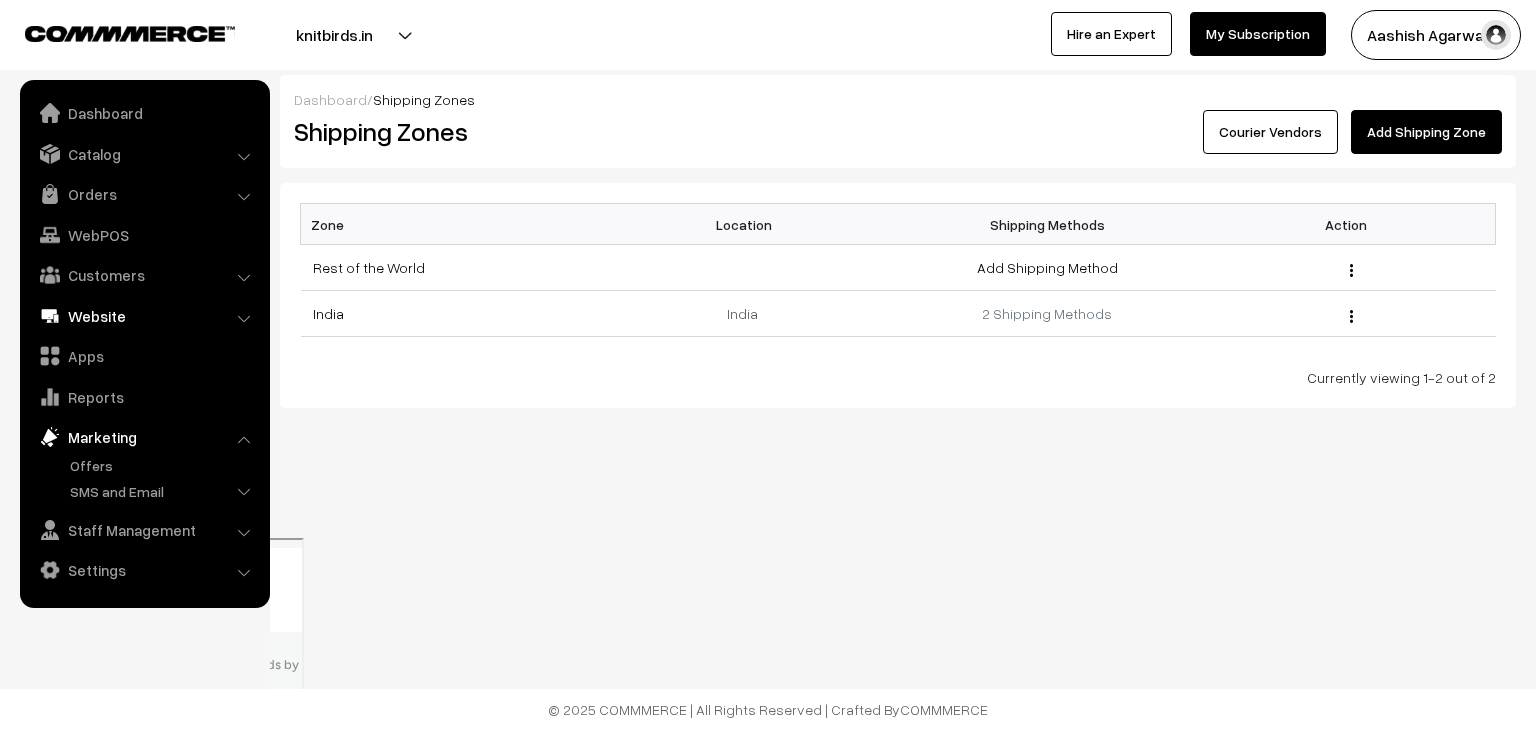 click on "Website" at bounding box center (144, 316) 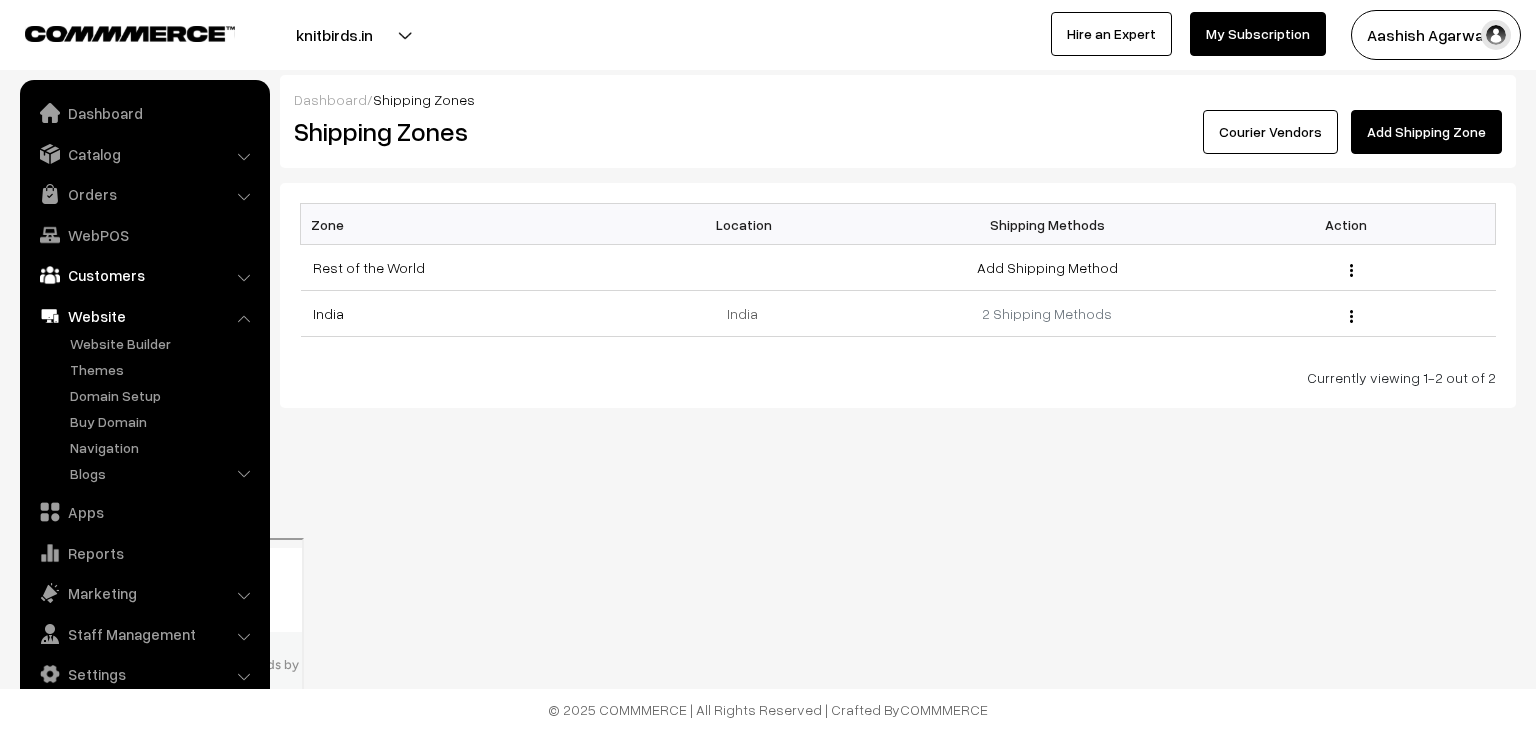 click on "Customers" at bounding box center (144, 275) 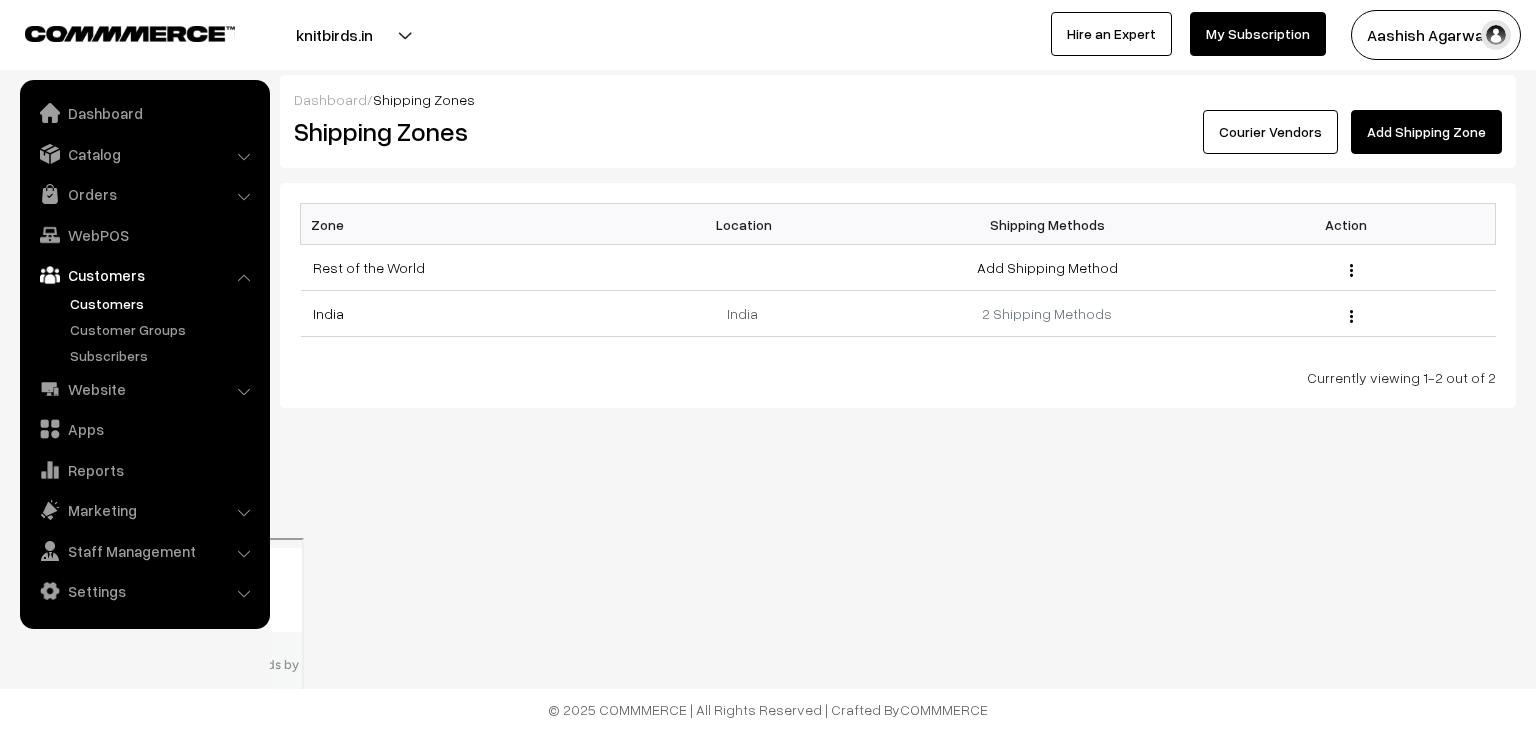 click on "Customers" at bounding box center [164, 303] 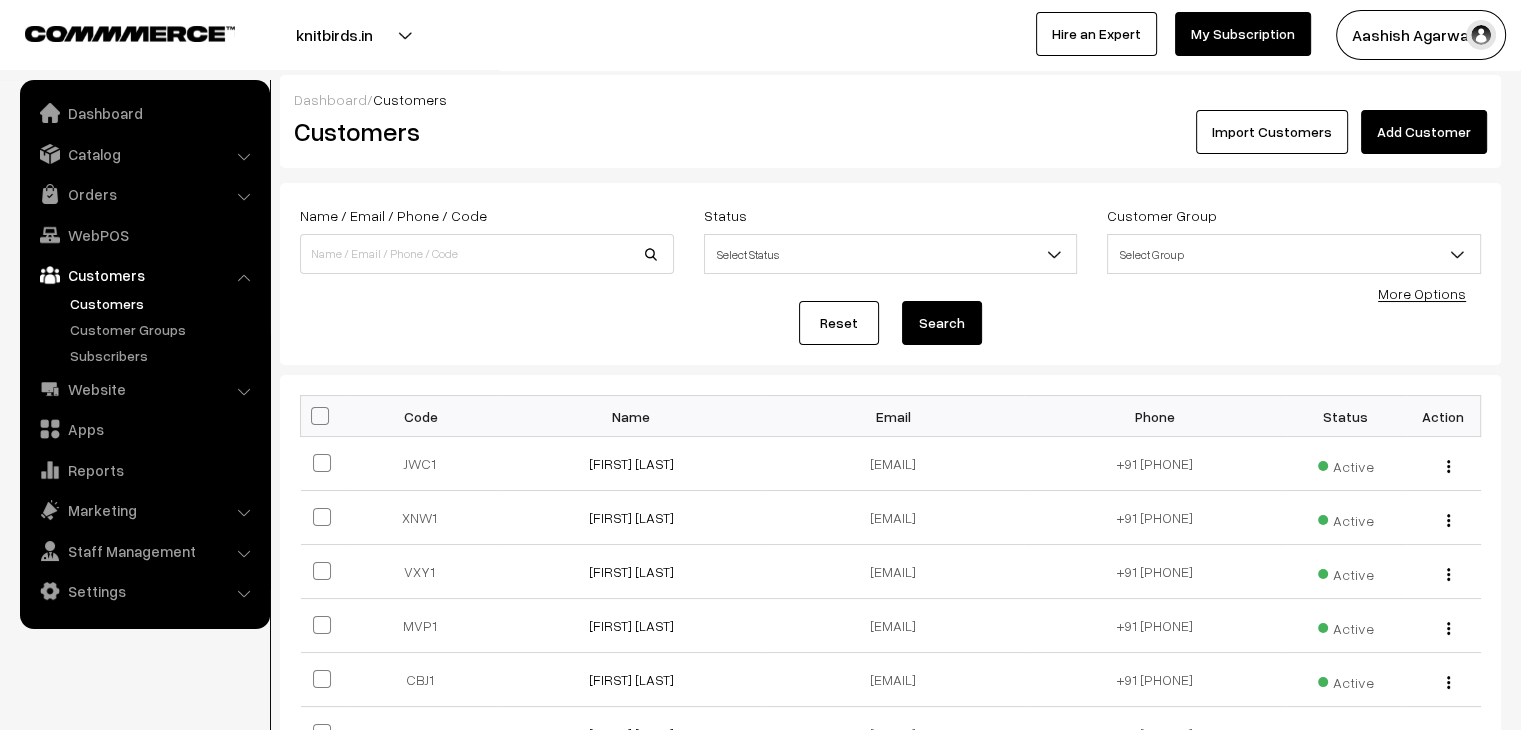 scroll, scrollTop: 0, scrollLeft: 0, axis: both 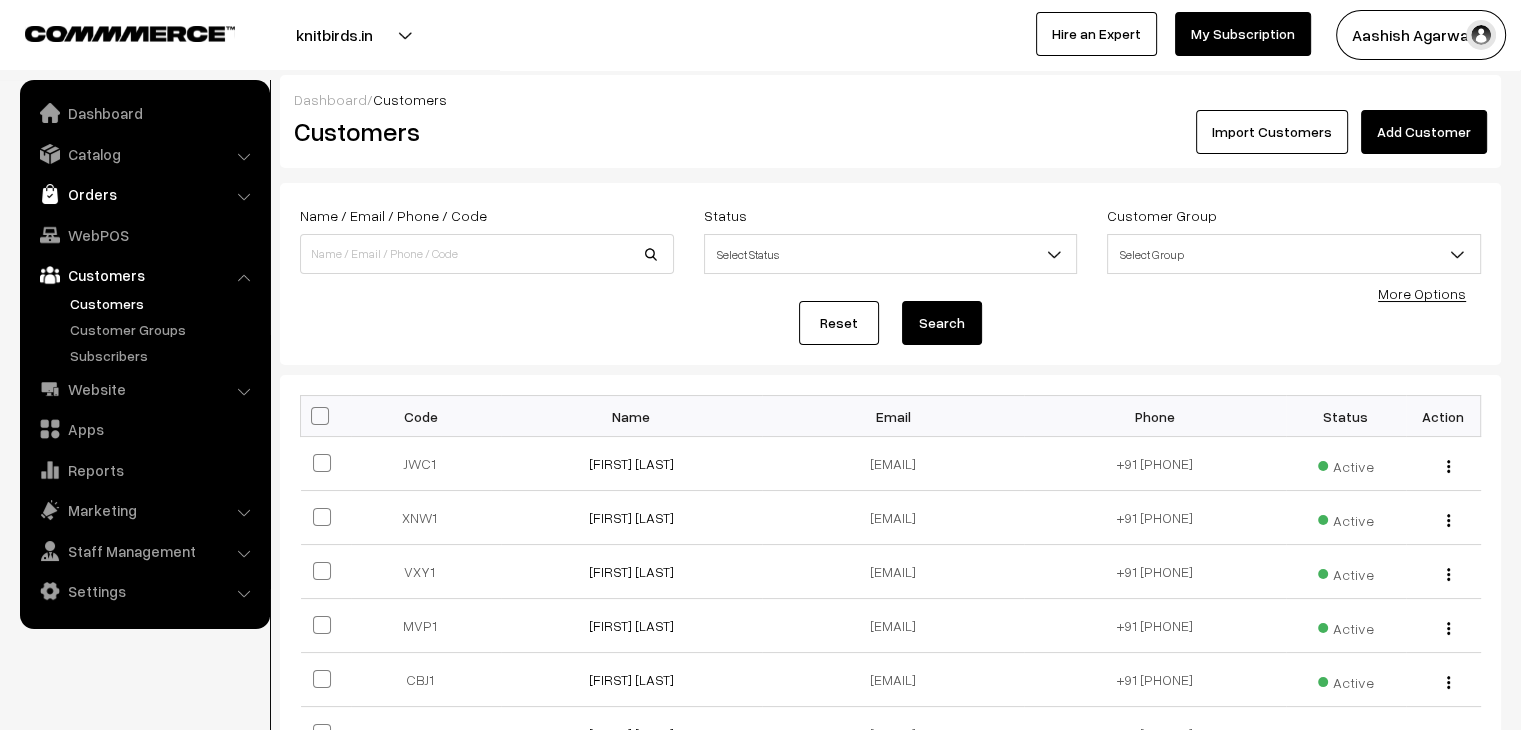 click on "Orders" at bounding box center (144, 194) 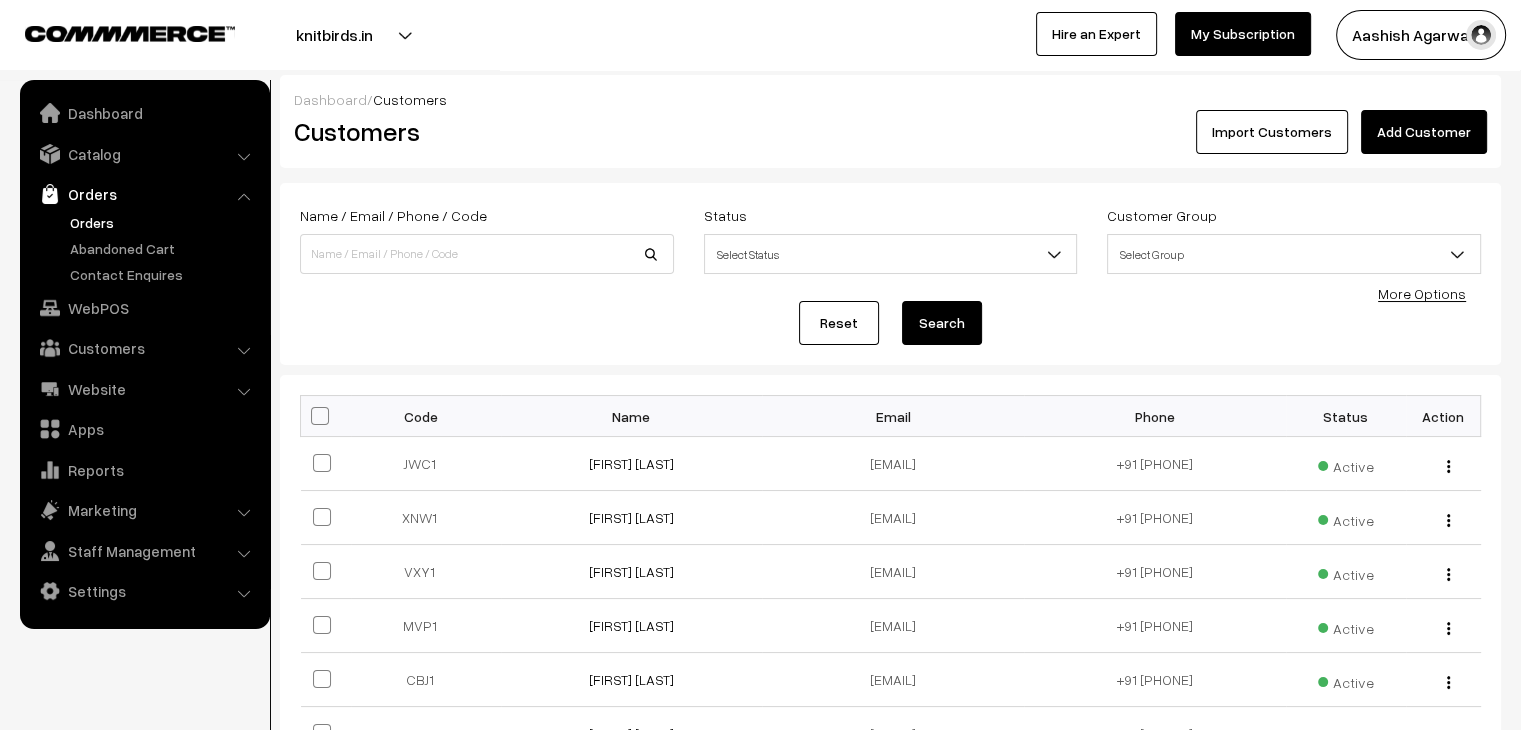 click on "Orders" at bounding box center (164, 222) 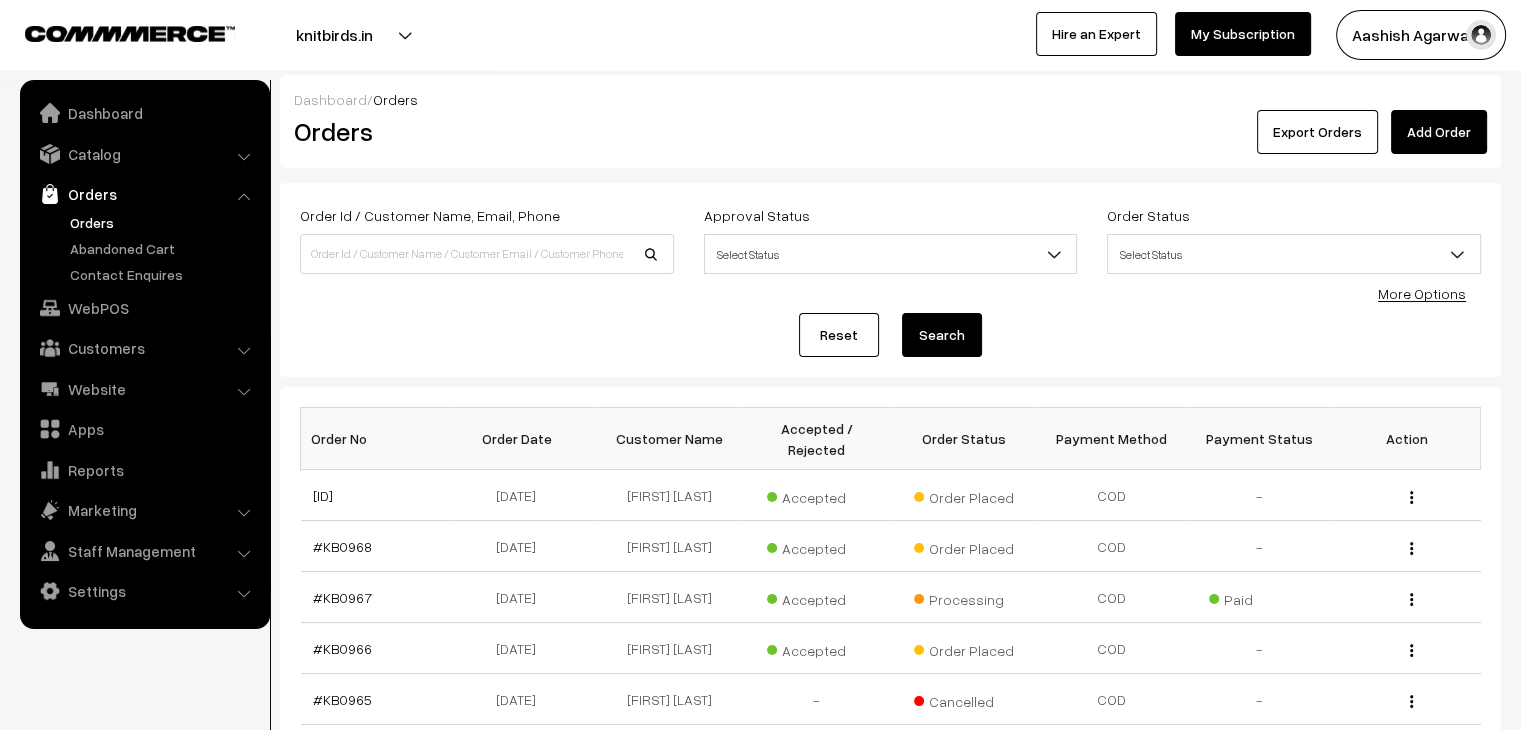 scroll, scrollTop: 0, scrollLeft: 0, axis: both 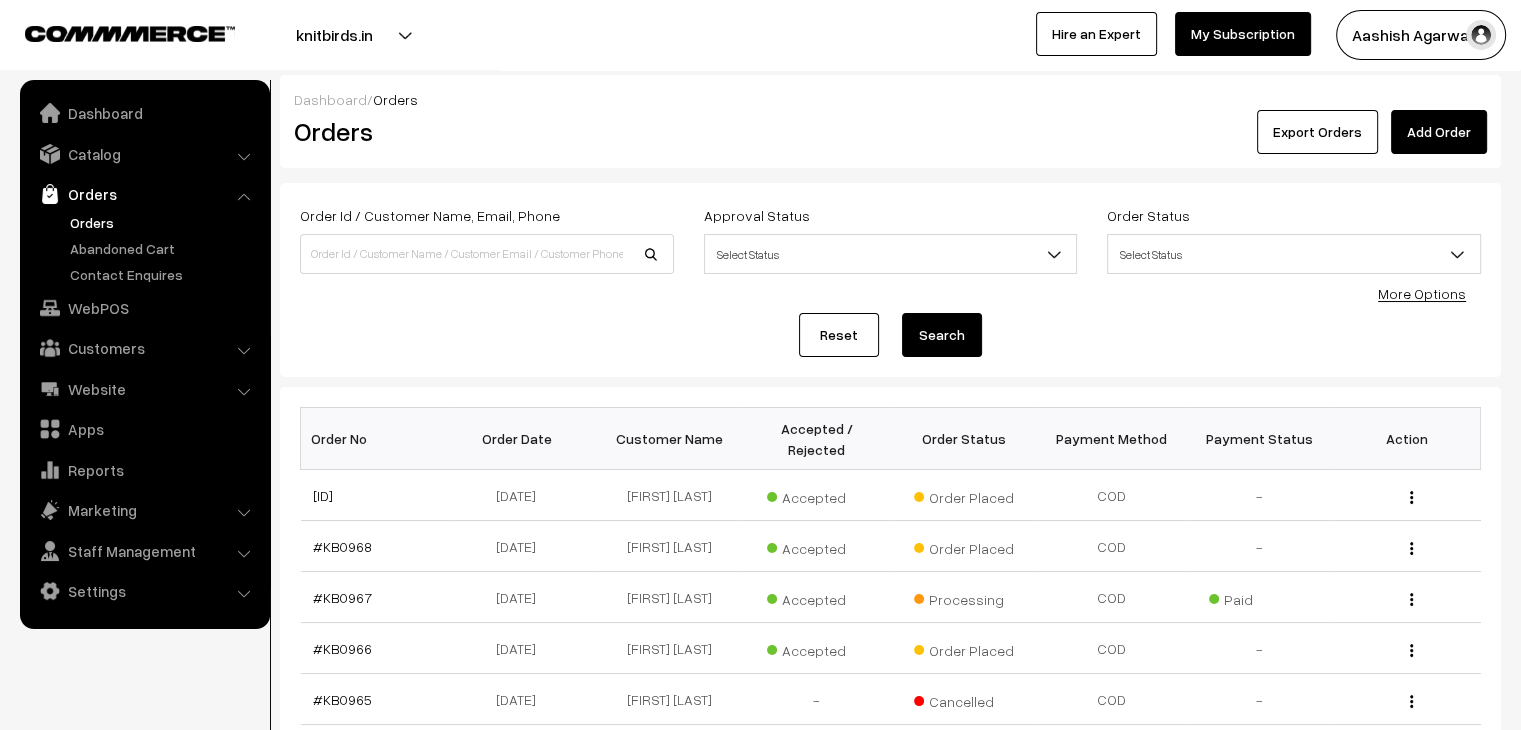 click on "Aashish Agarwa…" at bounding box center [1421, 35] 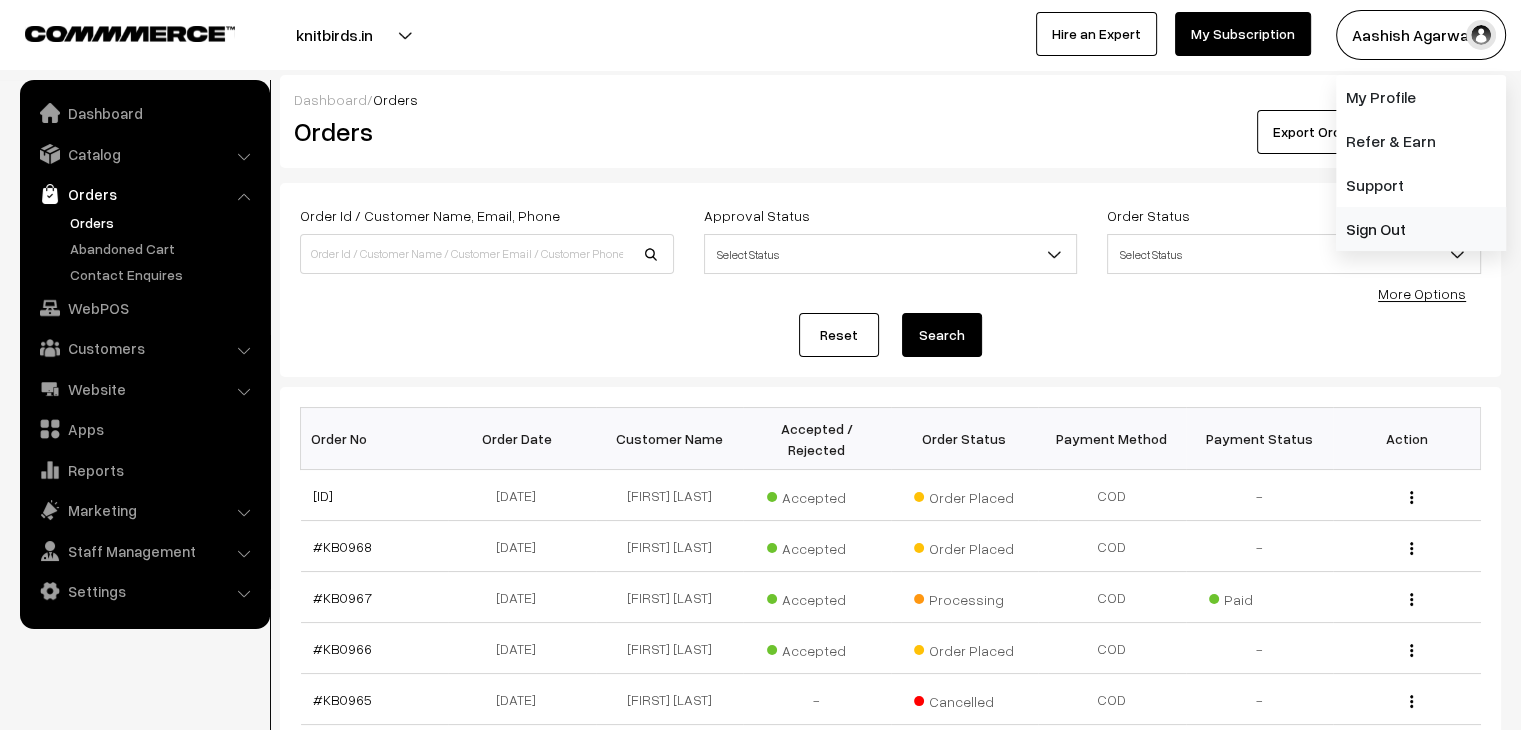 click on "Sign Out" at bounding box center [1421, 229] 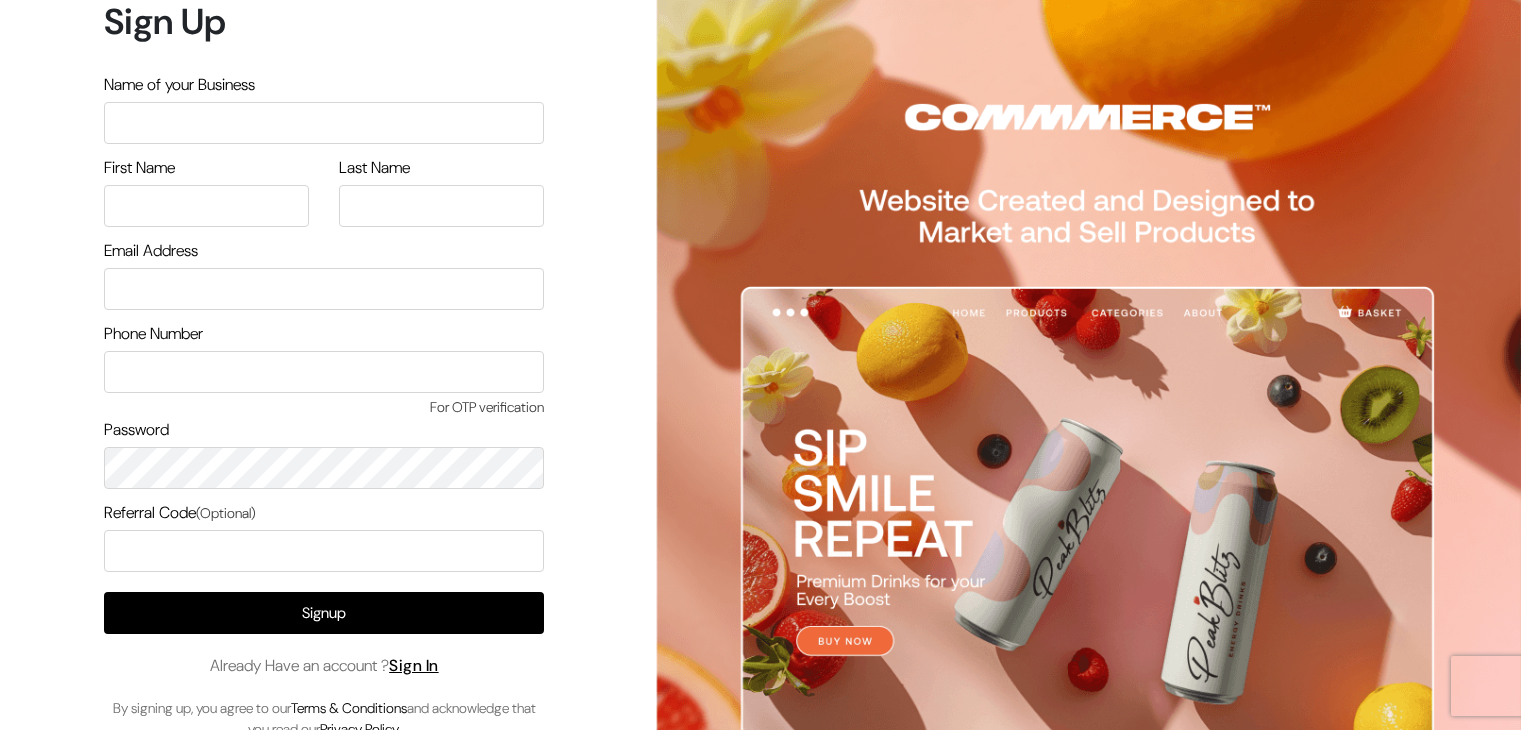 scroll, scrollTop: 0, scrollLeft: 0, axis: both 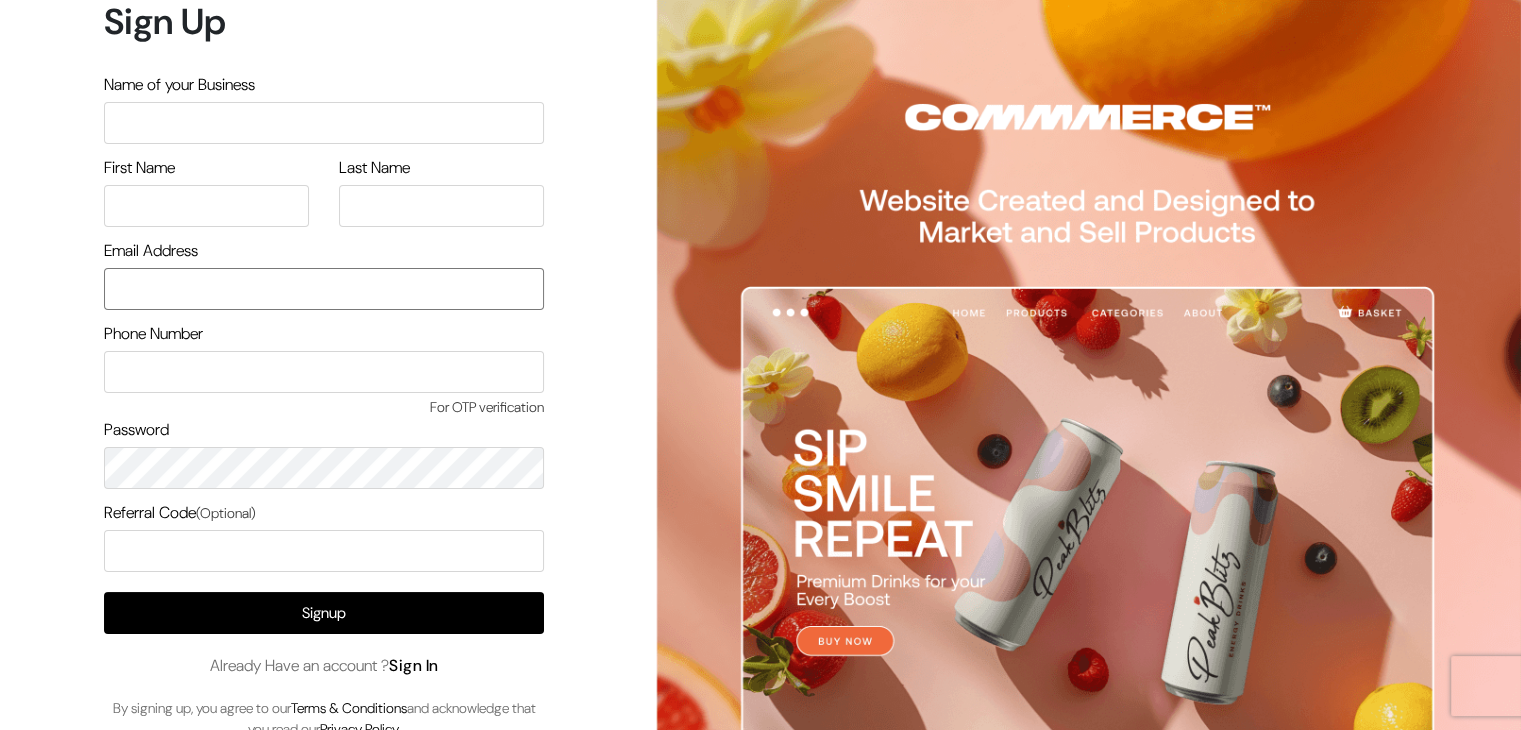 type on "[EMAIL]" 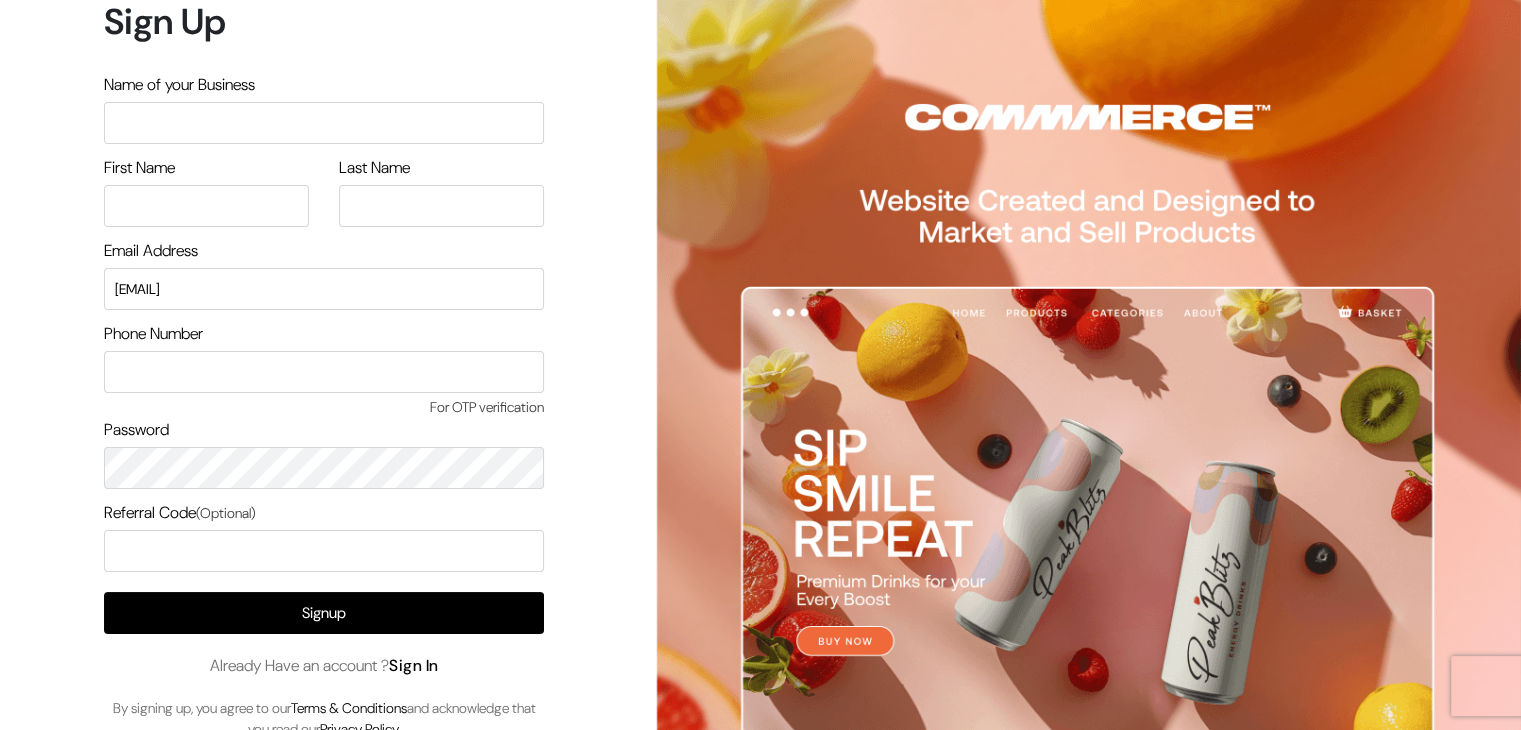 click on "Sign In" at bounding box center (414, 665) 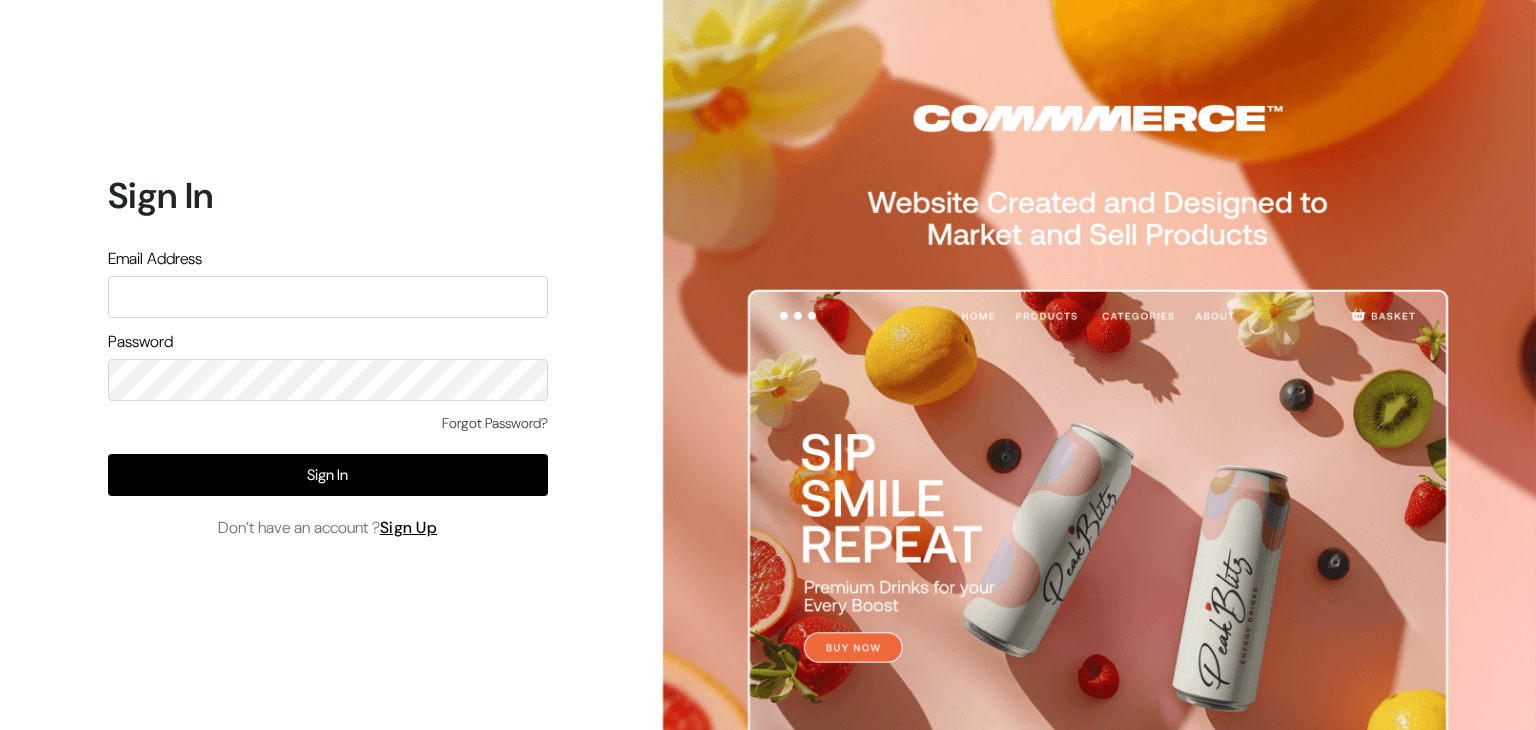 scroll, scrollTop: 0, scrollLeft: 0, axis: both 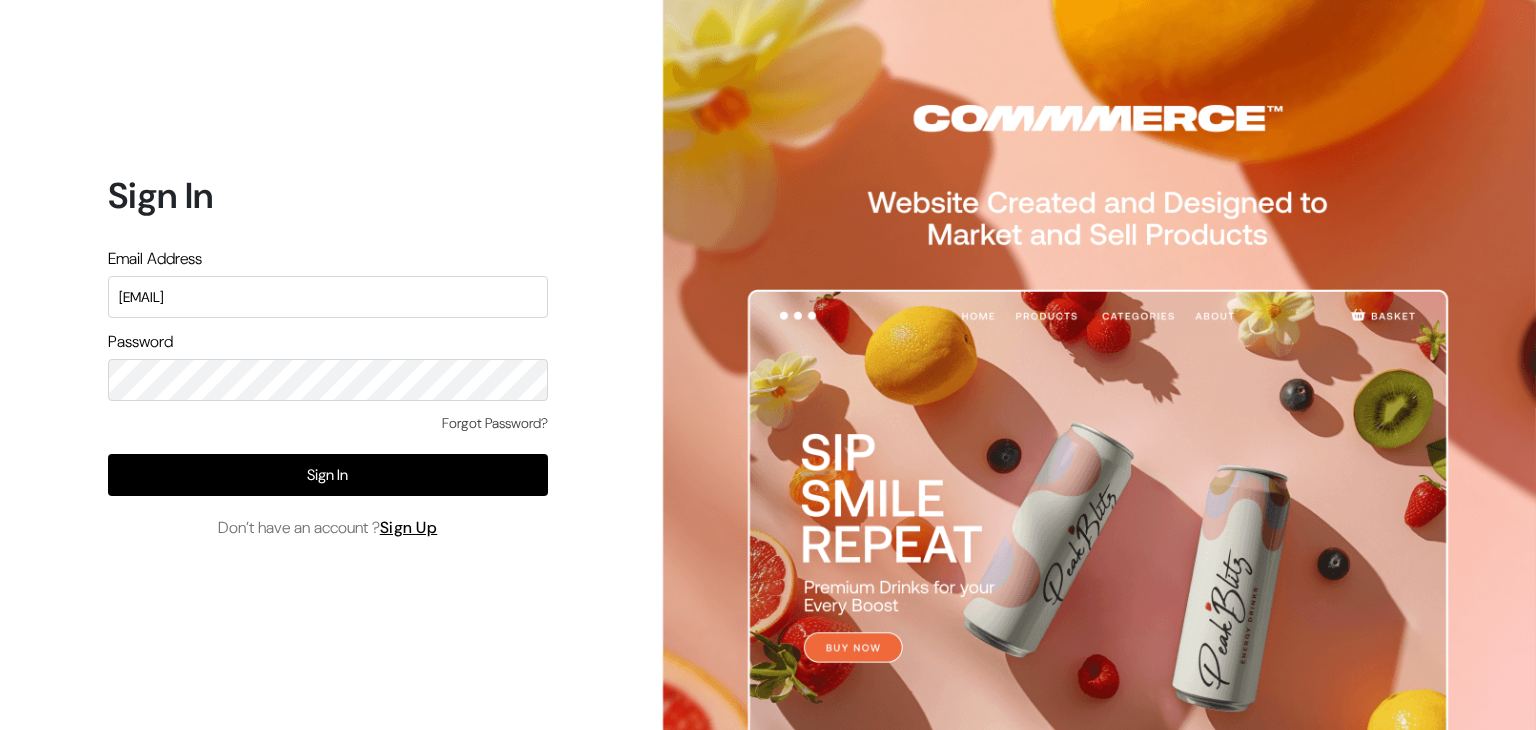 click on "knitbirds@gmail.com" at bounding box center (328, 297) 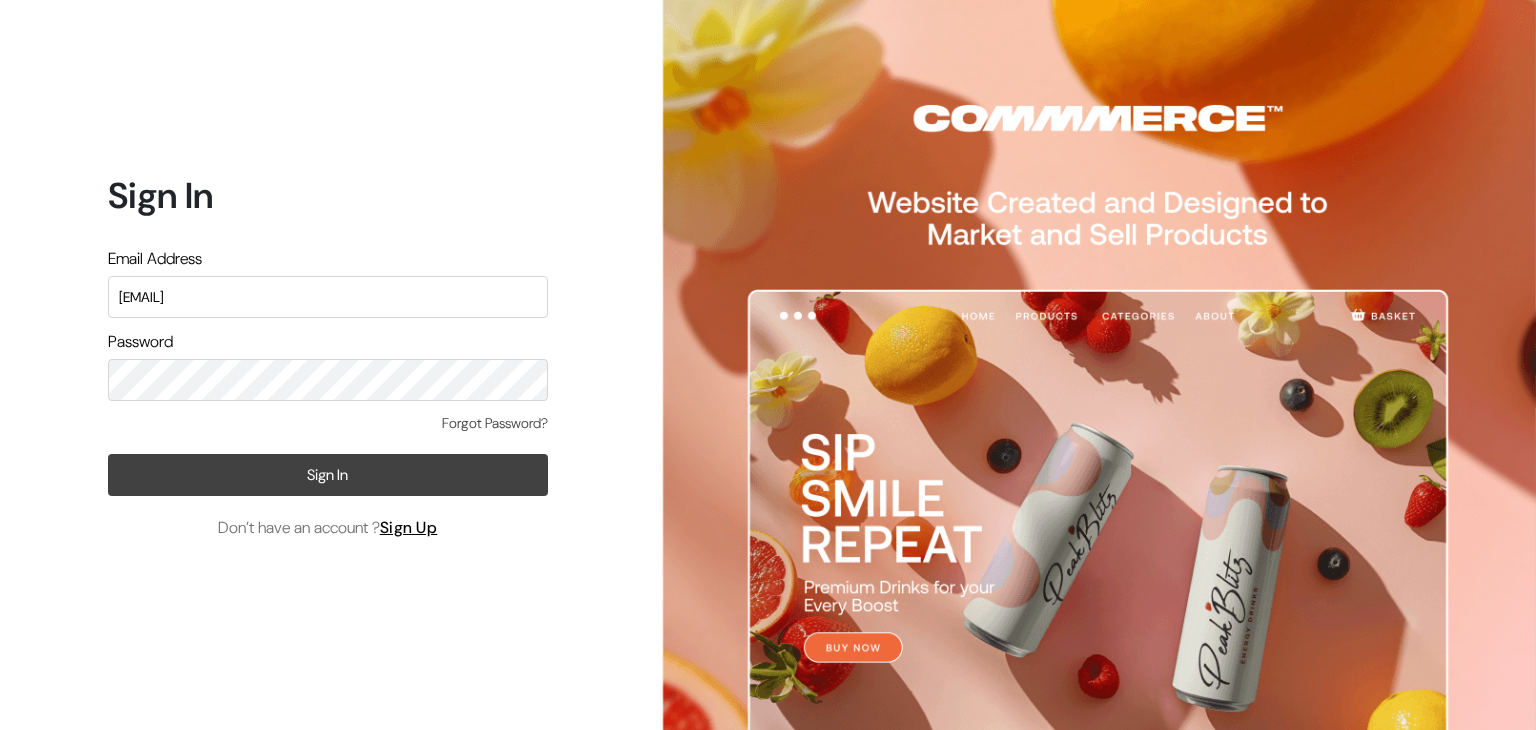 click on "Sign In" at bounding box center (328, 475) 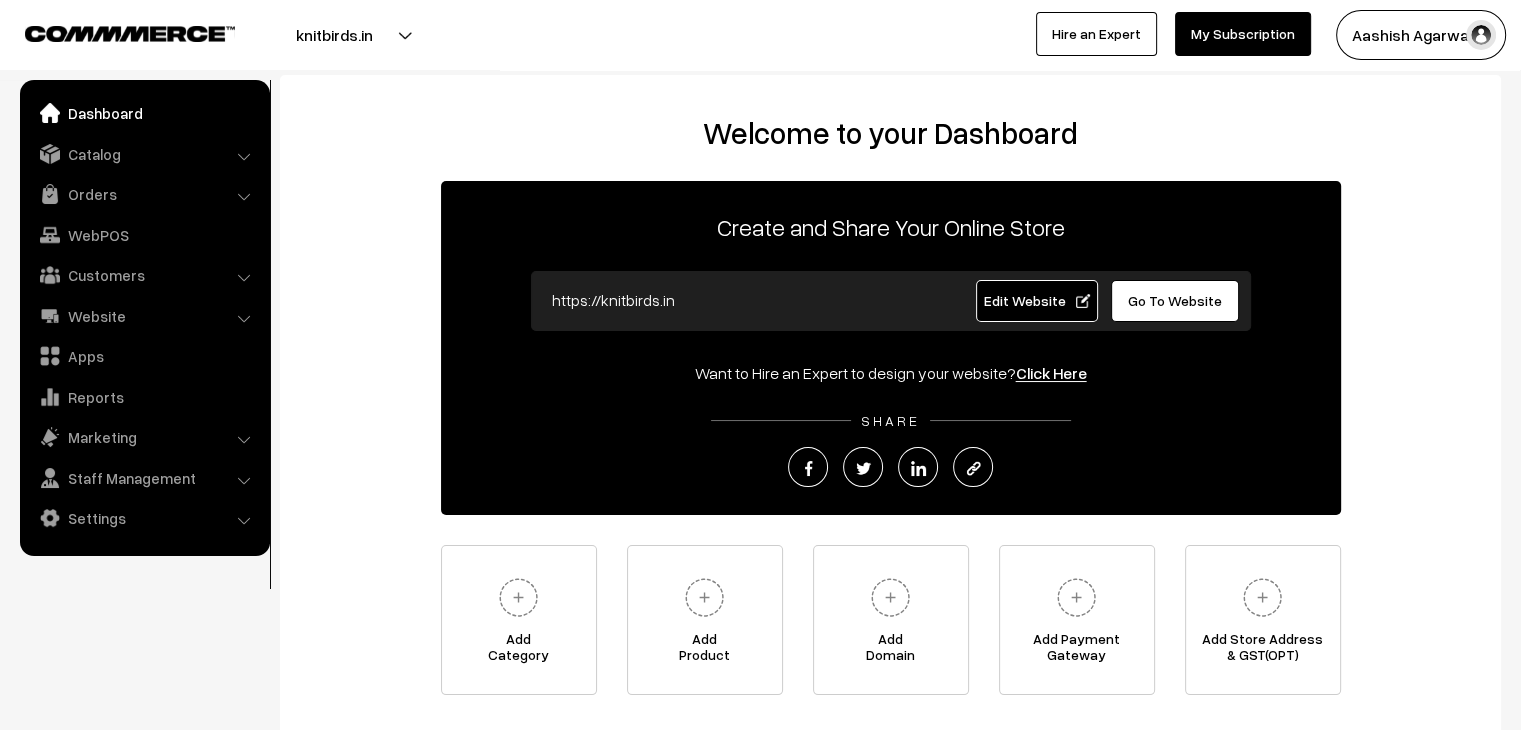 scroll, scrollTop: 0, scrollLeft: 0, axis: both 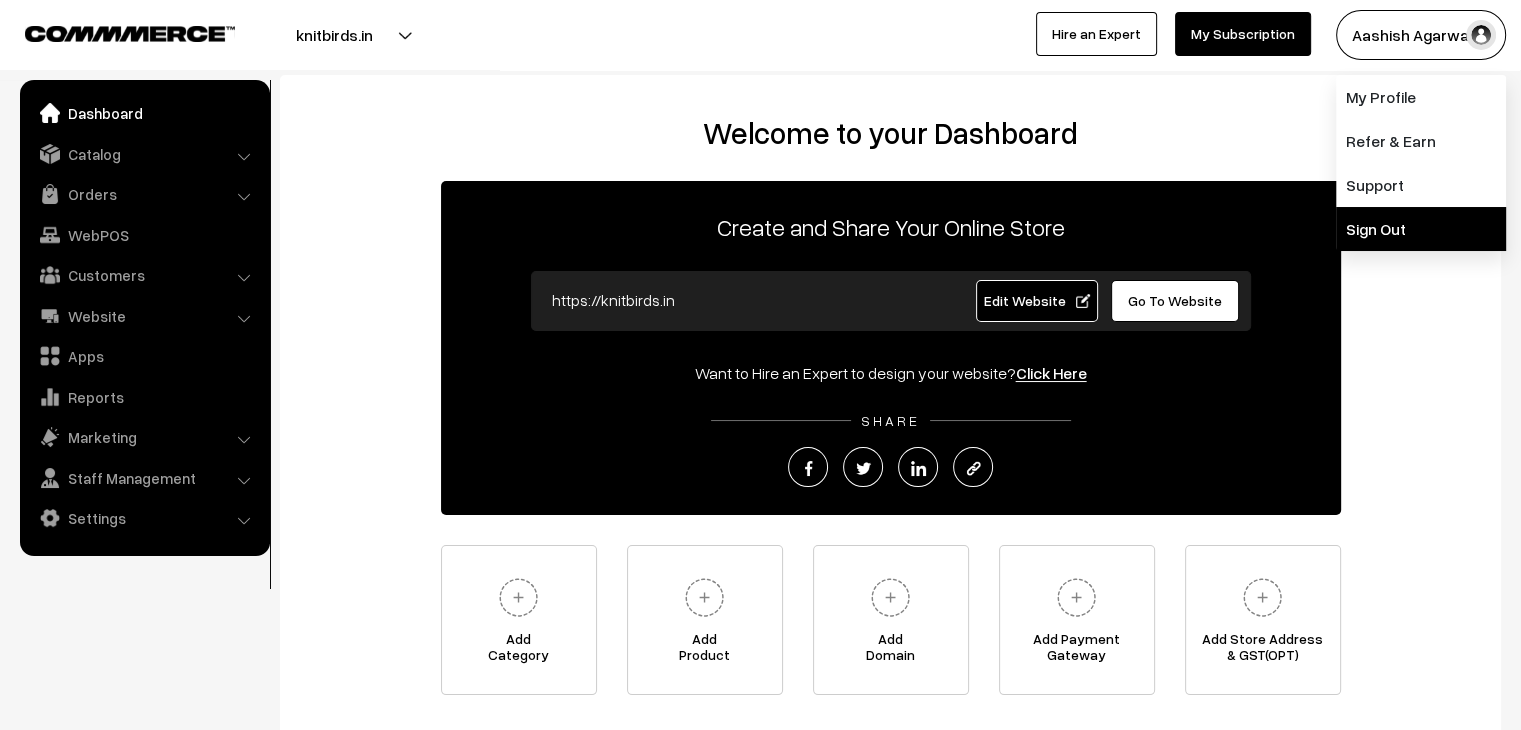 click on "Sign Out" at bounding box center [1421, 229] 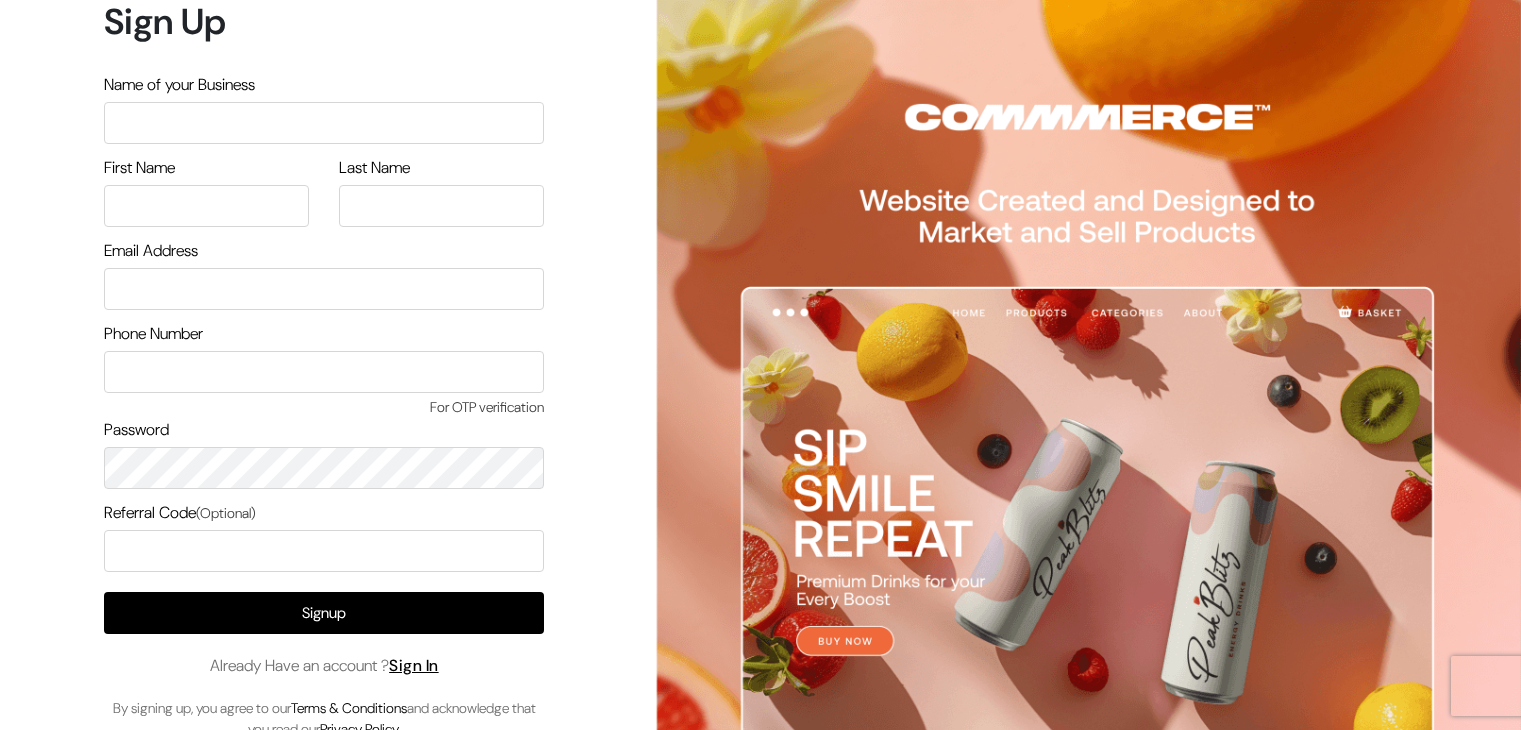 scroll, scrollTop: 0, scrollLeft: 0, axis: both 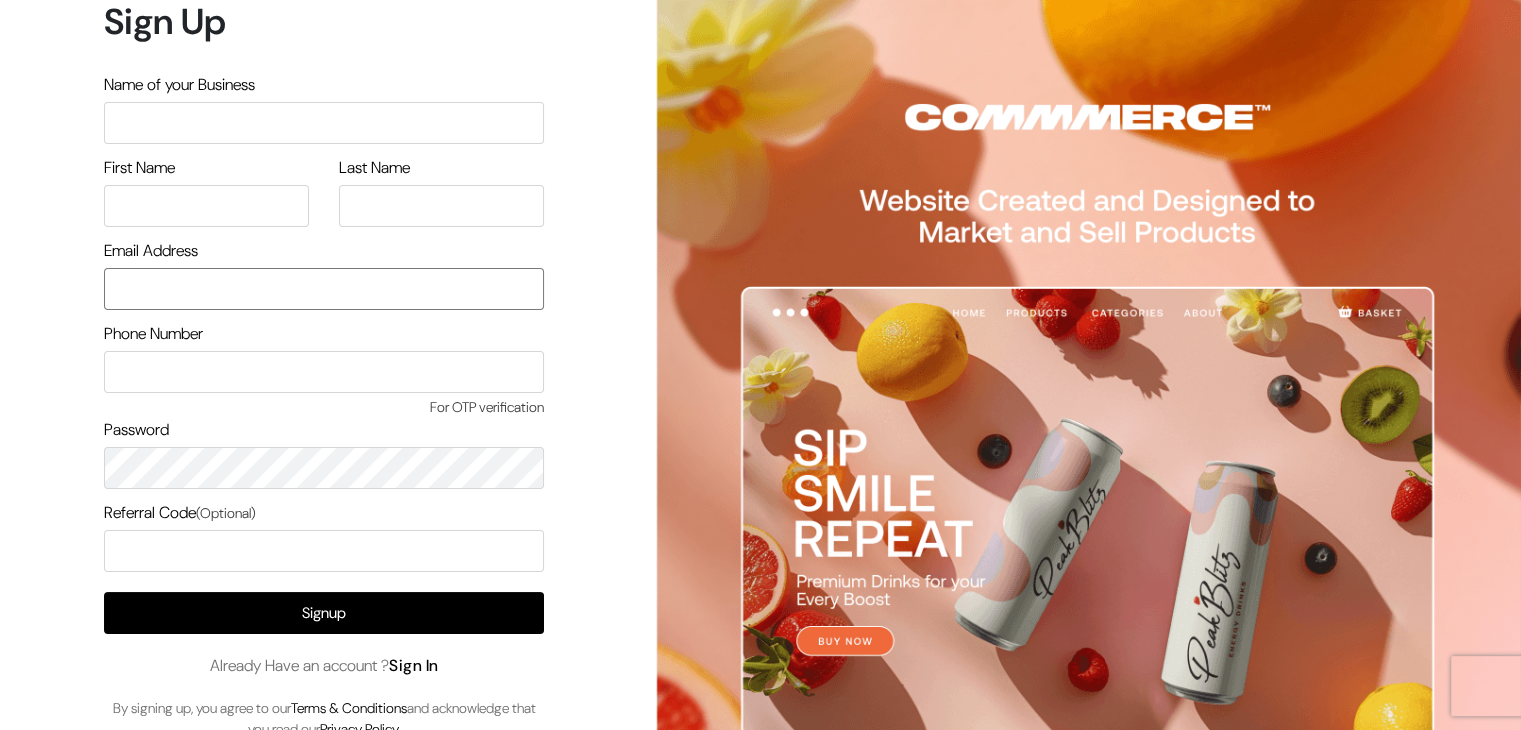 type on "[EMAIL]" 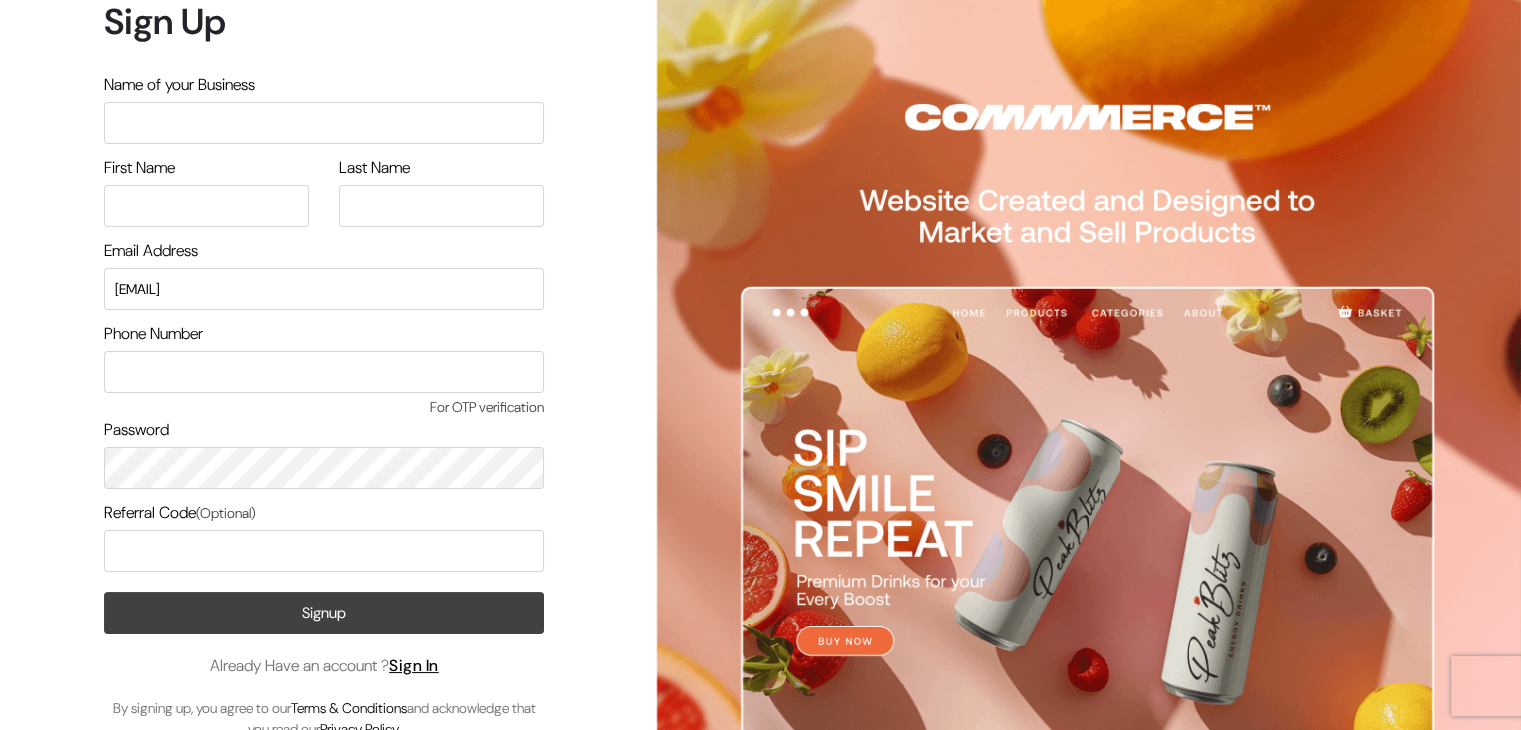 drag, startPoint x: 429, startPoint y: 667, endPoint x: 369, endPoint y: 599, distance: 90.68627 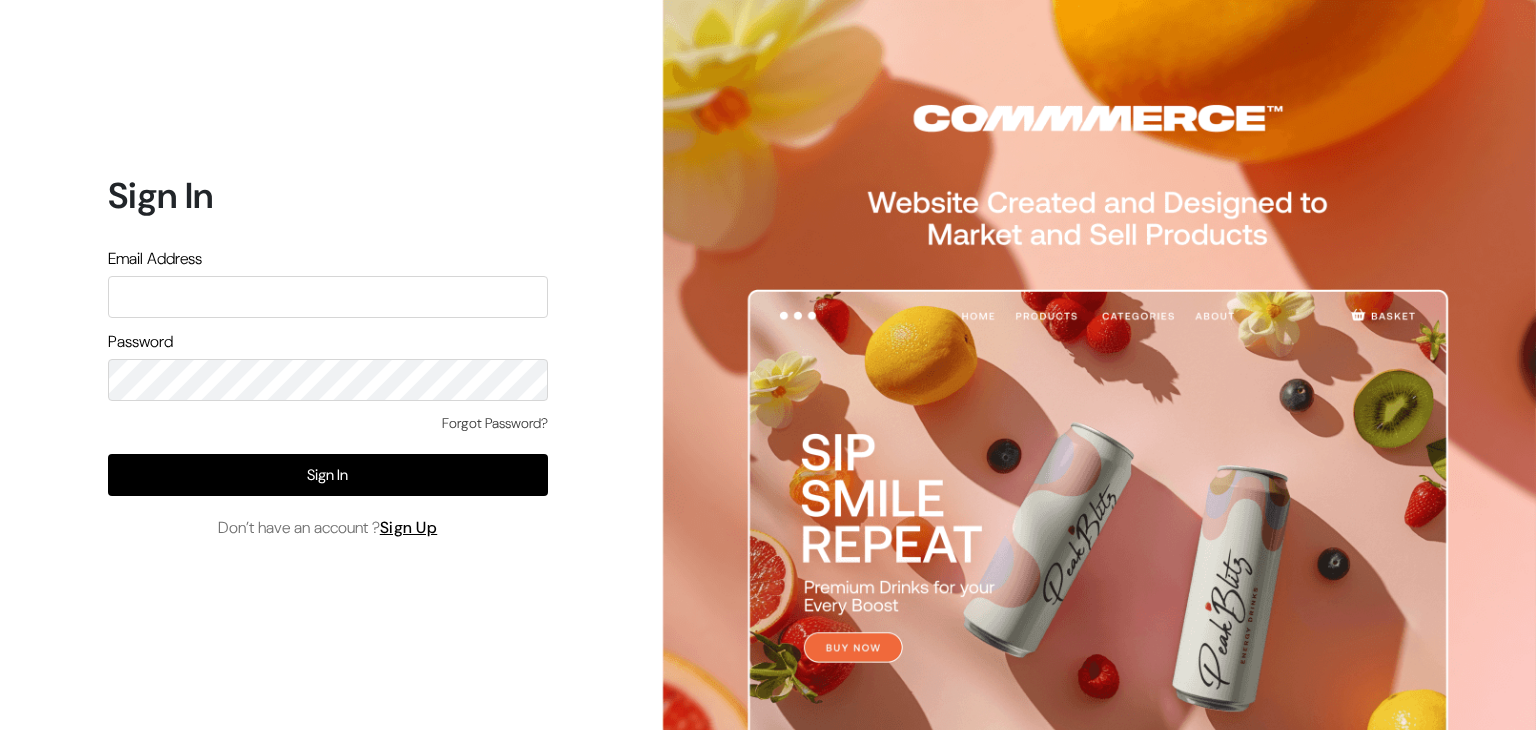 scroll, scrollTop: 0, scrollLeft: 0, axis: both 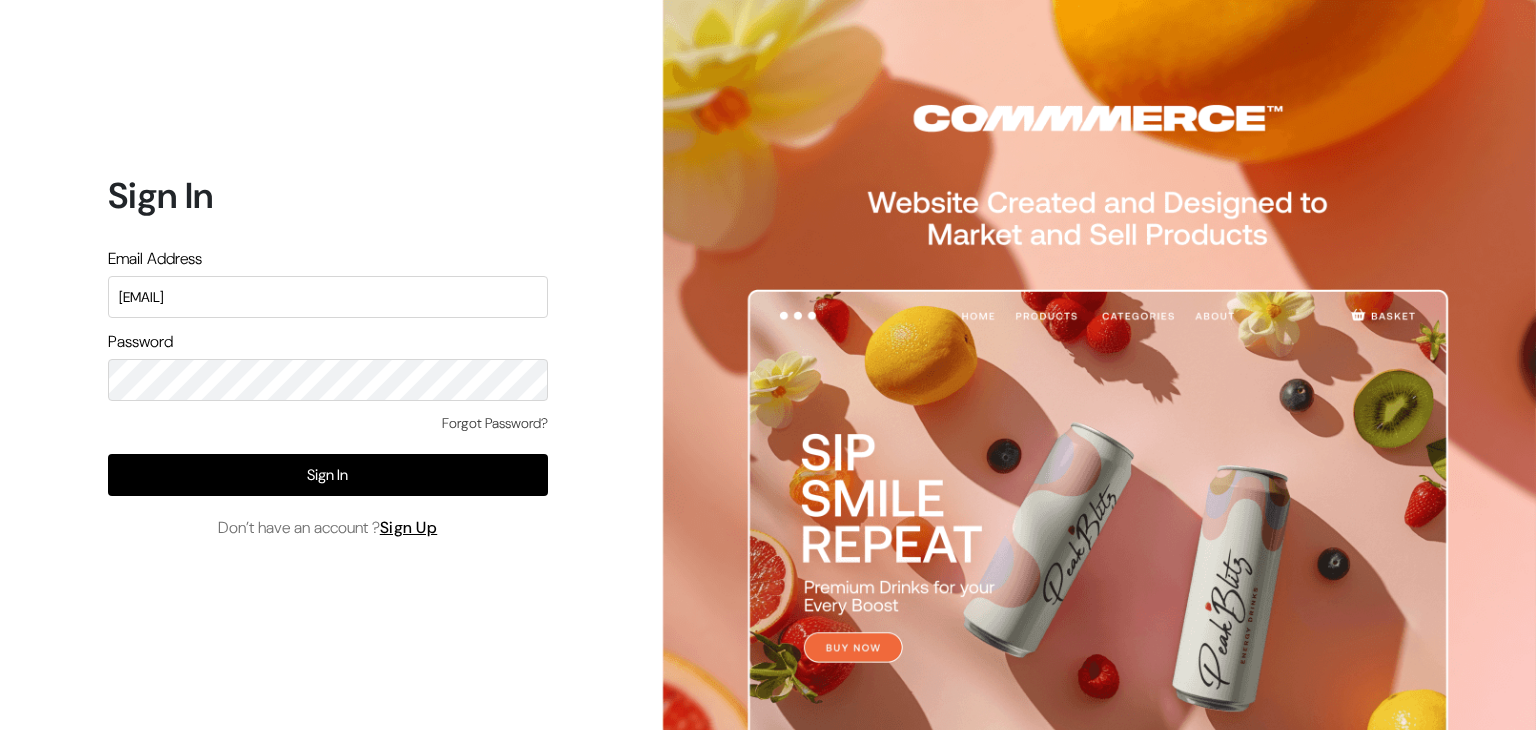 click on "[EMAIL]" at bounding box center [328, 297] 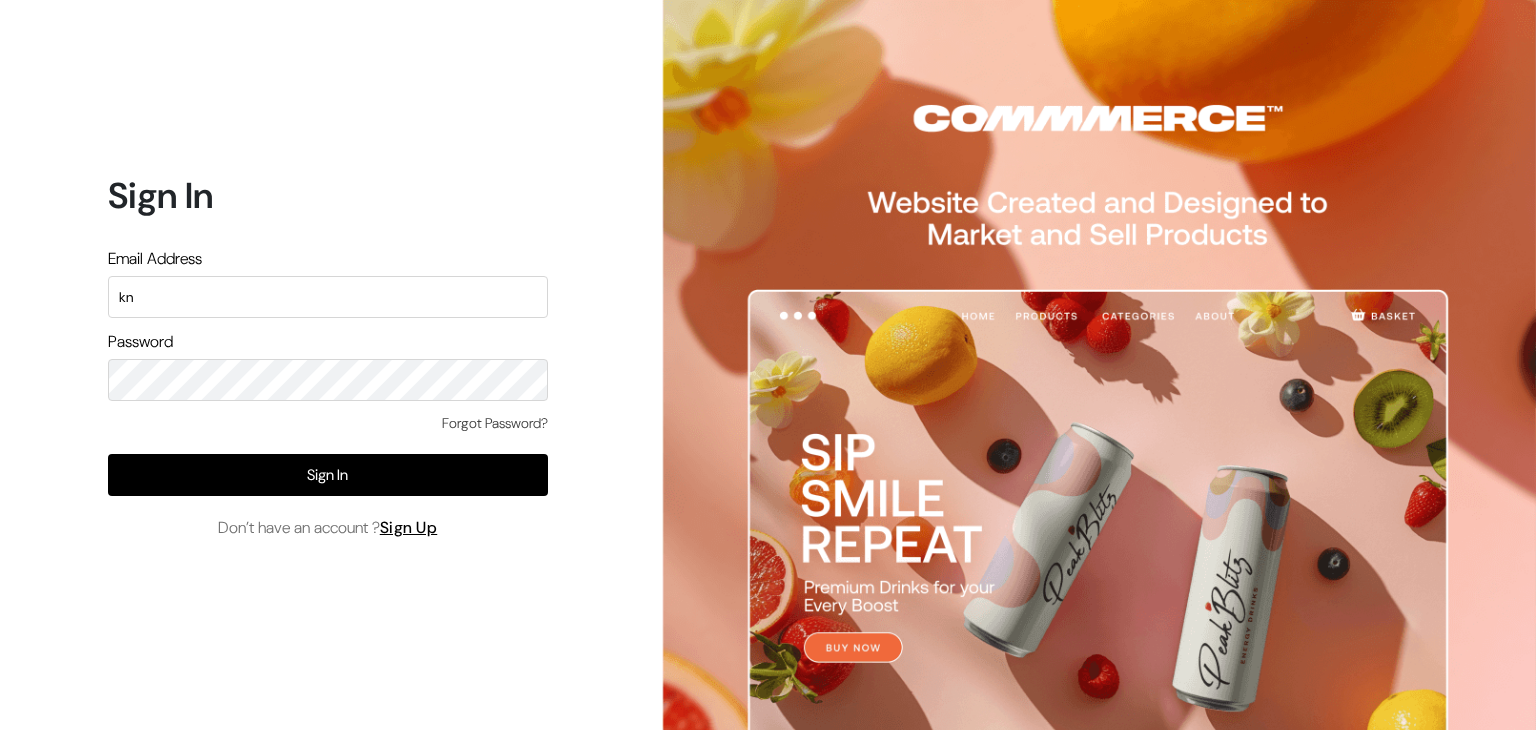 type on "k" 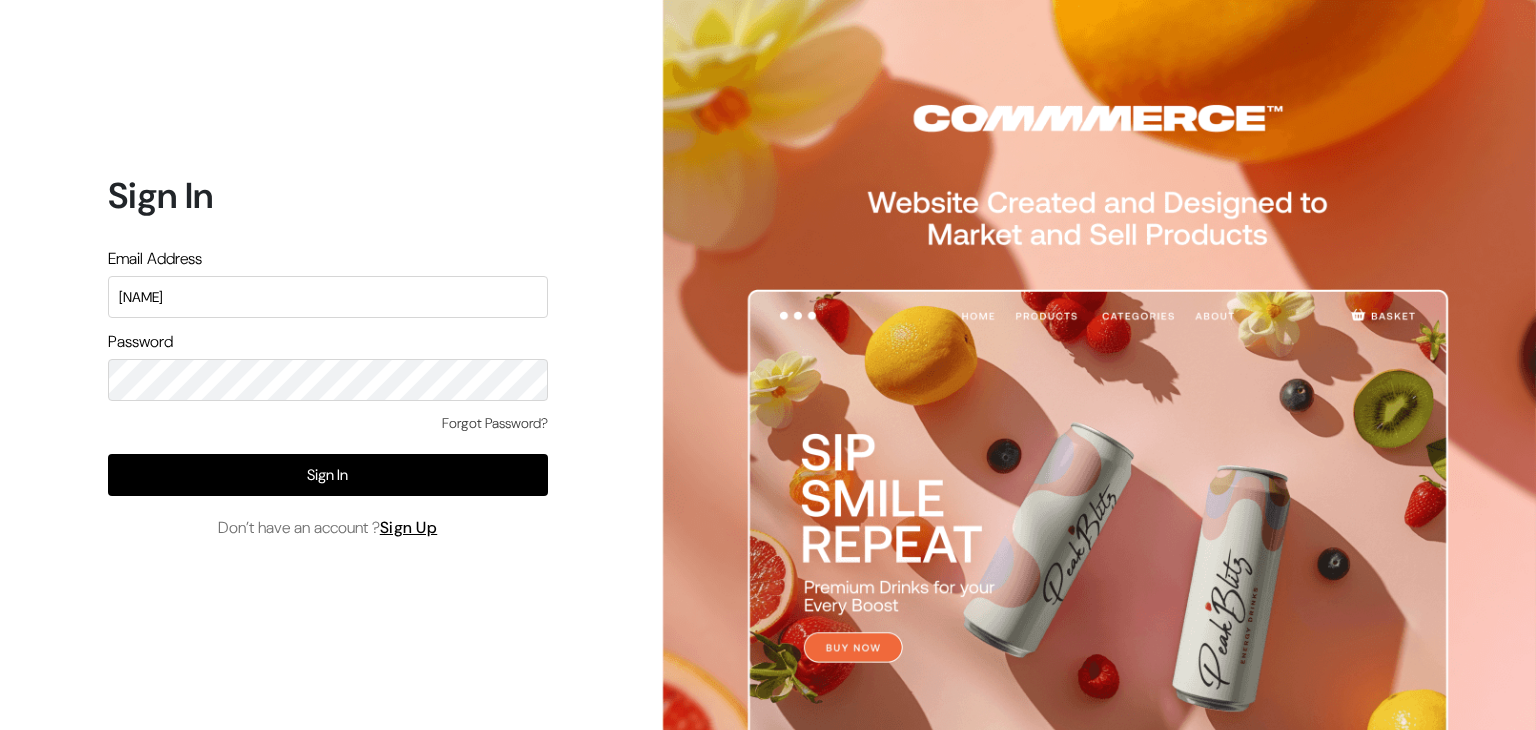 type on "[NAME]" 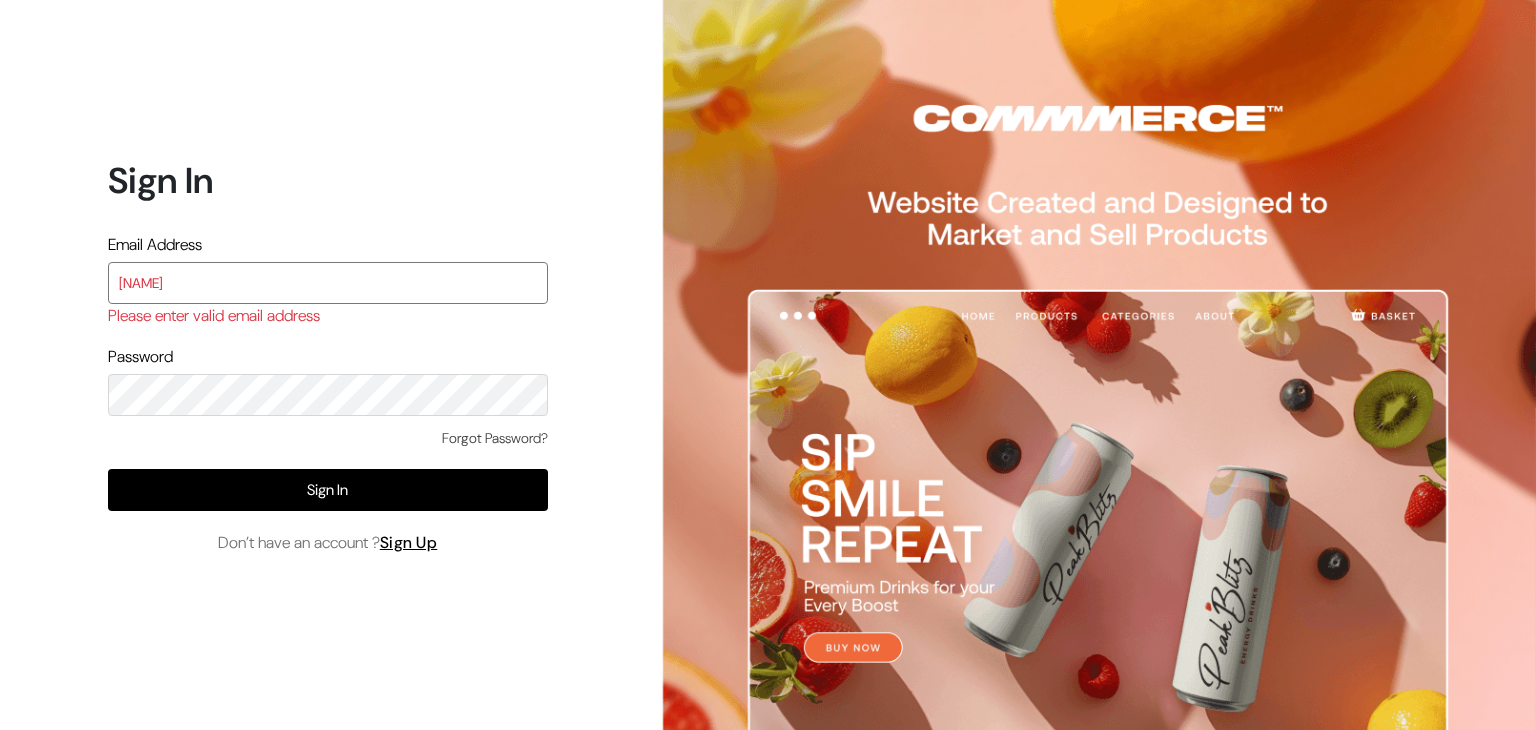 click on "[NAME]" at bounding box center [328, 283] 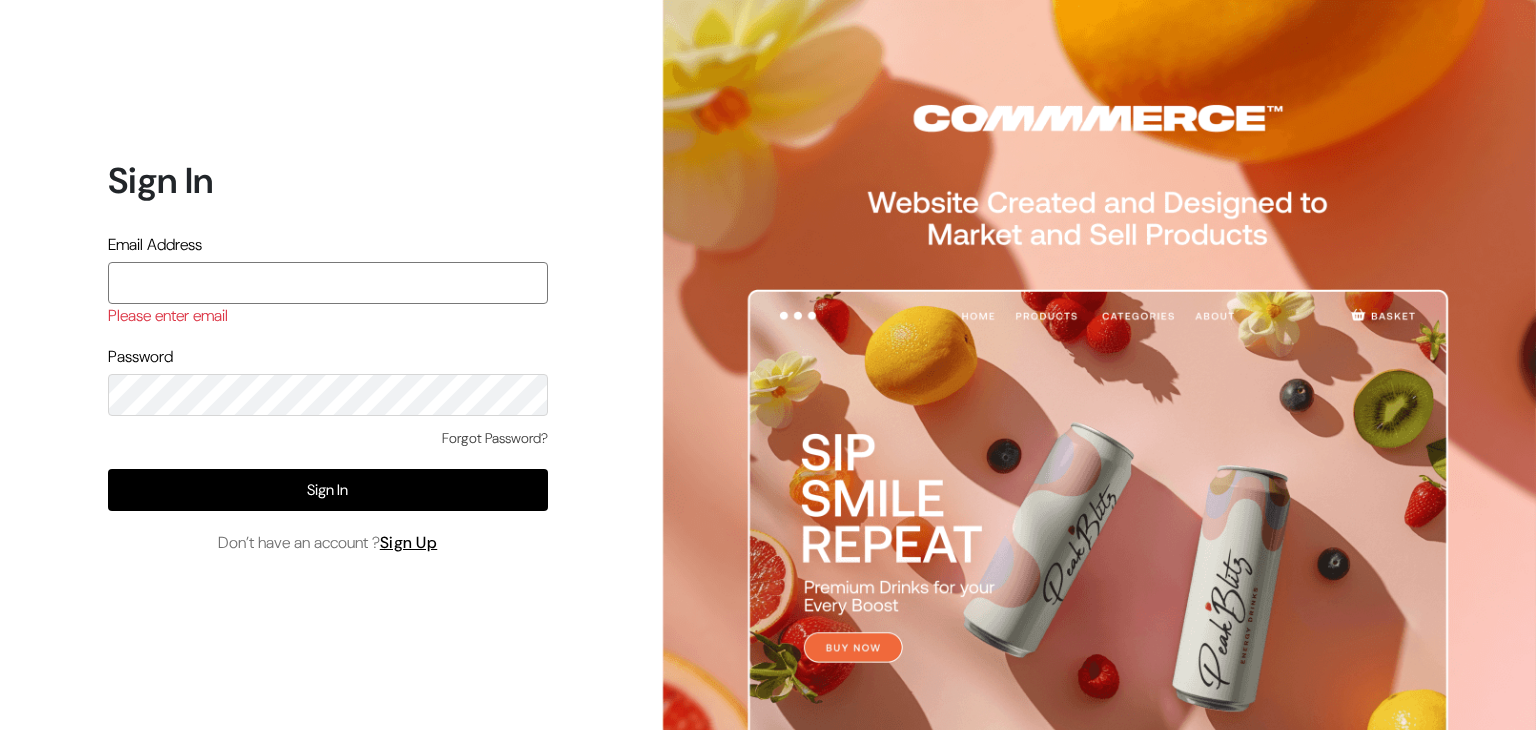 paste on "mailto:[EMAIL]" 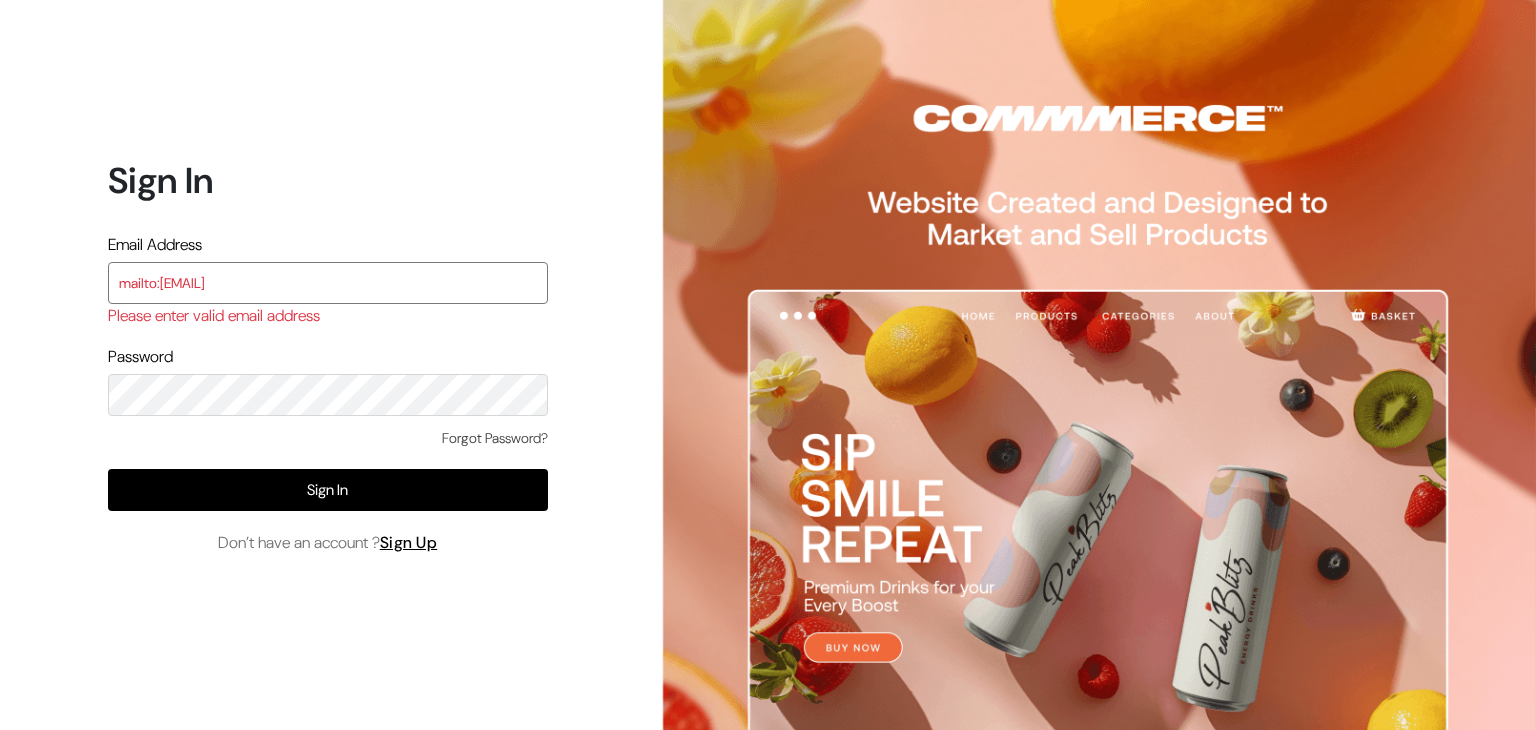 click on "mailto:[EMAIL]" at bounding box center [328, 283] 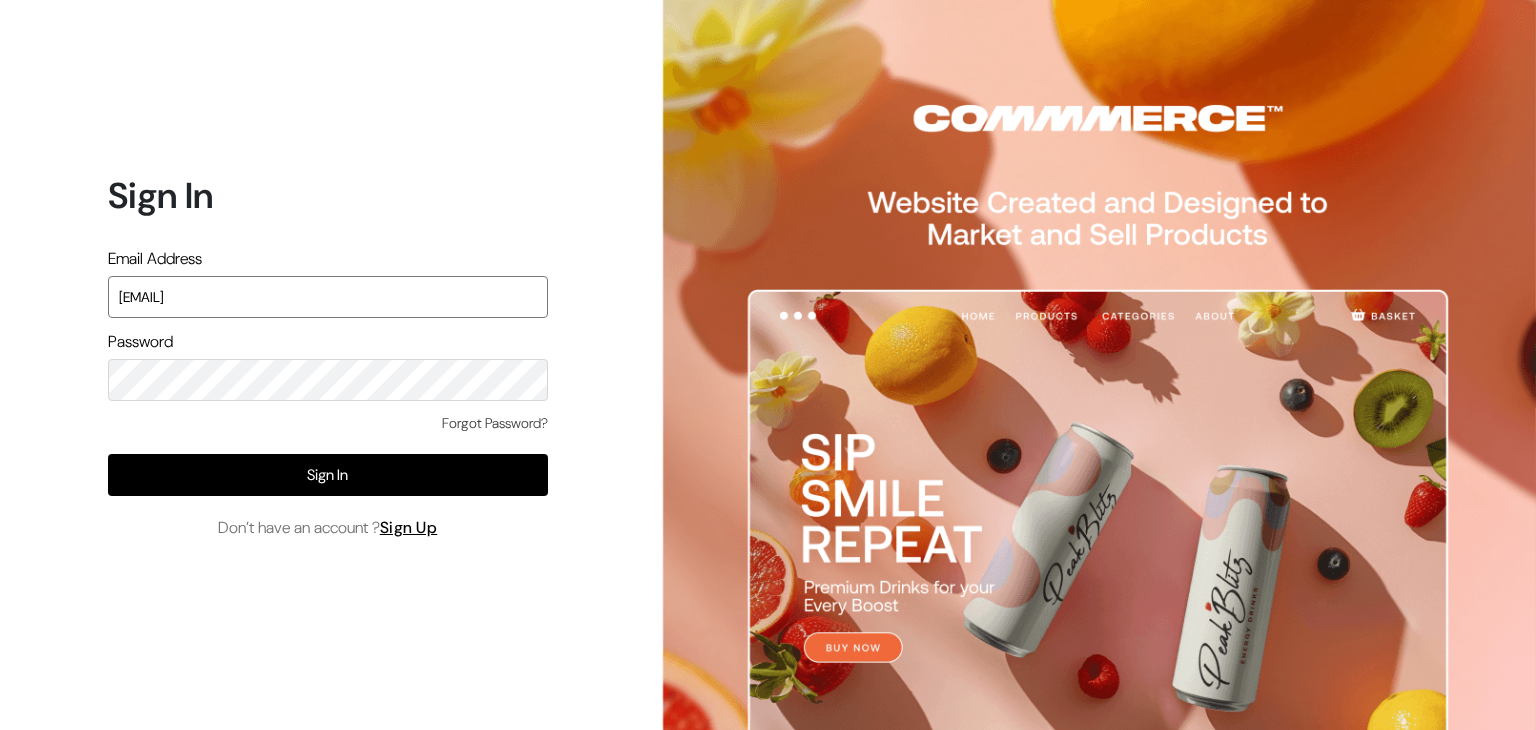 type on "[EMAIL]" 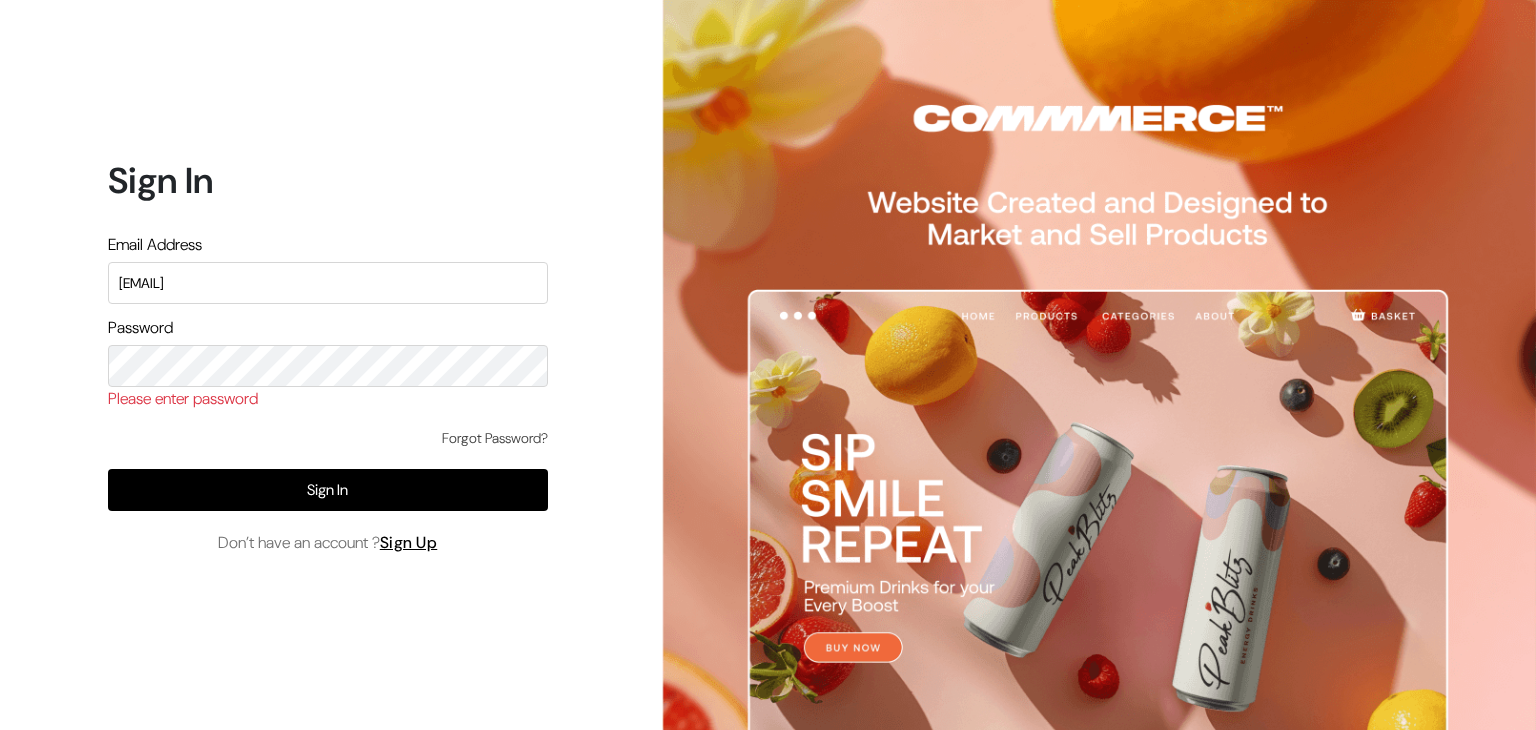 click on "Forgot Password?" at bounding box center (495, 438) 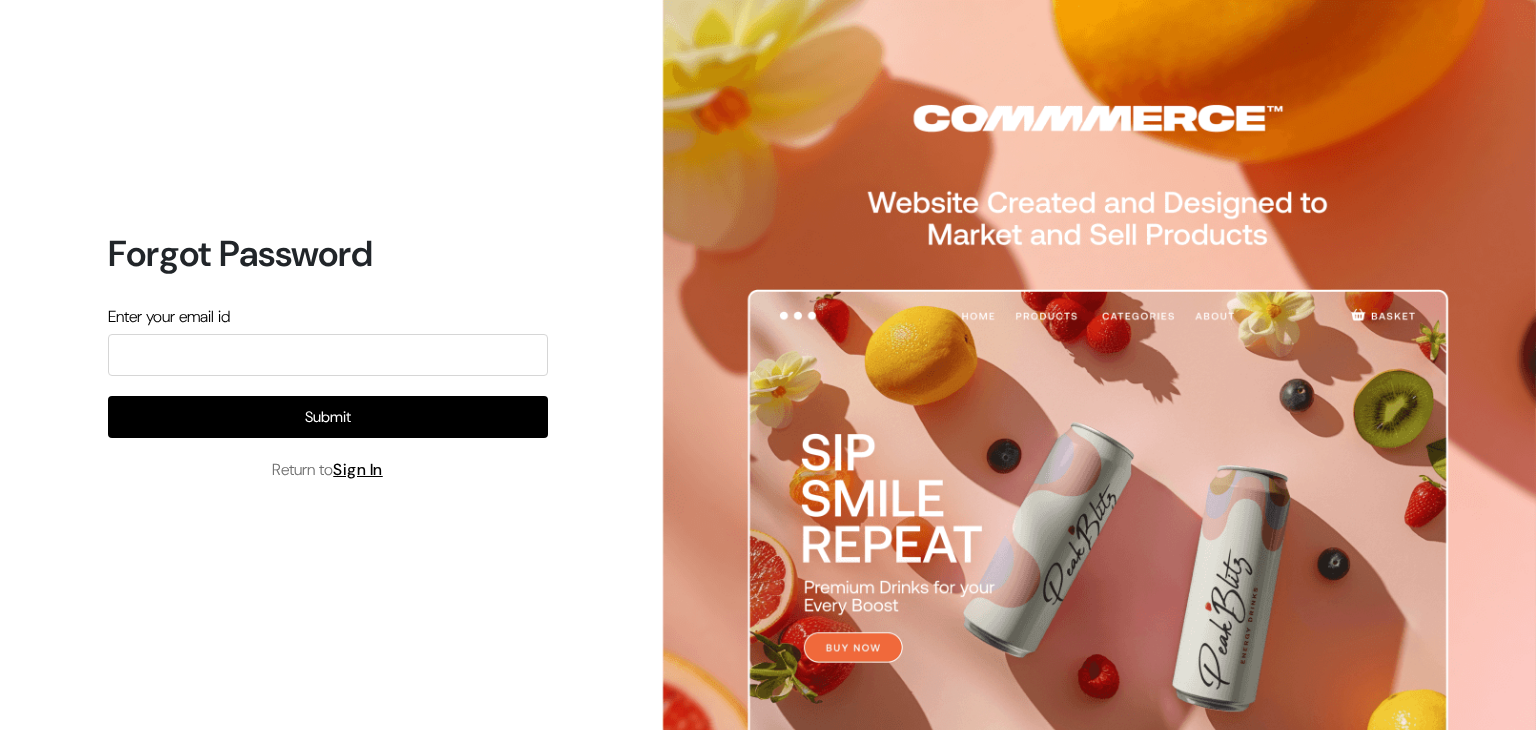 scroll, scrollTop: 0, scrollLeft: 0, axis: both 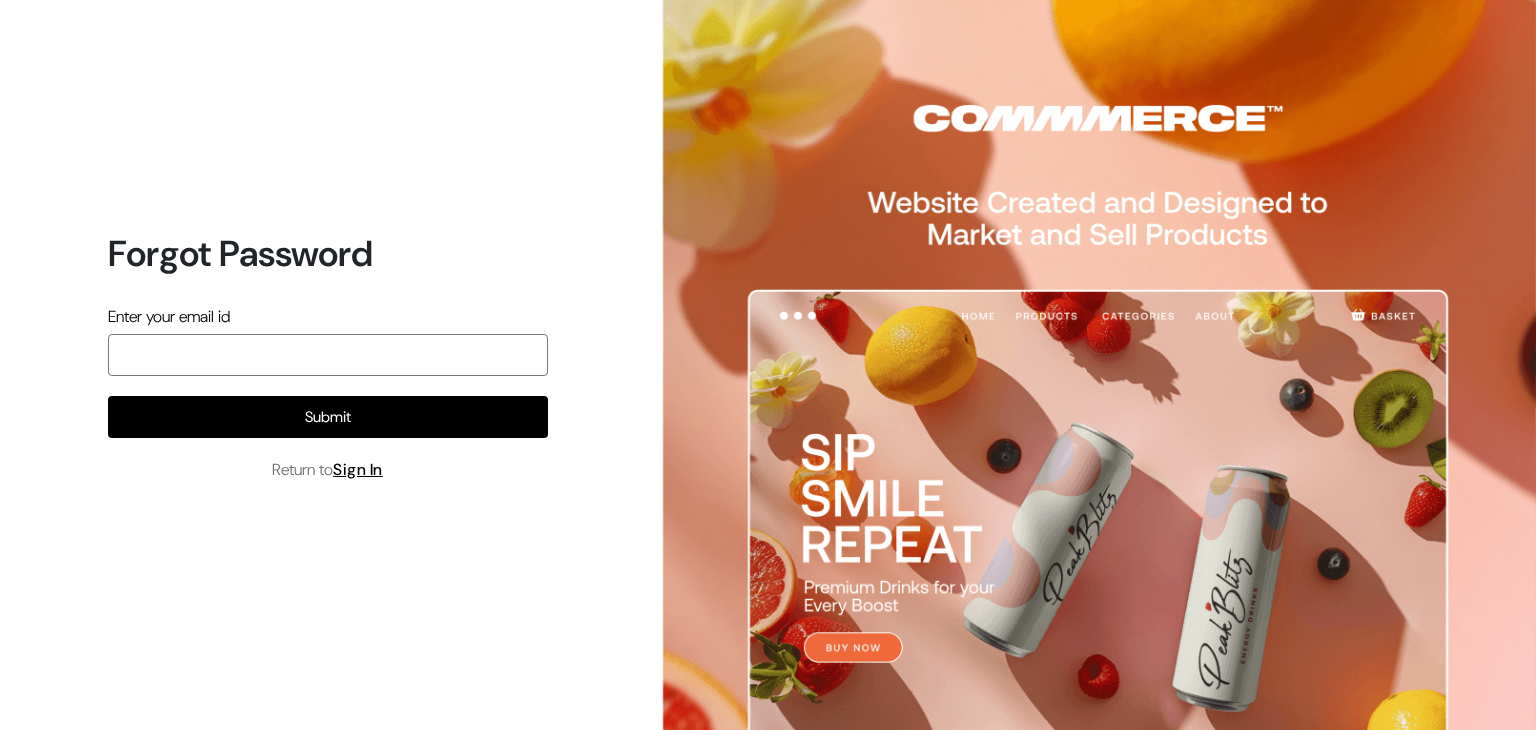 click at bounding box center (328, 355) 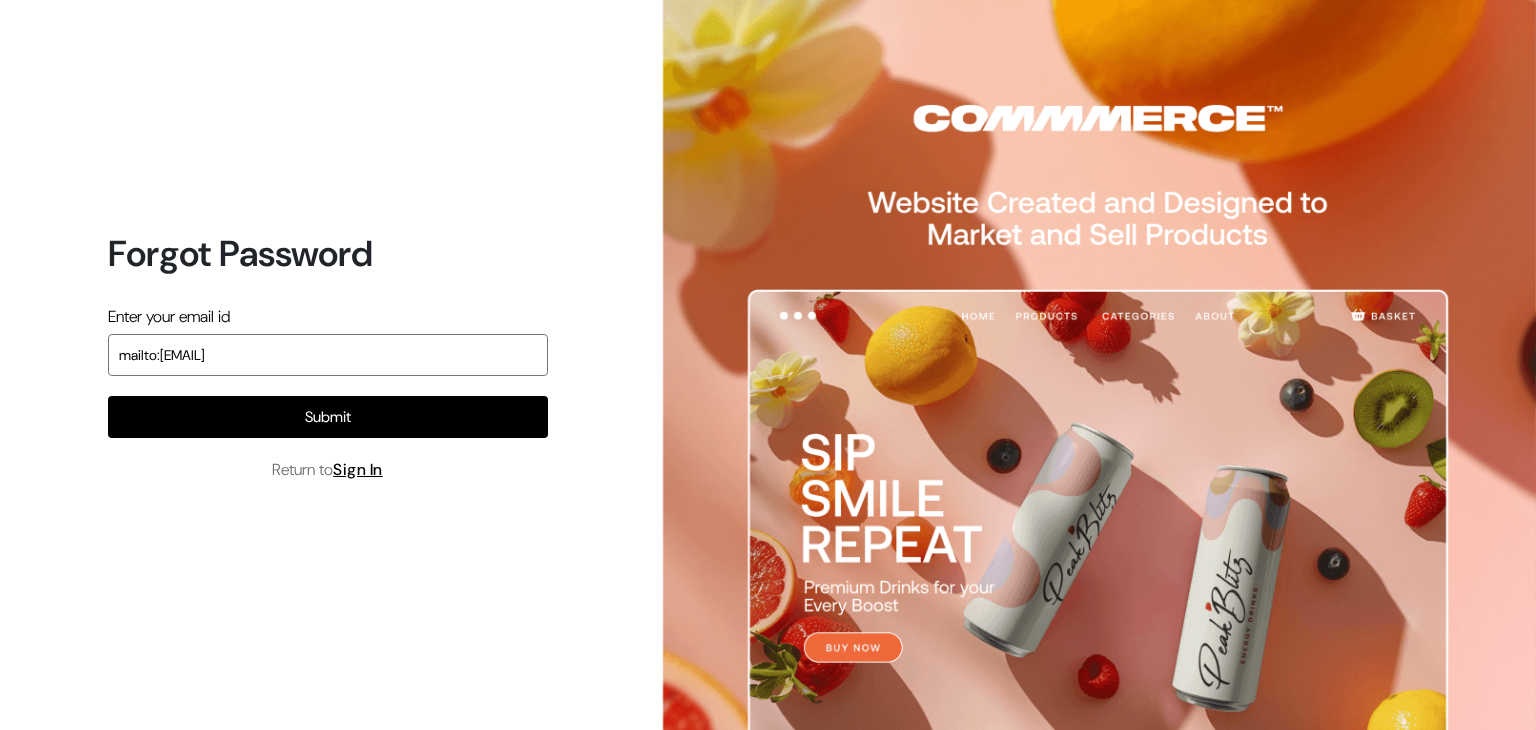 click on "mailto:[EMAIL]" at bounding box center [328, 355] 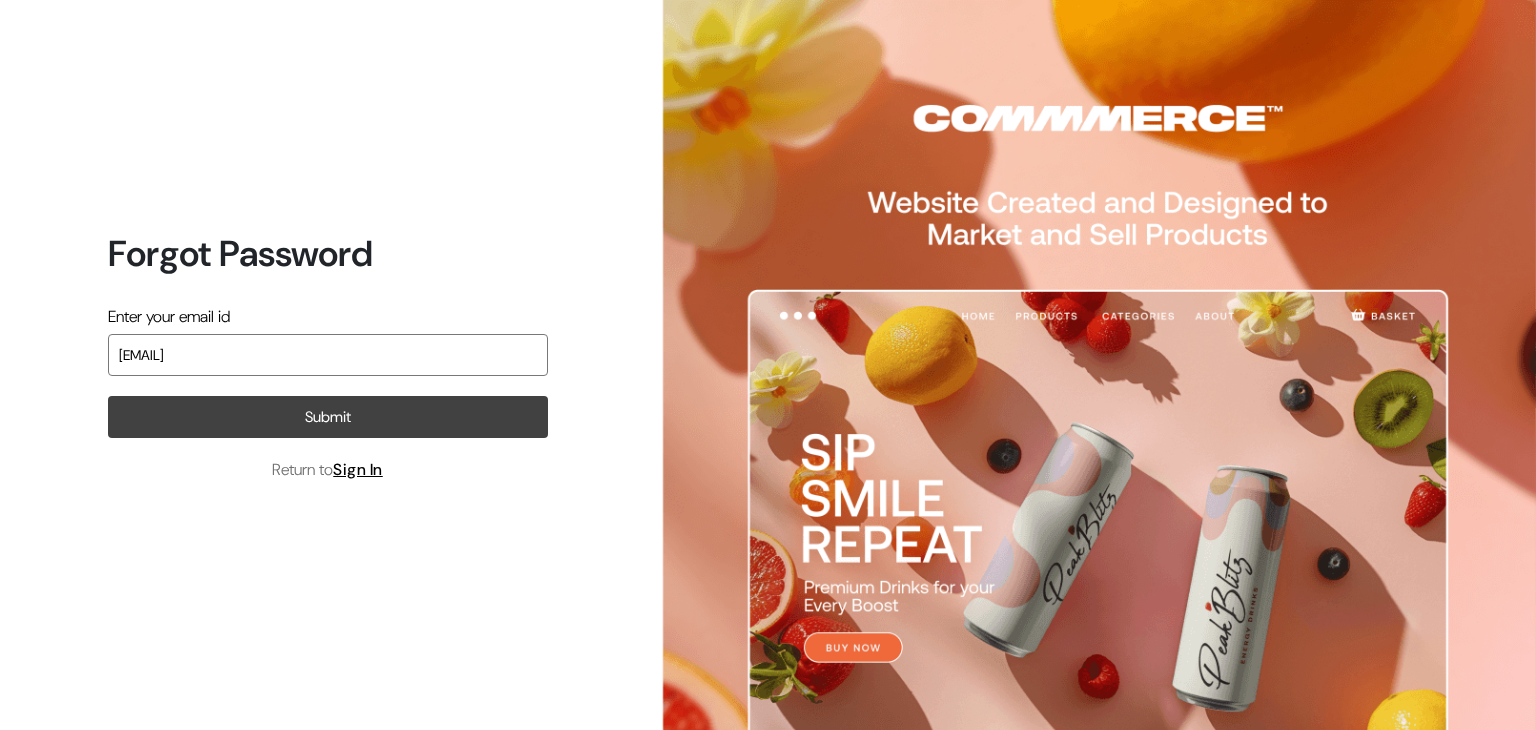 type on "[EMAIL]" 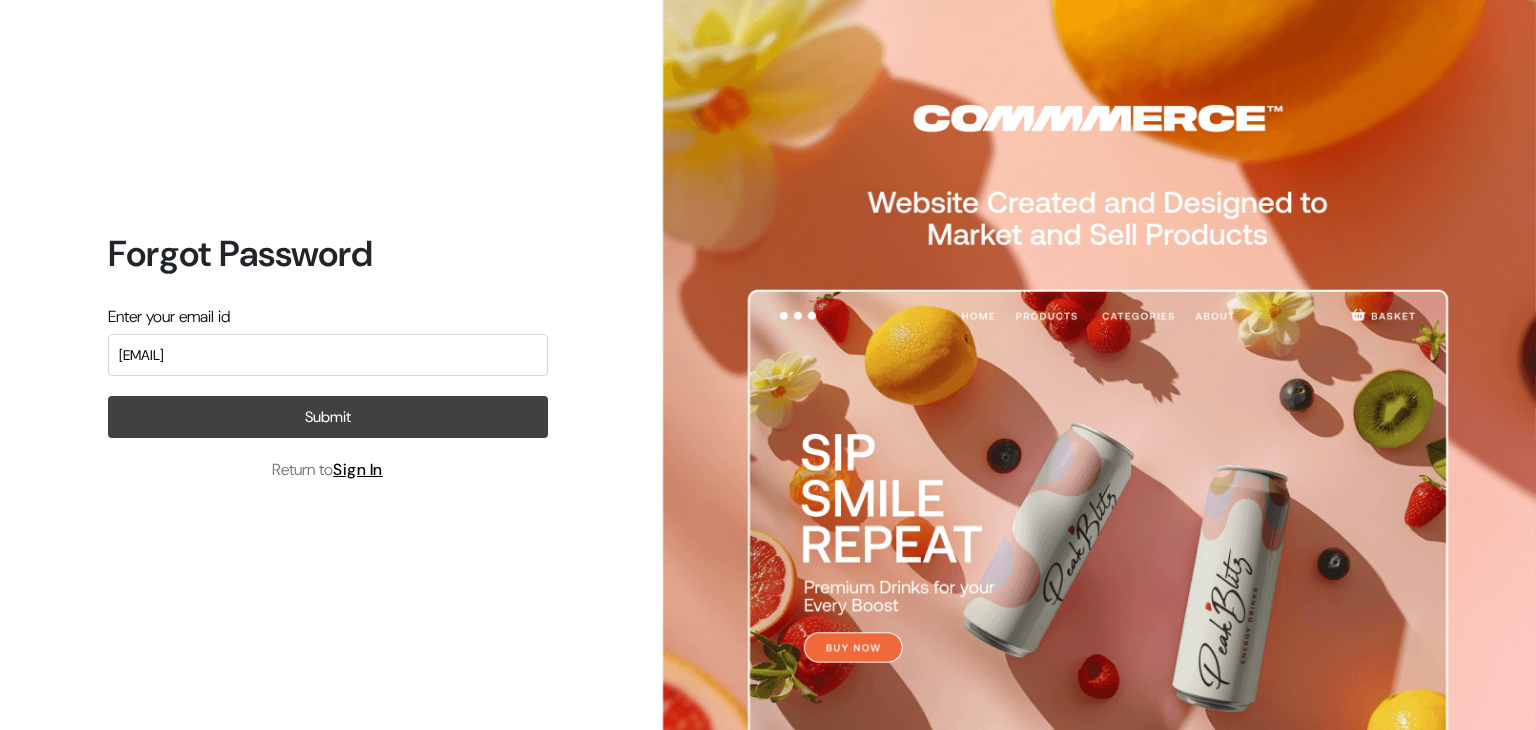 click on "Submit" at bounding box center [328, 417] 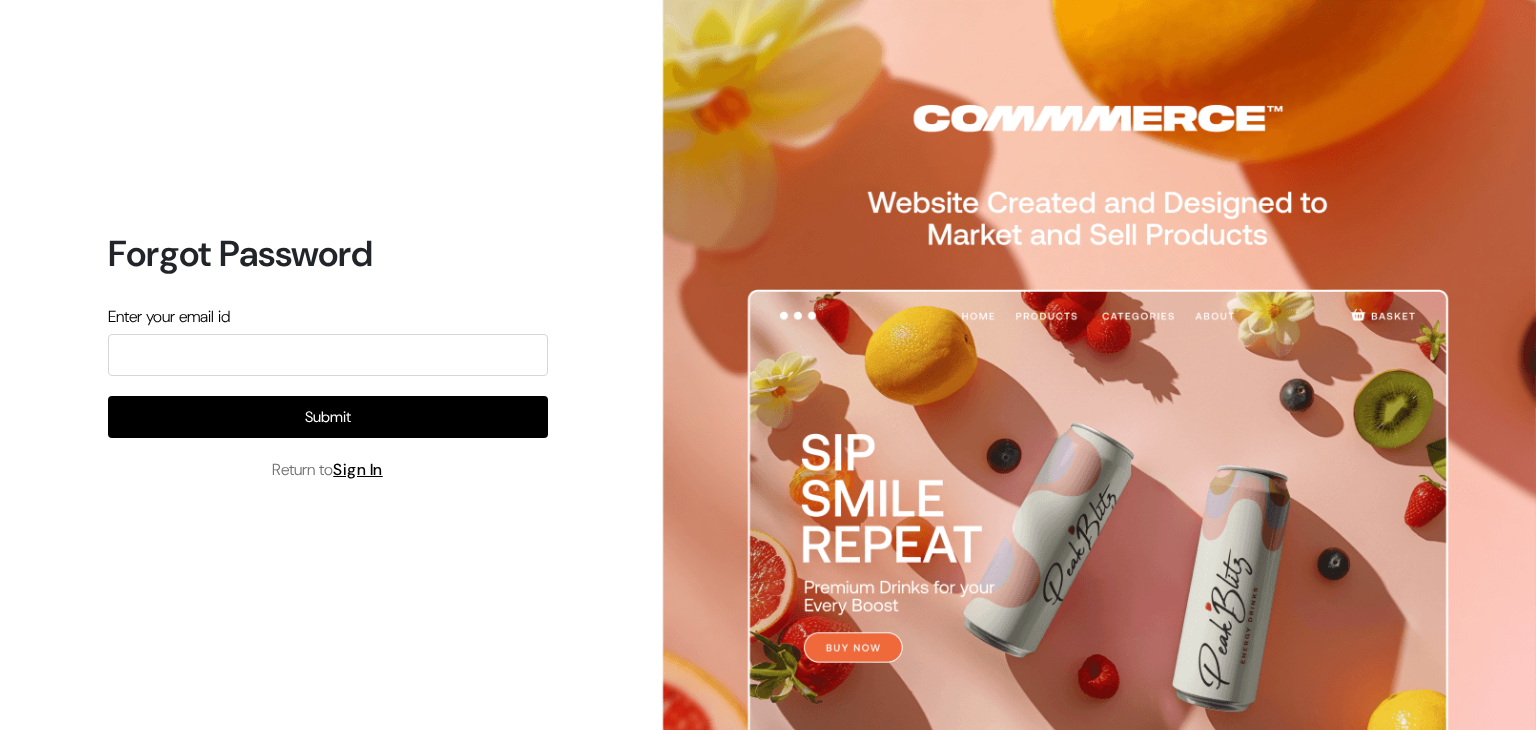 scroll, scrollTop: 0, scrollLeft: 0, axis: both 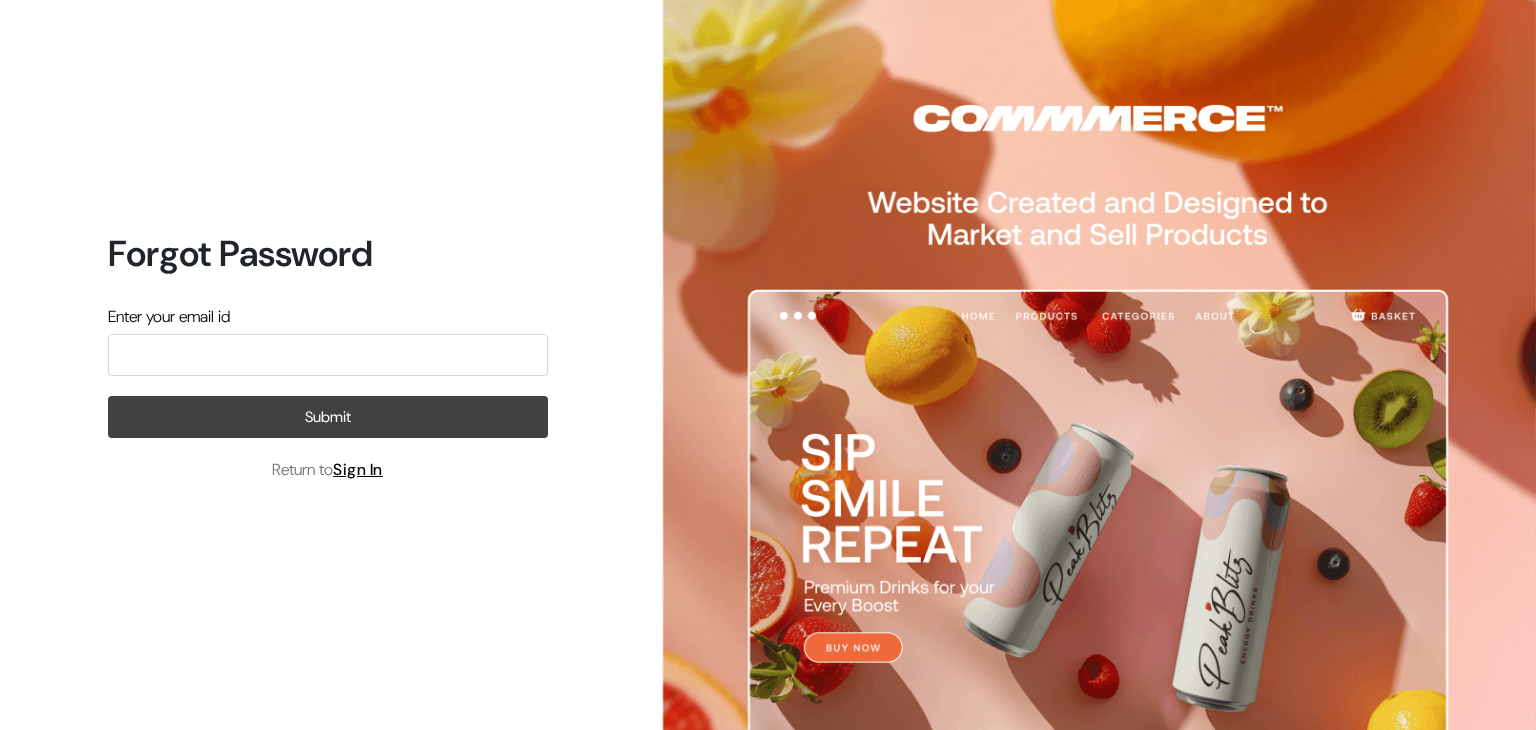 click on "Submit" at bounding box center [328, 417] 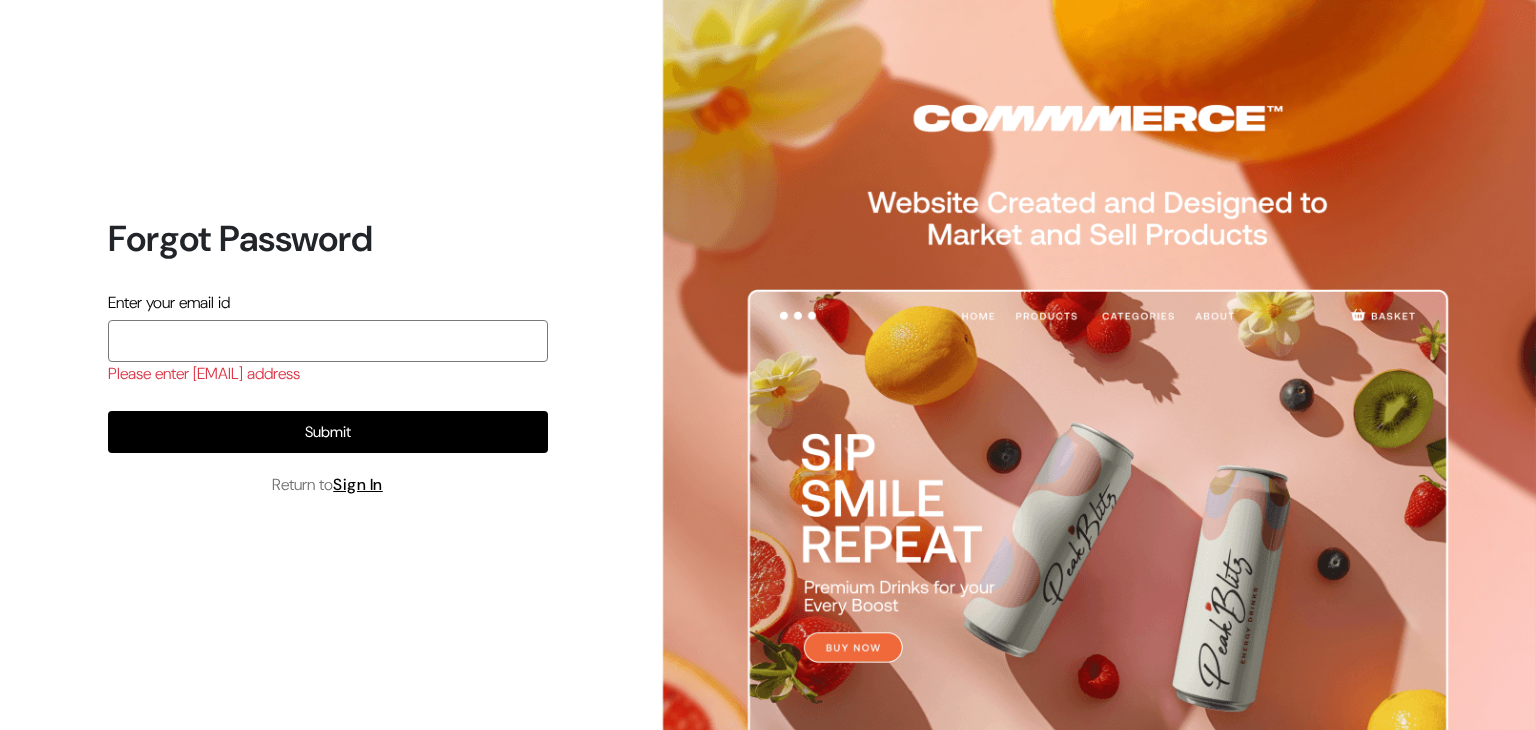 click at bounding box center [328, 341] 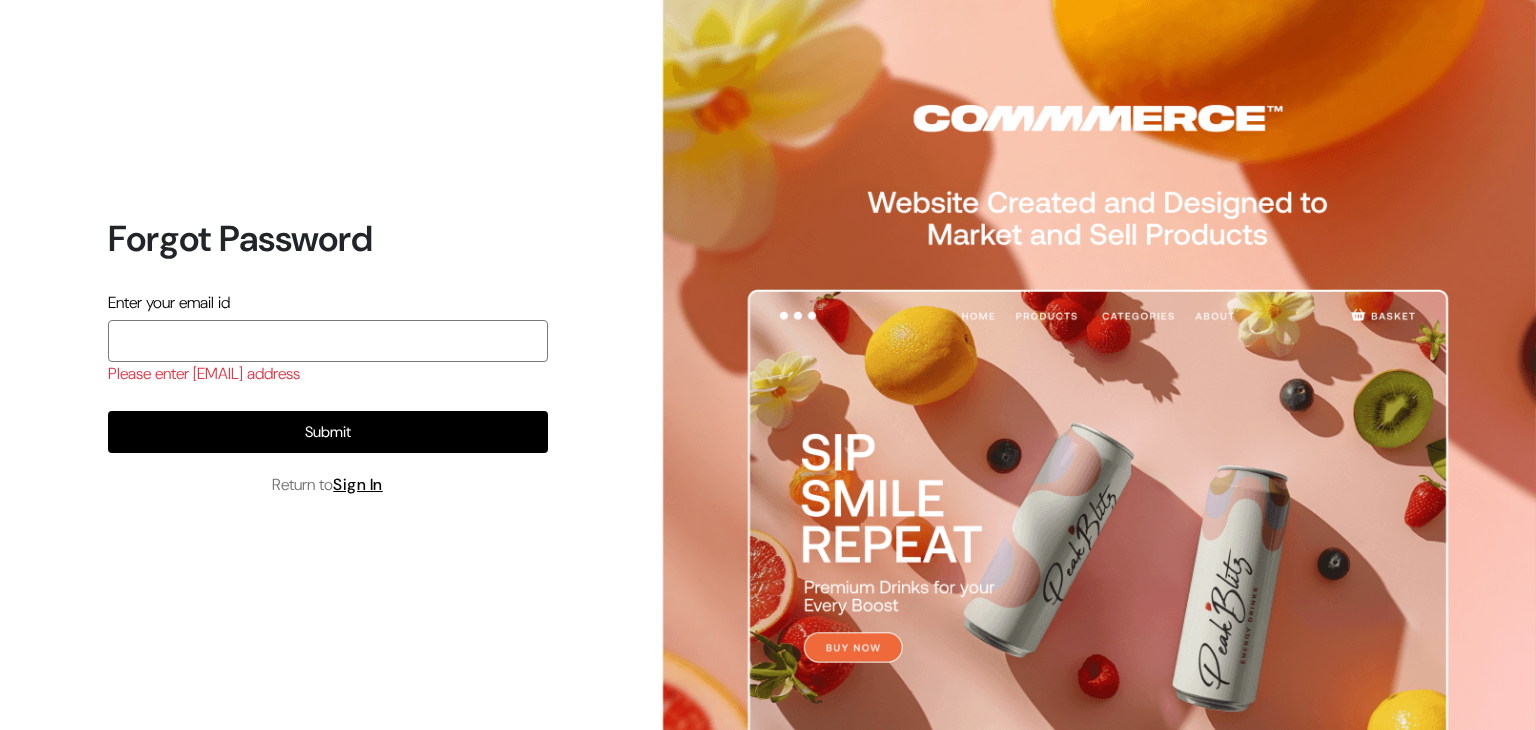 click at bounding box center (328, 341) 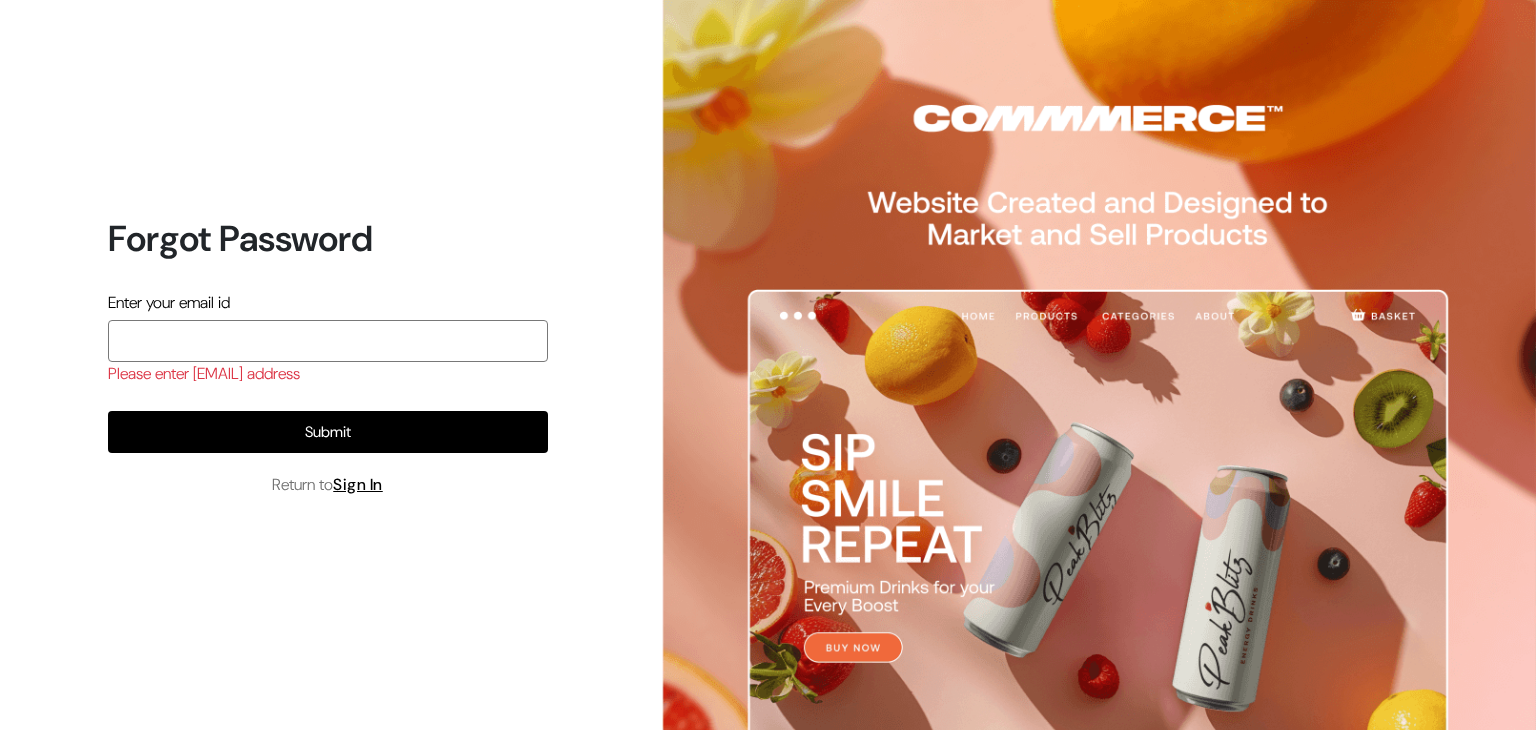 click at bounding box center [328, 341] 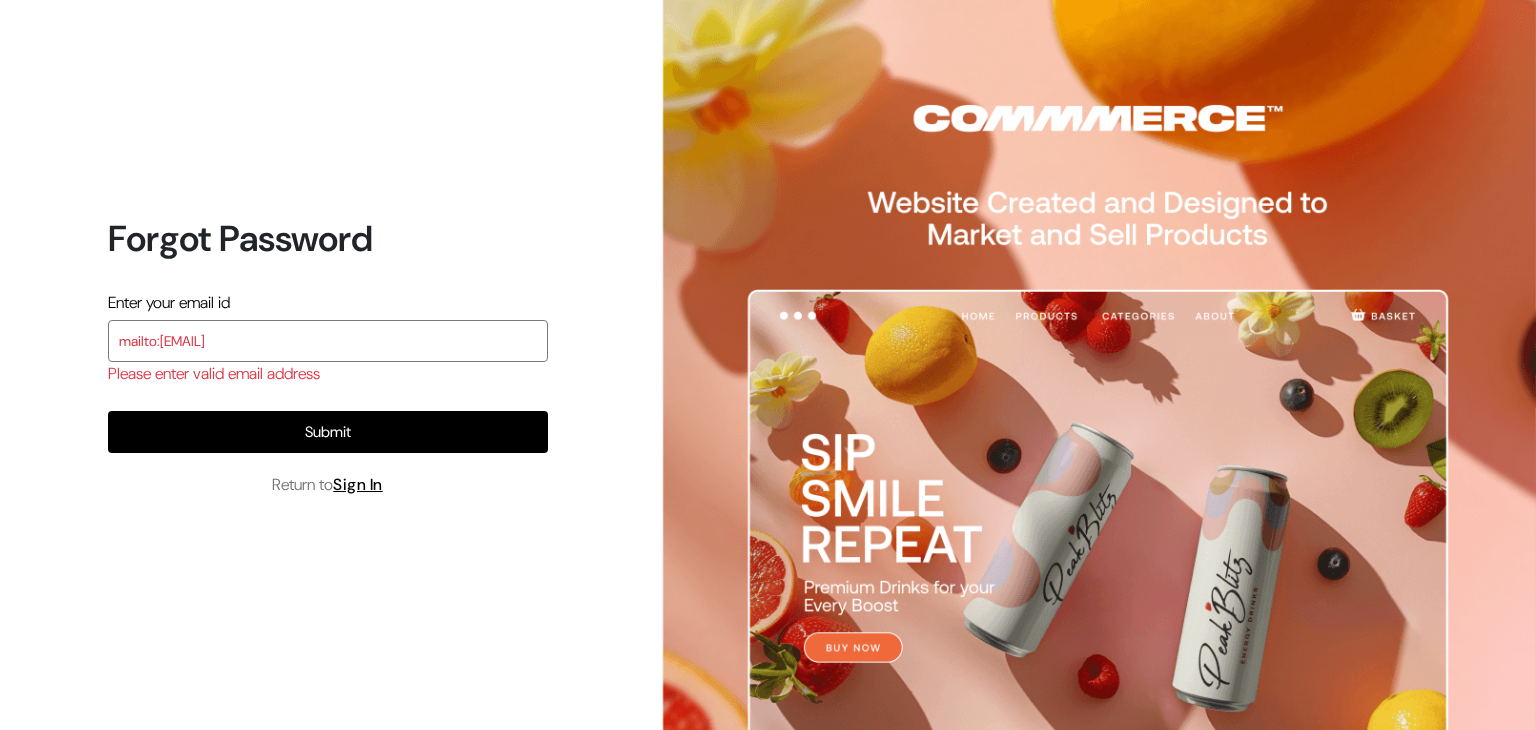 click on "mailto:santoshisharma296@gmail.com" at bounding box center (328, 341) 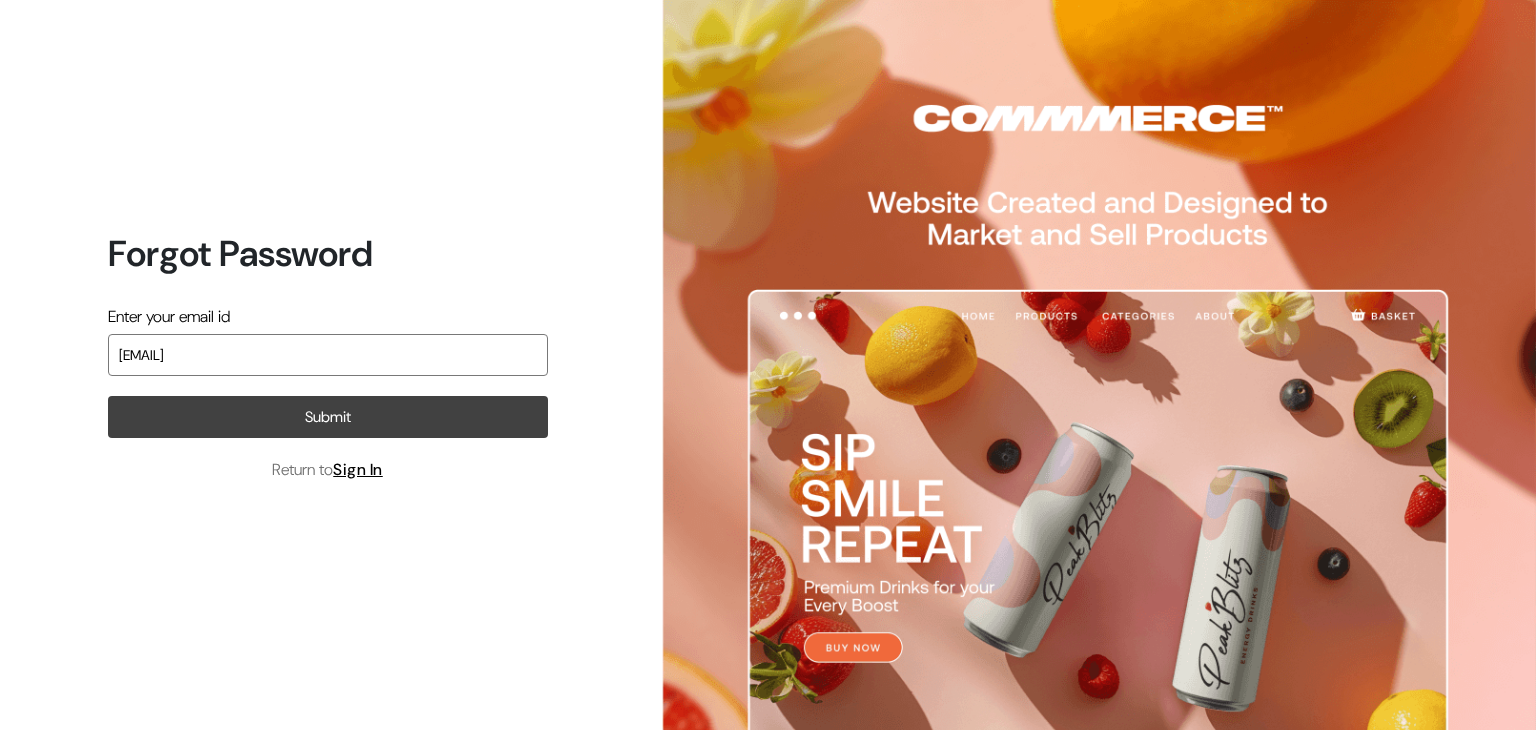 type on "santoshisharma296@gmail.com" 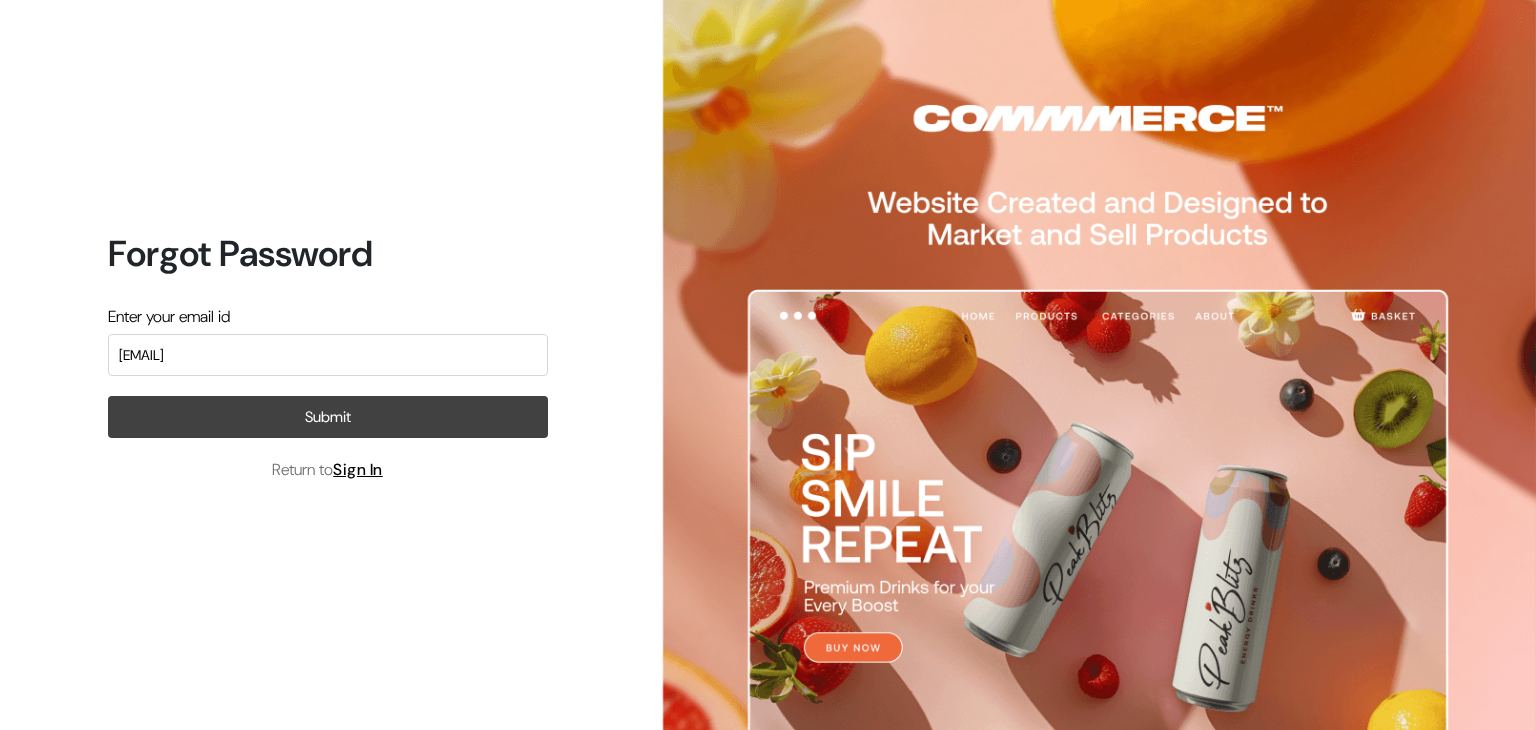 click on "Submit" at bounding box center (328, 417) 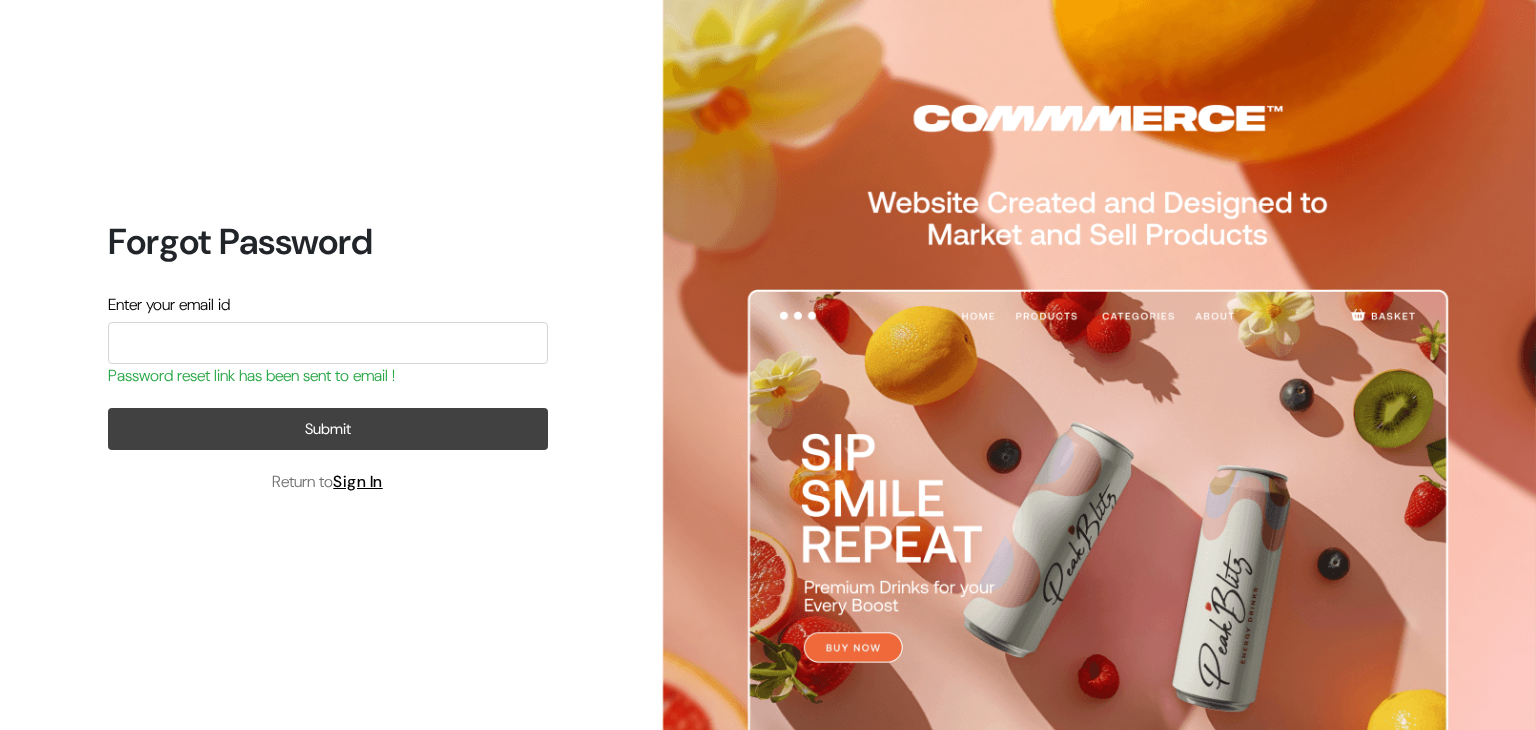 scroll, scrollTop: 0, scrollLeft: 0, axis: both 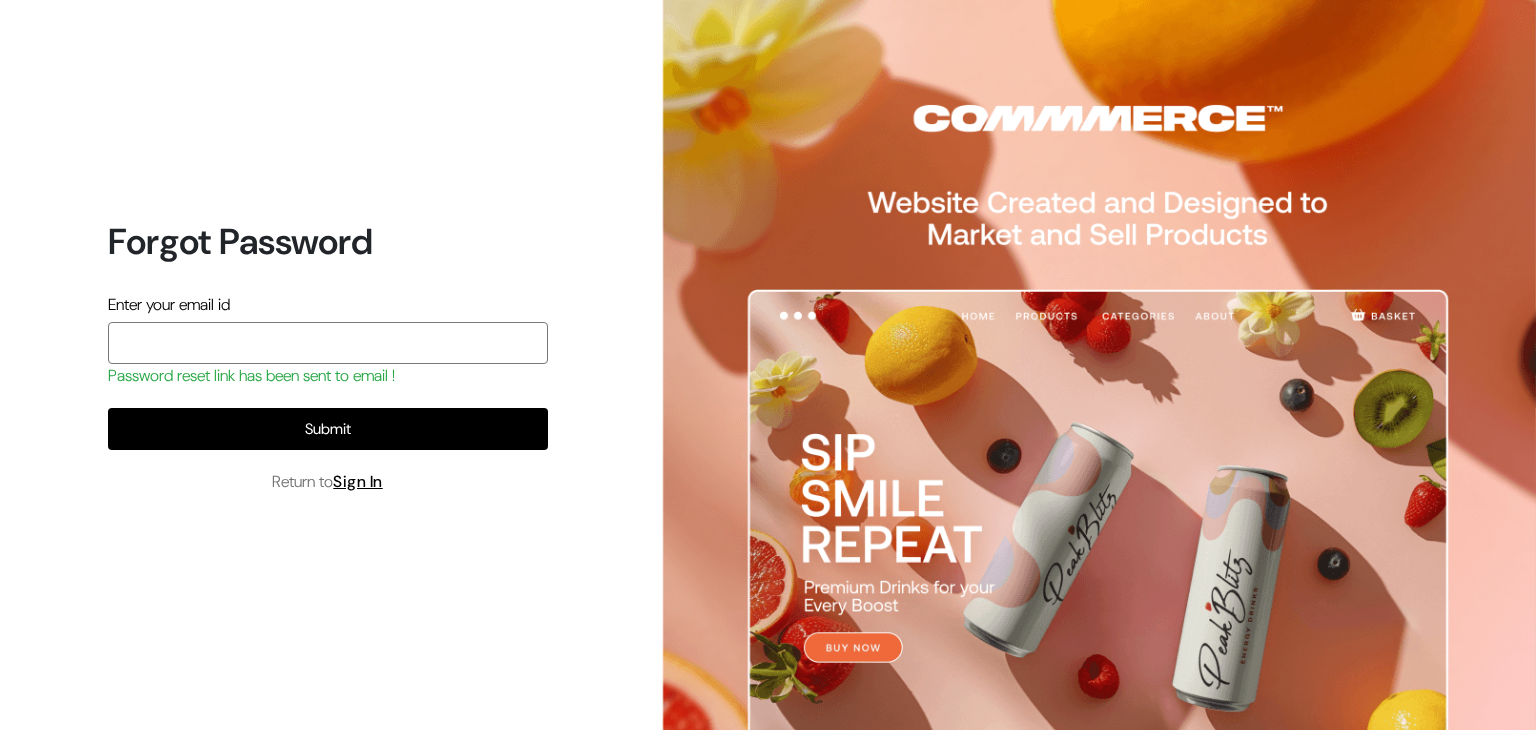 click at bounding box center (328, 343) 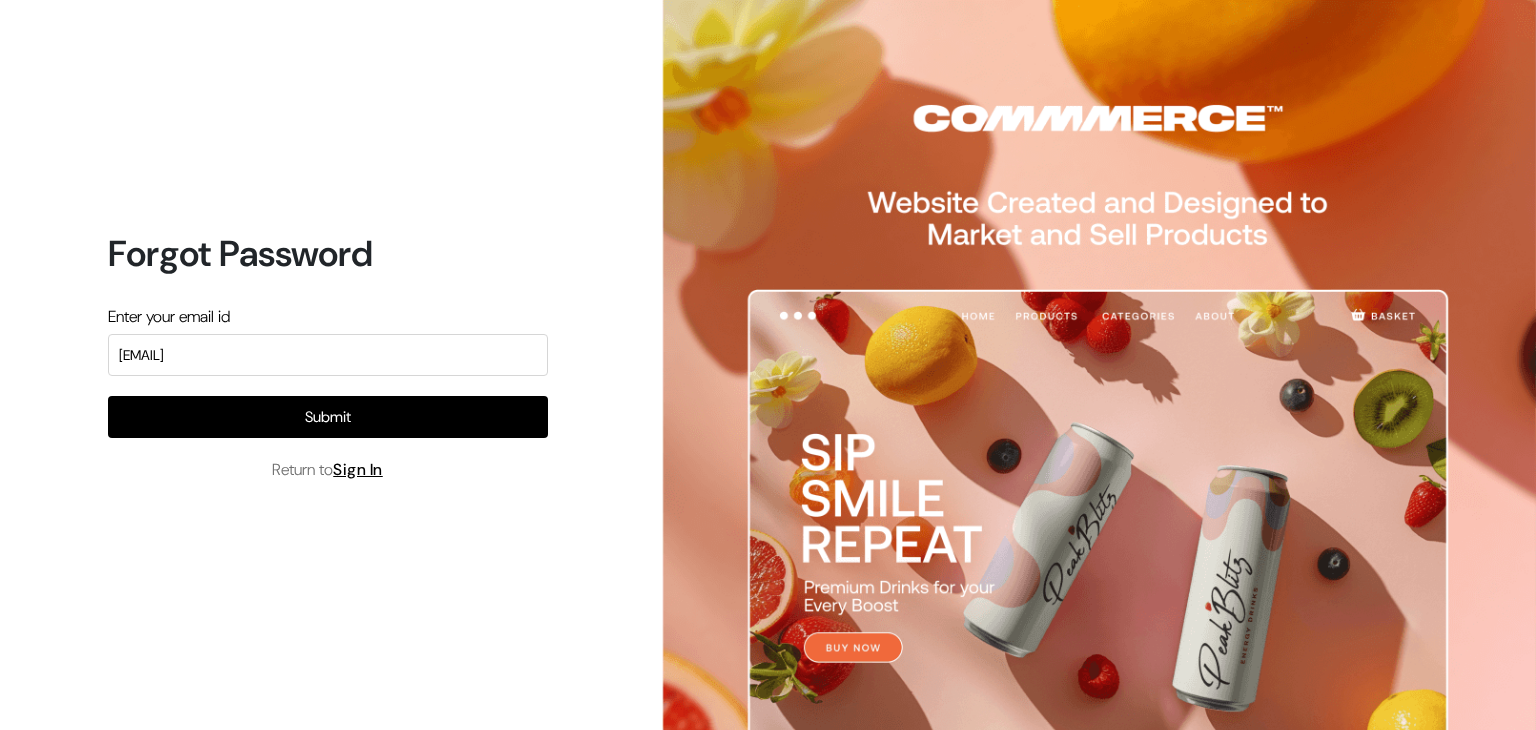scroll, scrollTop: 0, scrollLeft: 0, axis: both 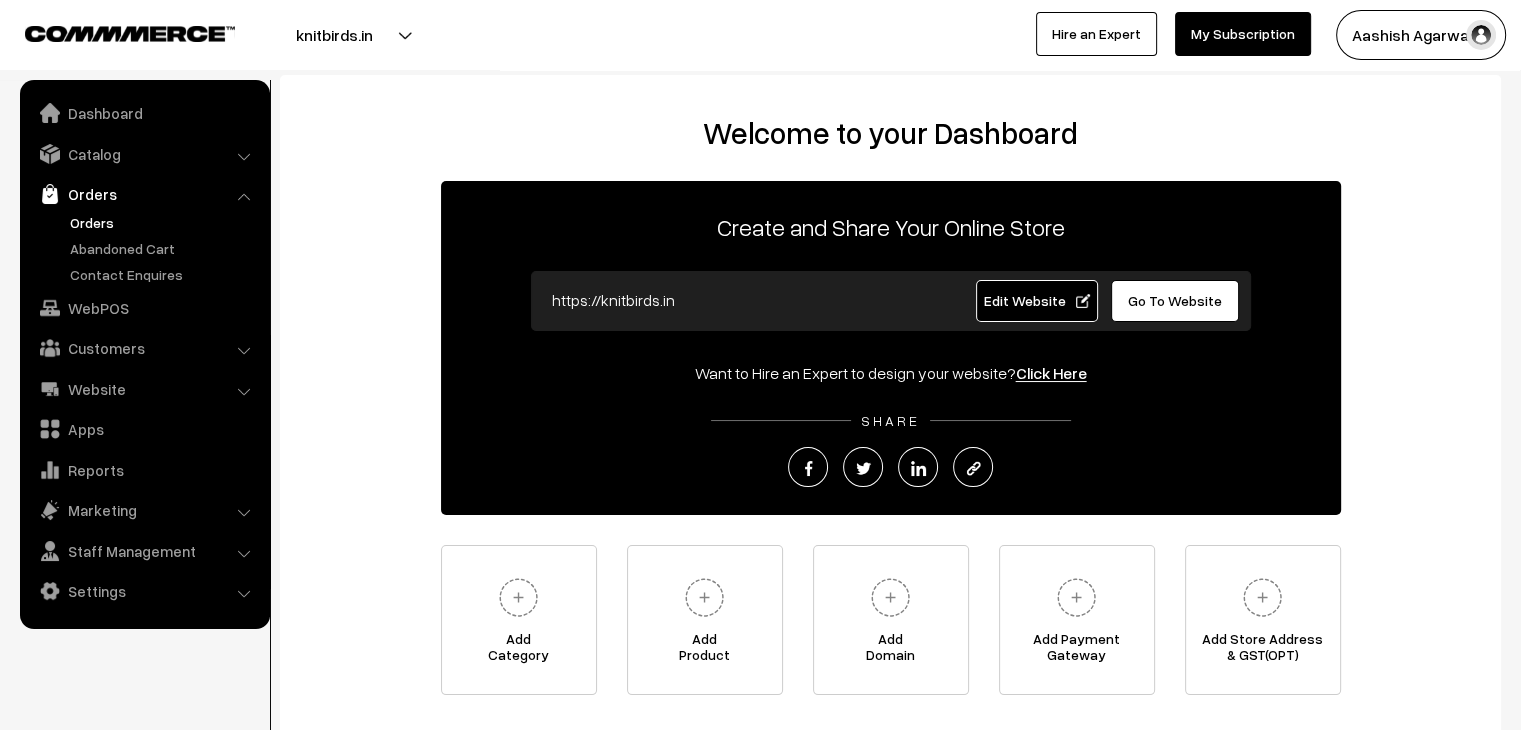 click on "Orders" at bounding box center (164, 222) 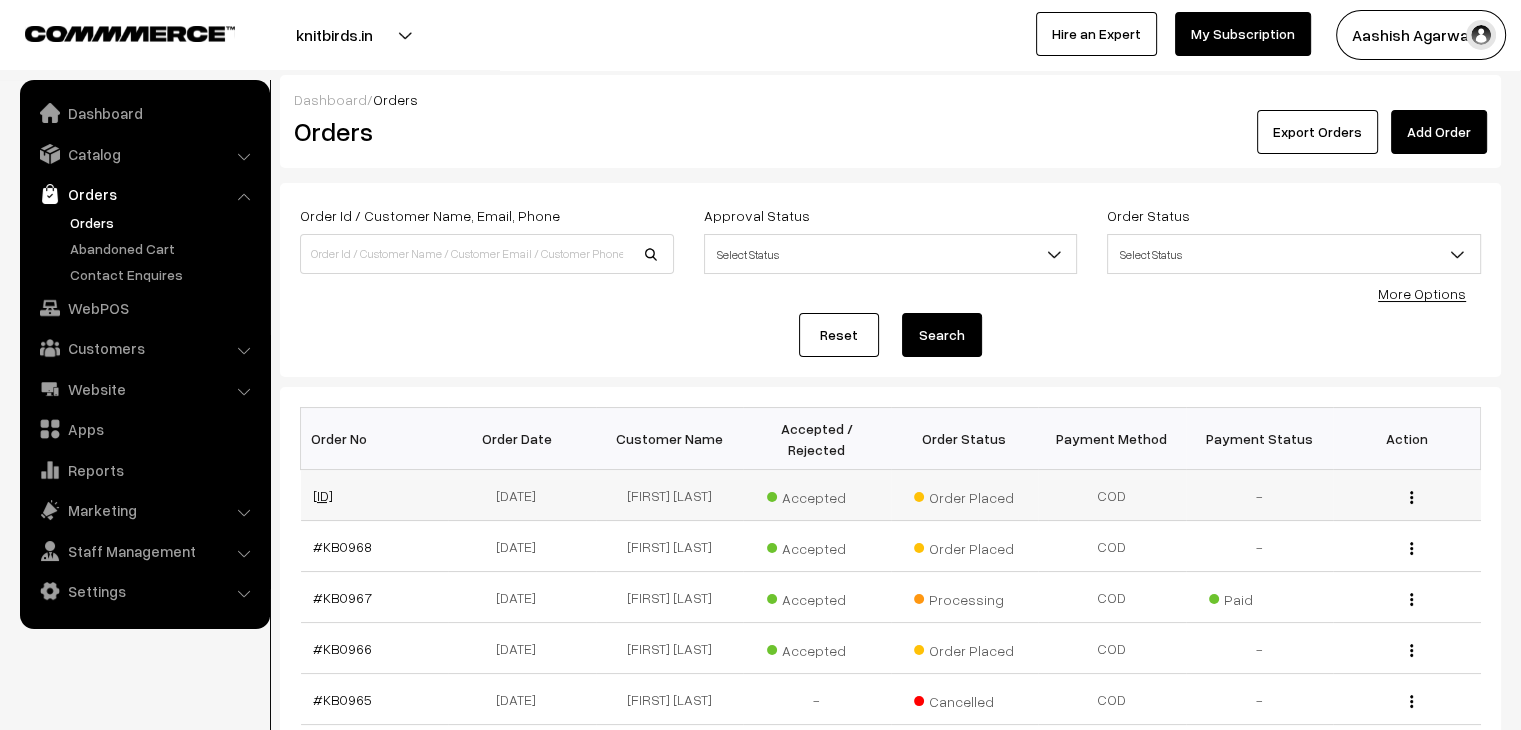 scroll, scrollTop: 0, scrollLeft: 0, axis: both 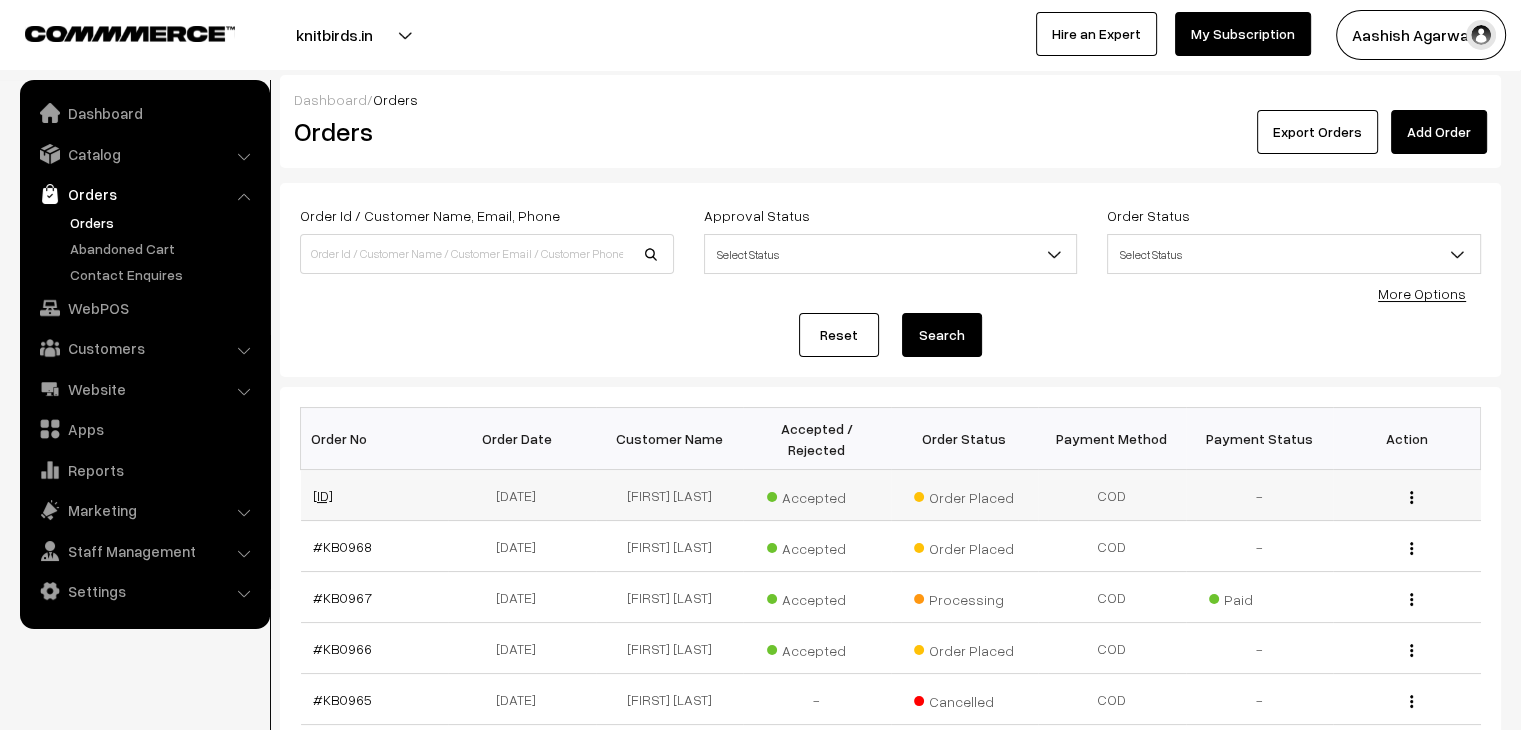 click on "[ID]" at bounding box center (323, 495) 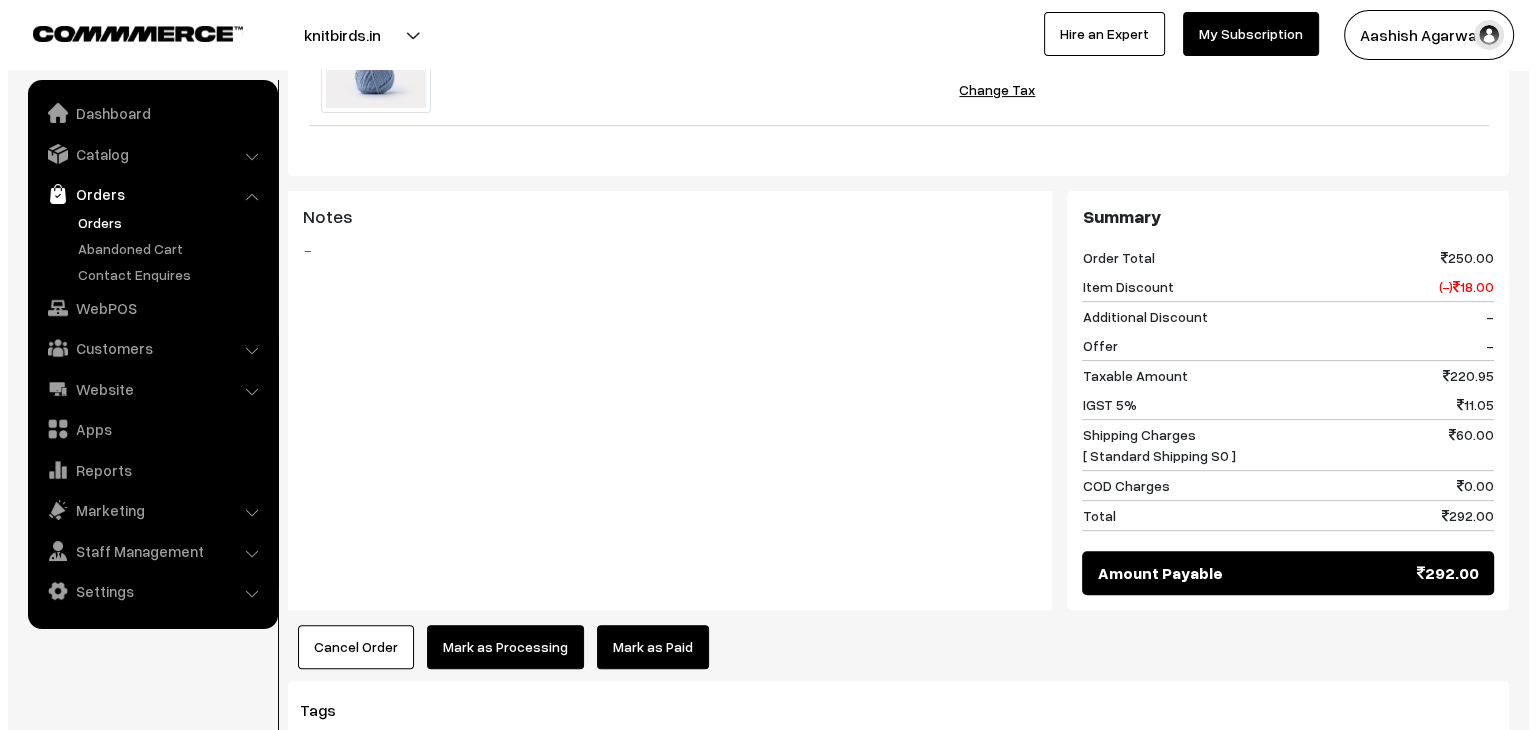 scroll, scrollTop: 676, scrollLeft: 0, axis: vertical 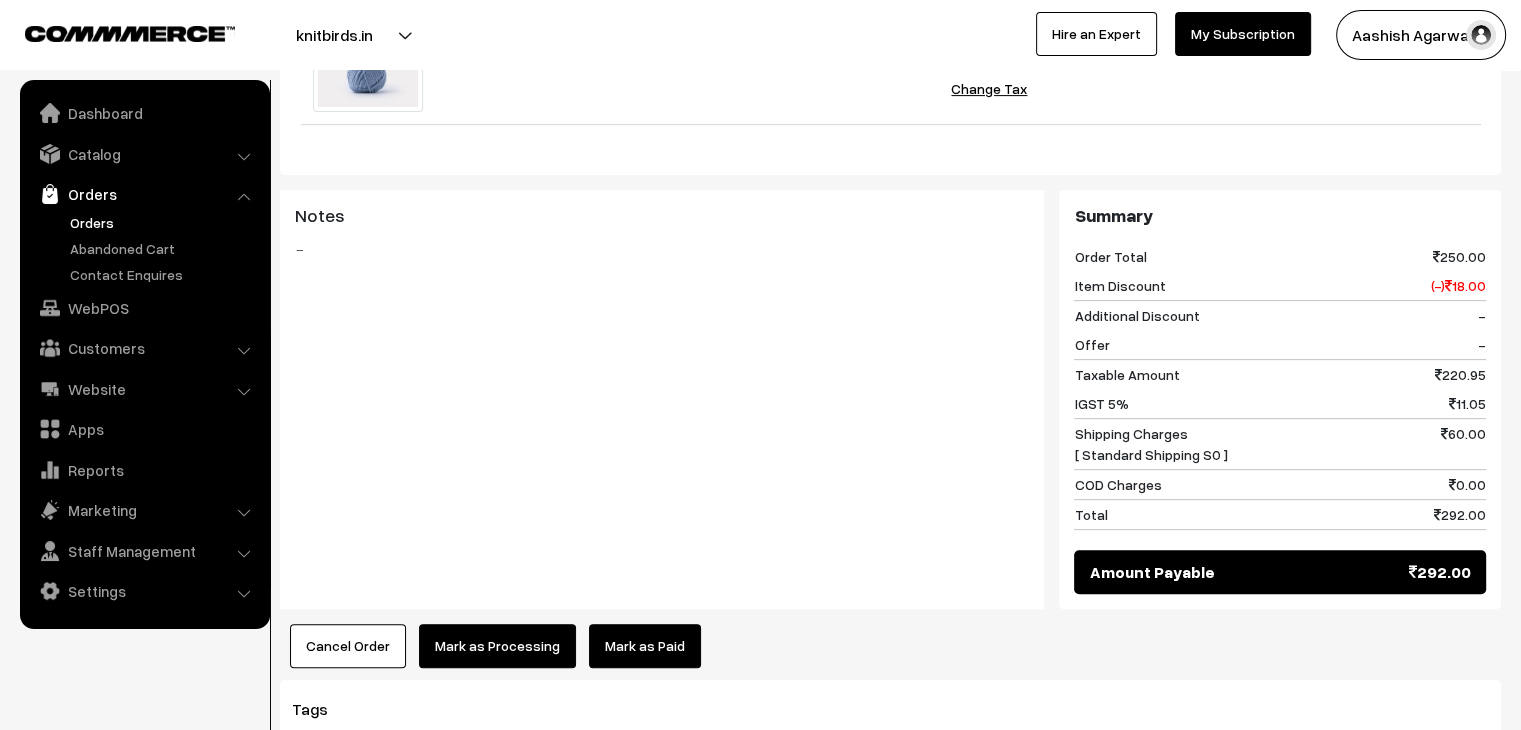 click on "Cancel Order" at bounding box center (348, 646) 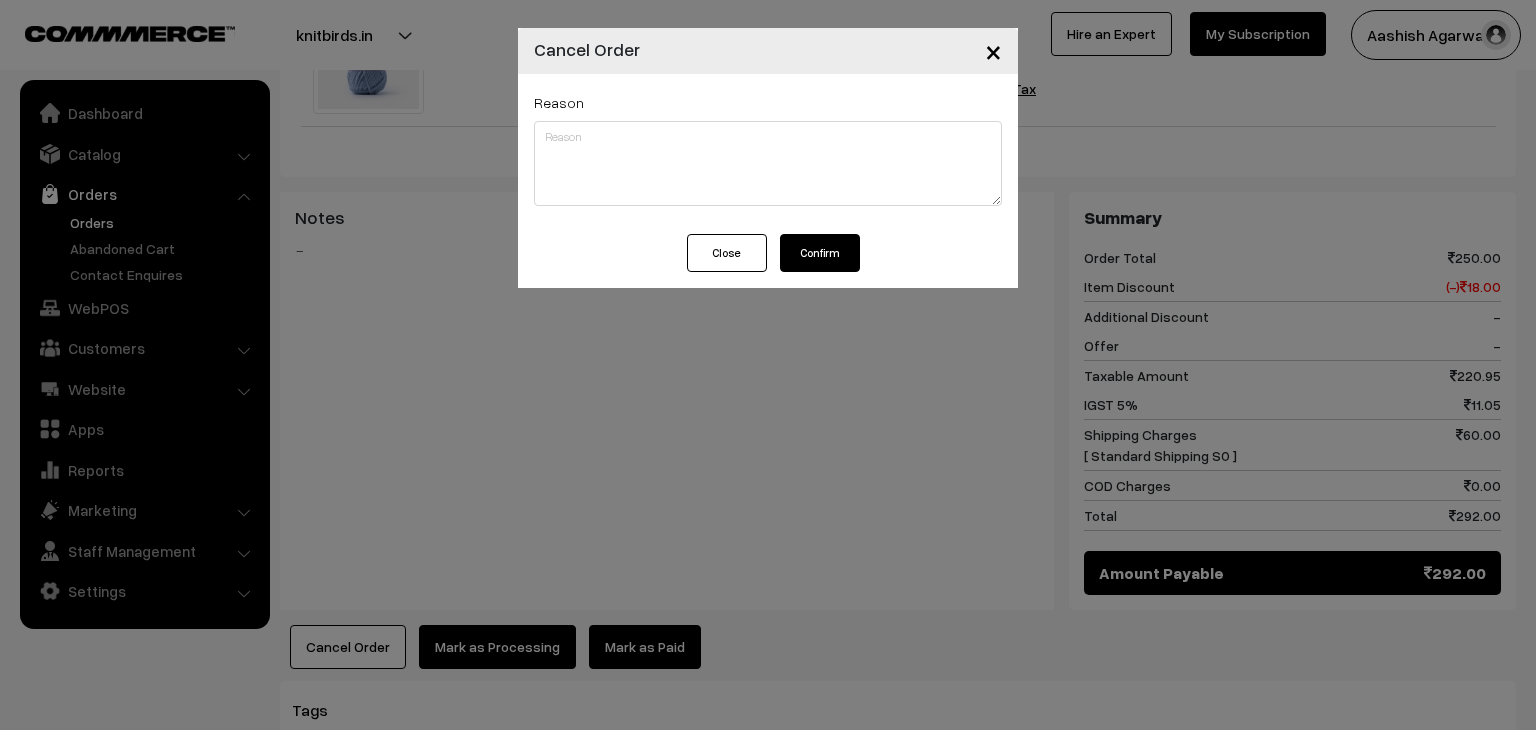 click on "Confirm" at bounding box center [820, 253] 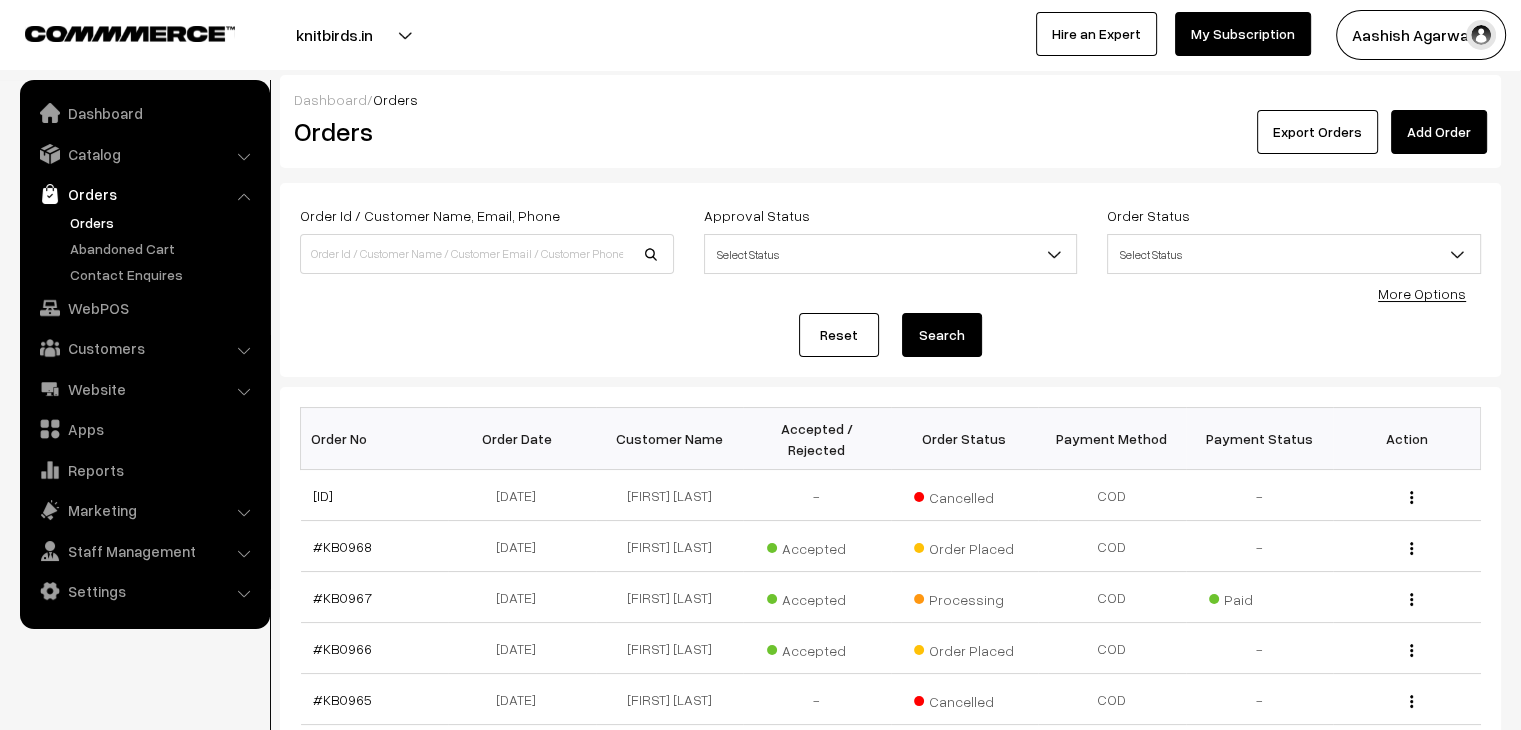 scroll, scrollTop: 0, scrollLeft: 0, axis: both 